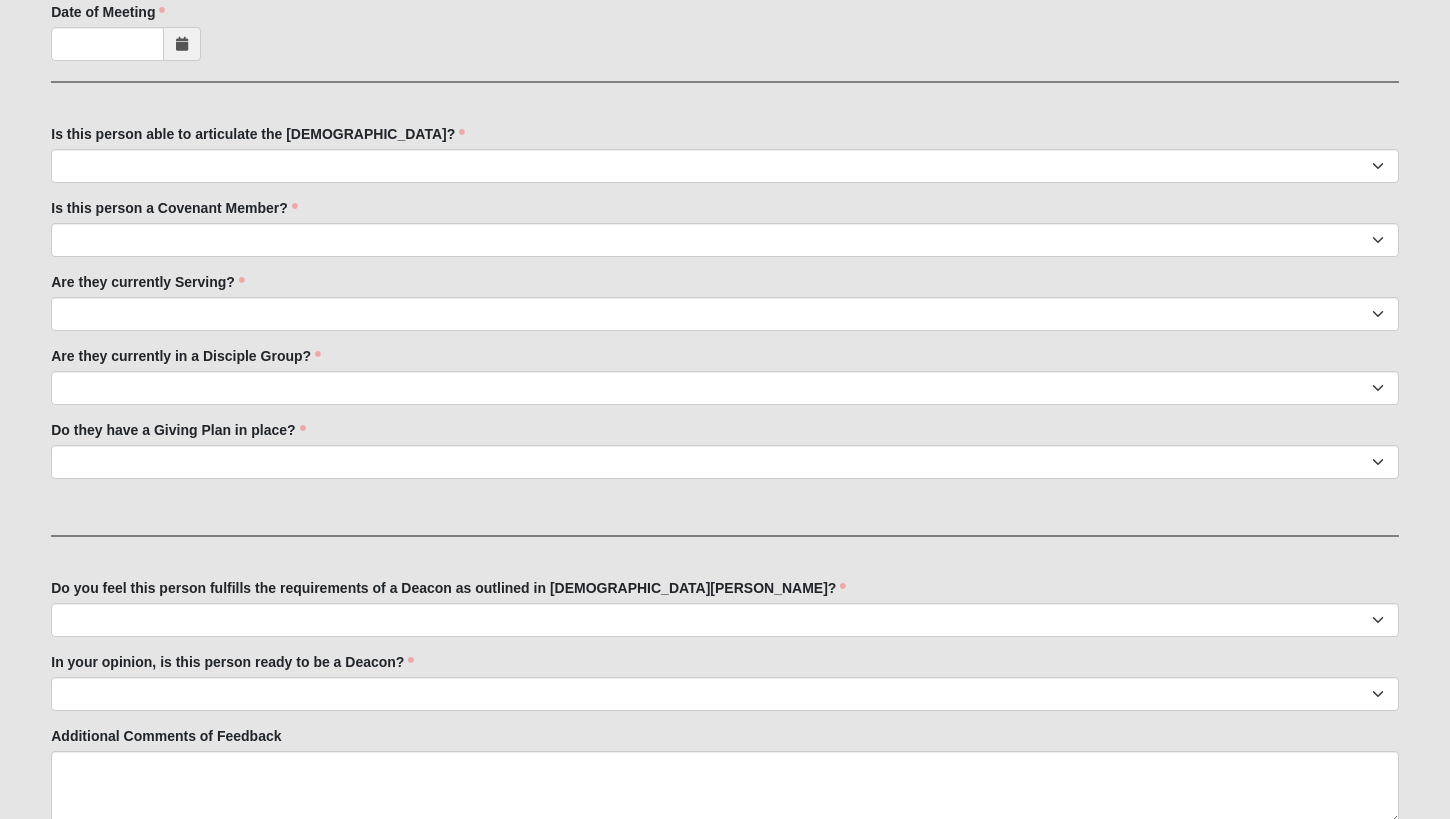 scroll, scrollTop: 677, scrollLeft: 0, axis: vertical 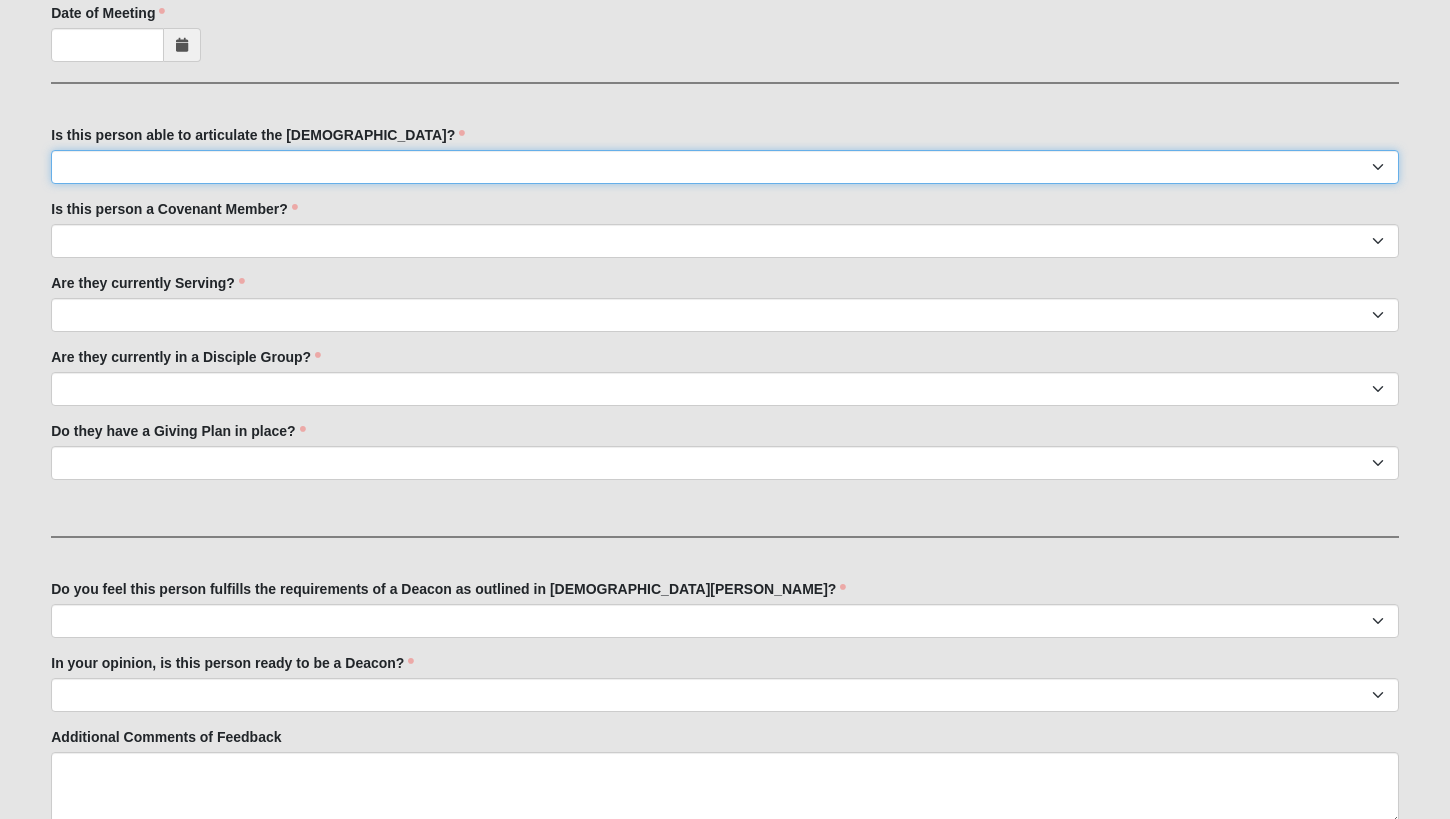 select on "True" 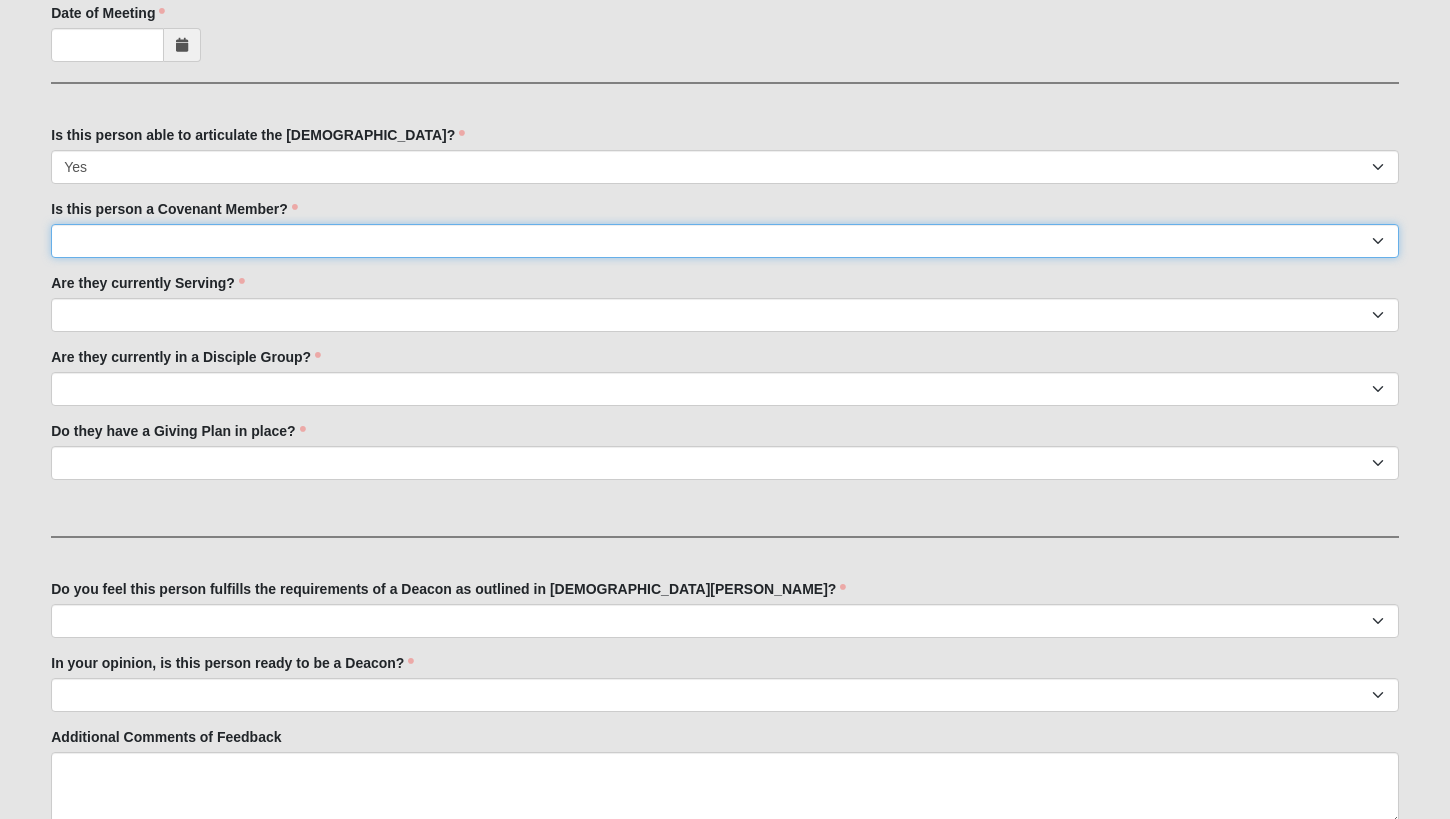 select on "True" 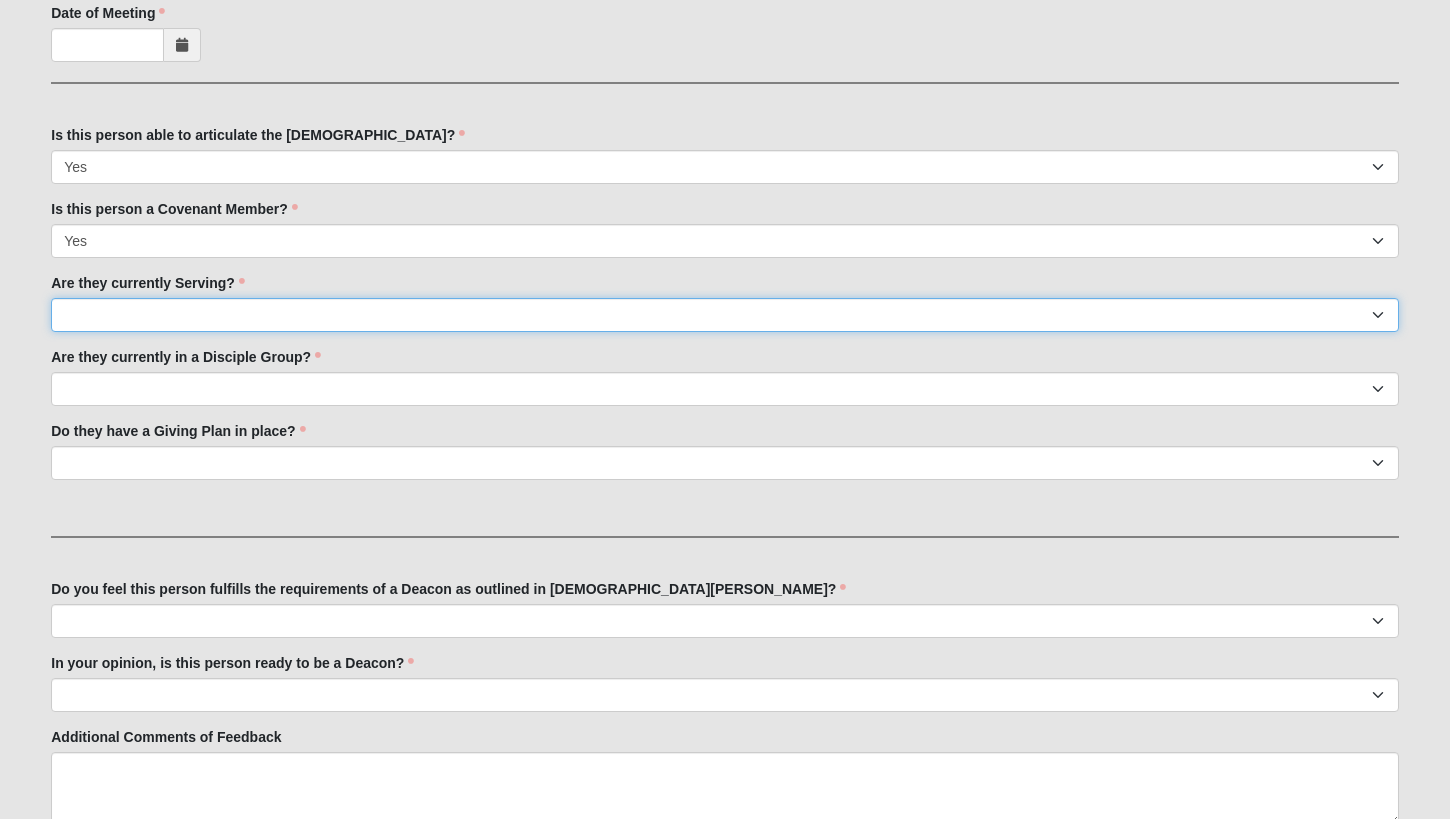 select on "True" 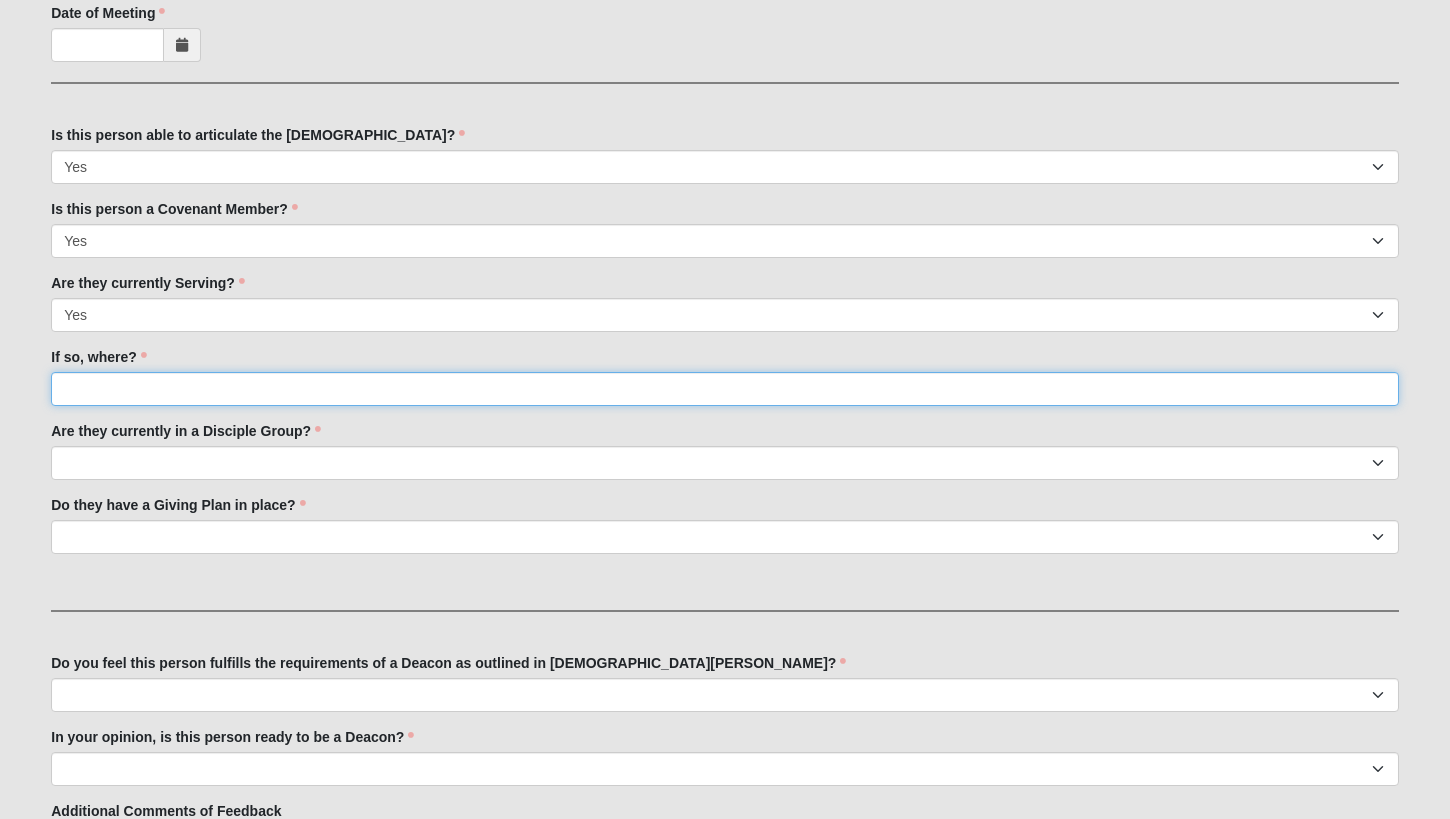 click on "If so, where?" at bounding box center (725, 389) 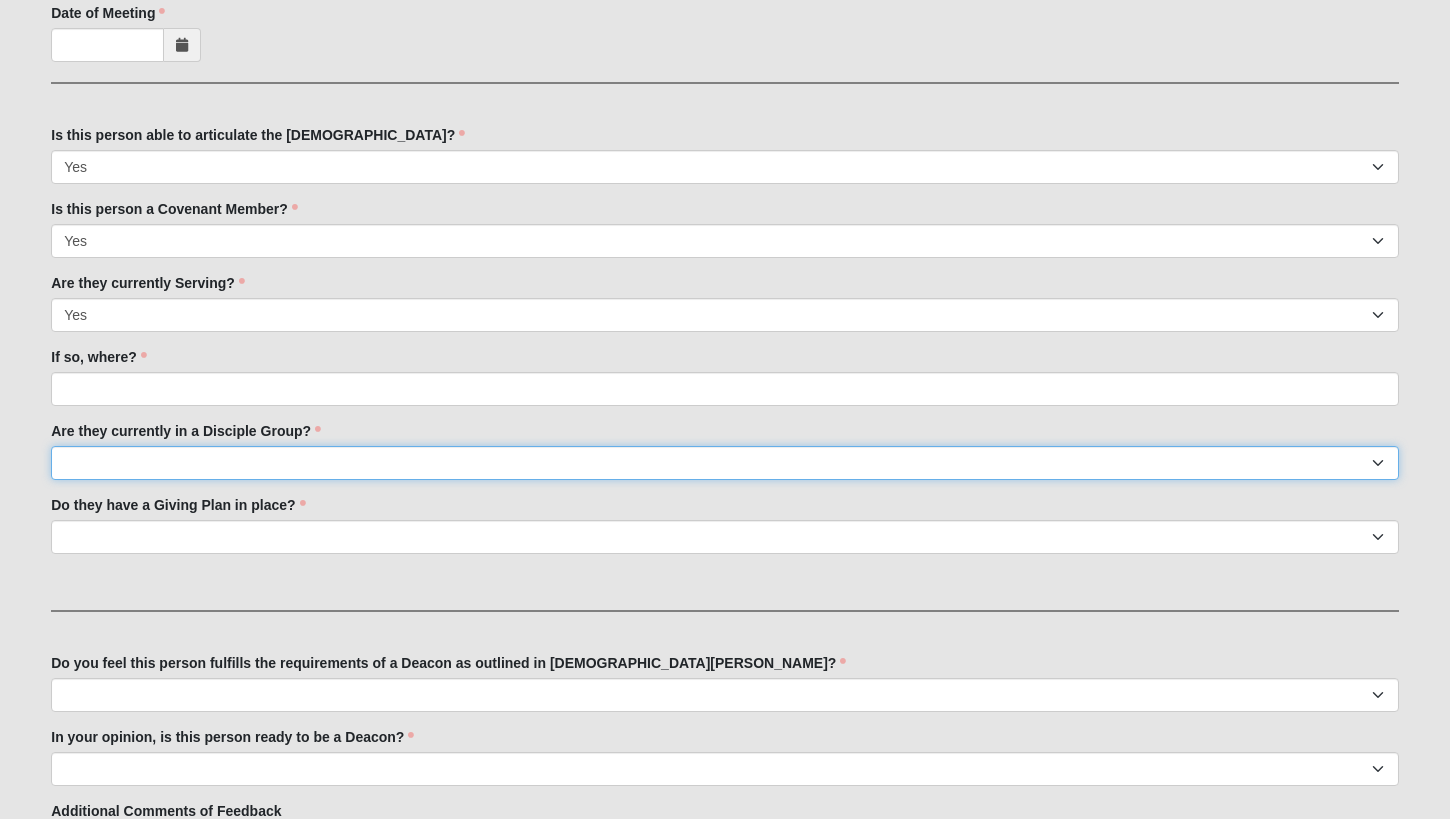 select on "True" 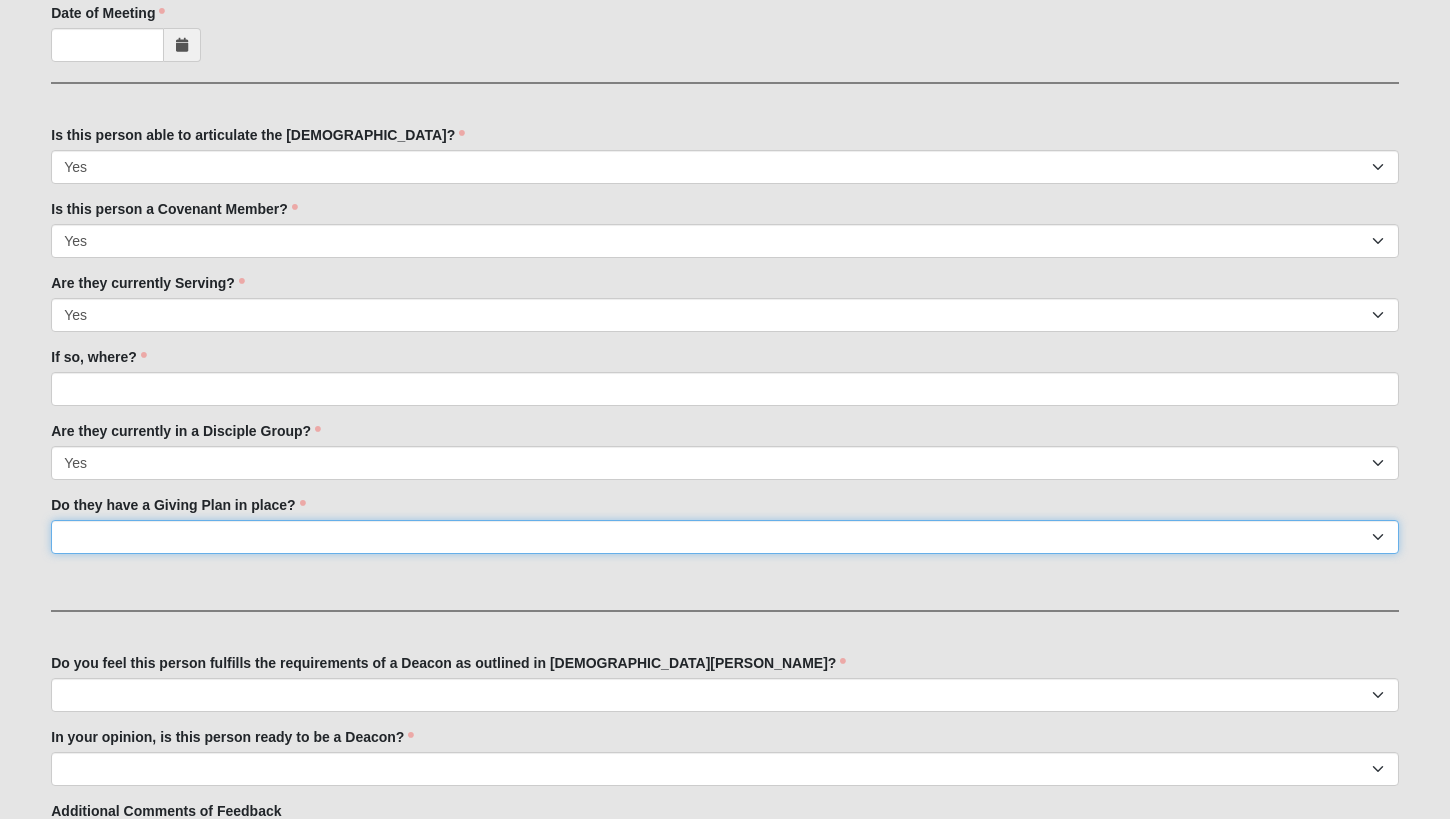 select on "True" 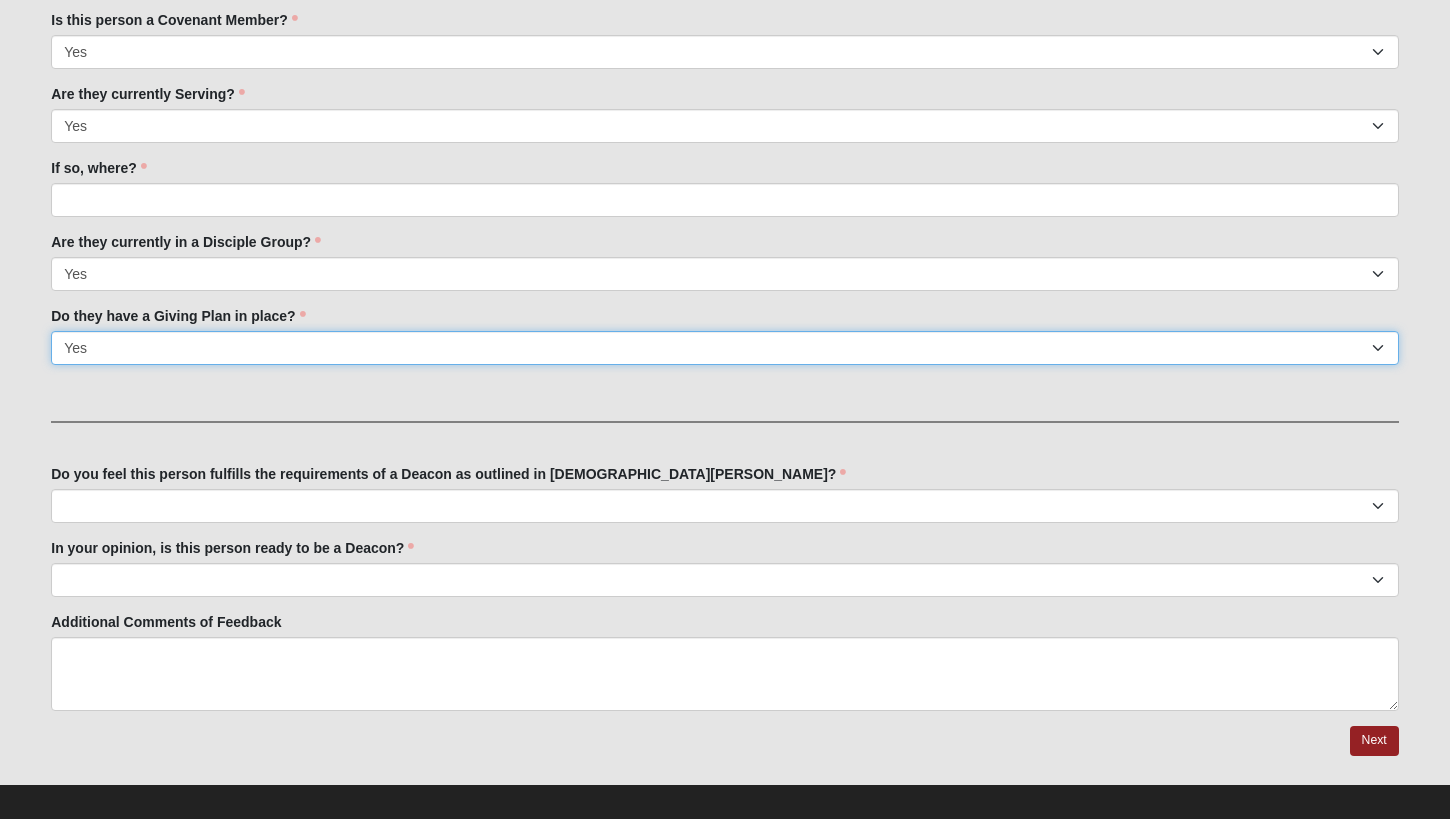 scroll, scrollTop: 869, scrollLeft: 0, axis: vertical 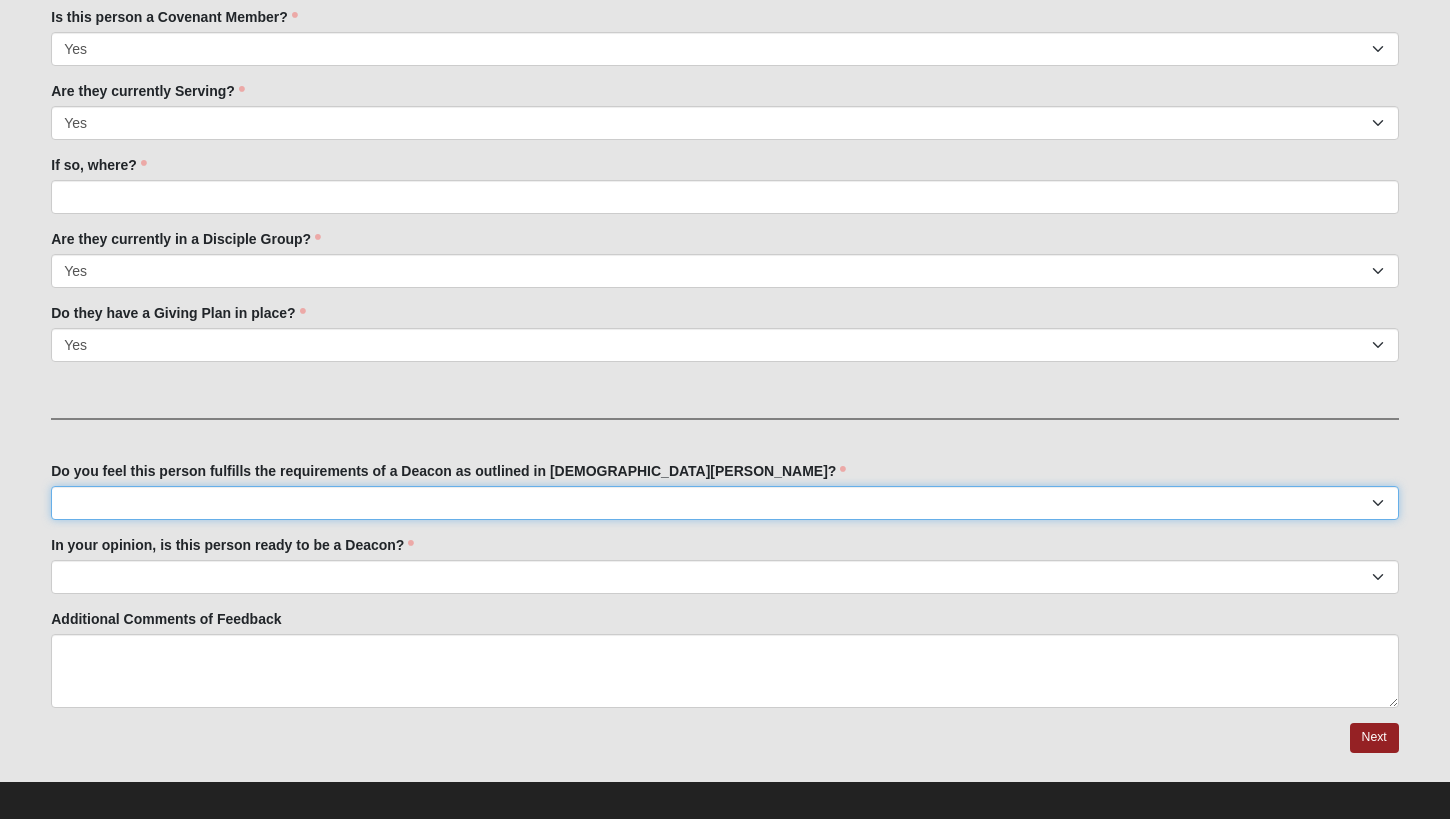 select on "True" 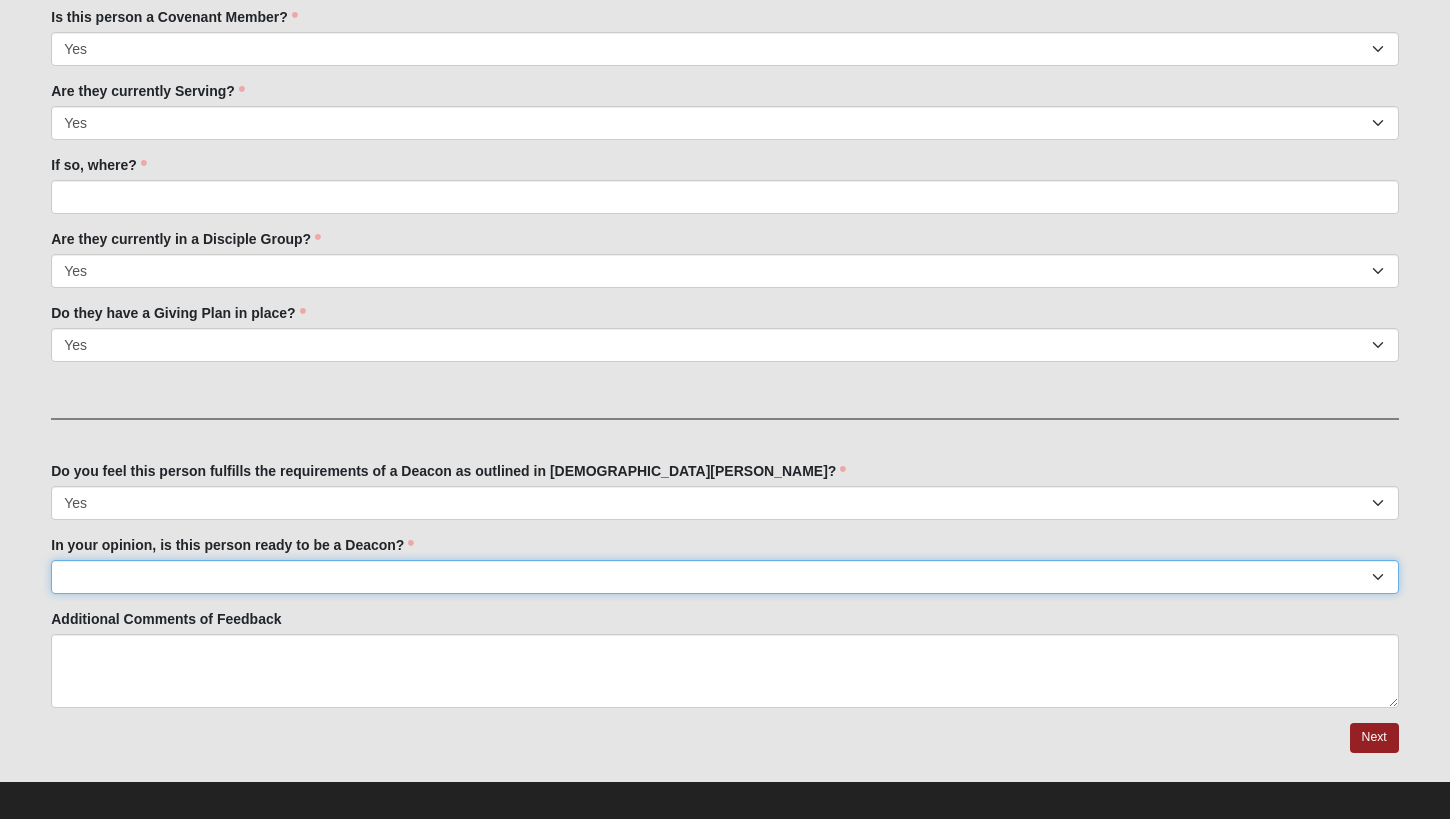 select on "Yes" 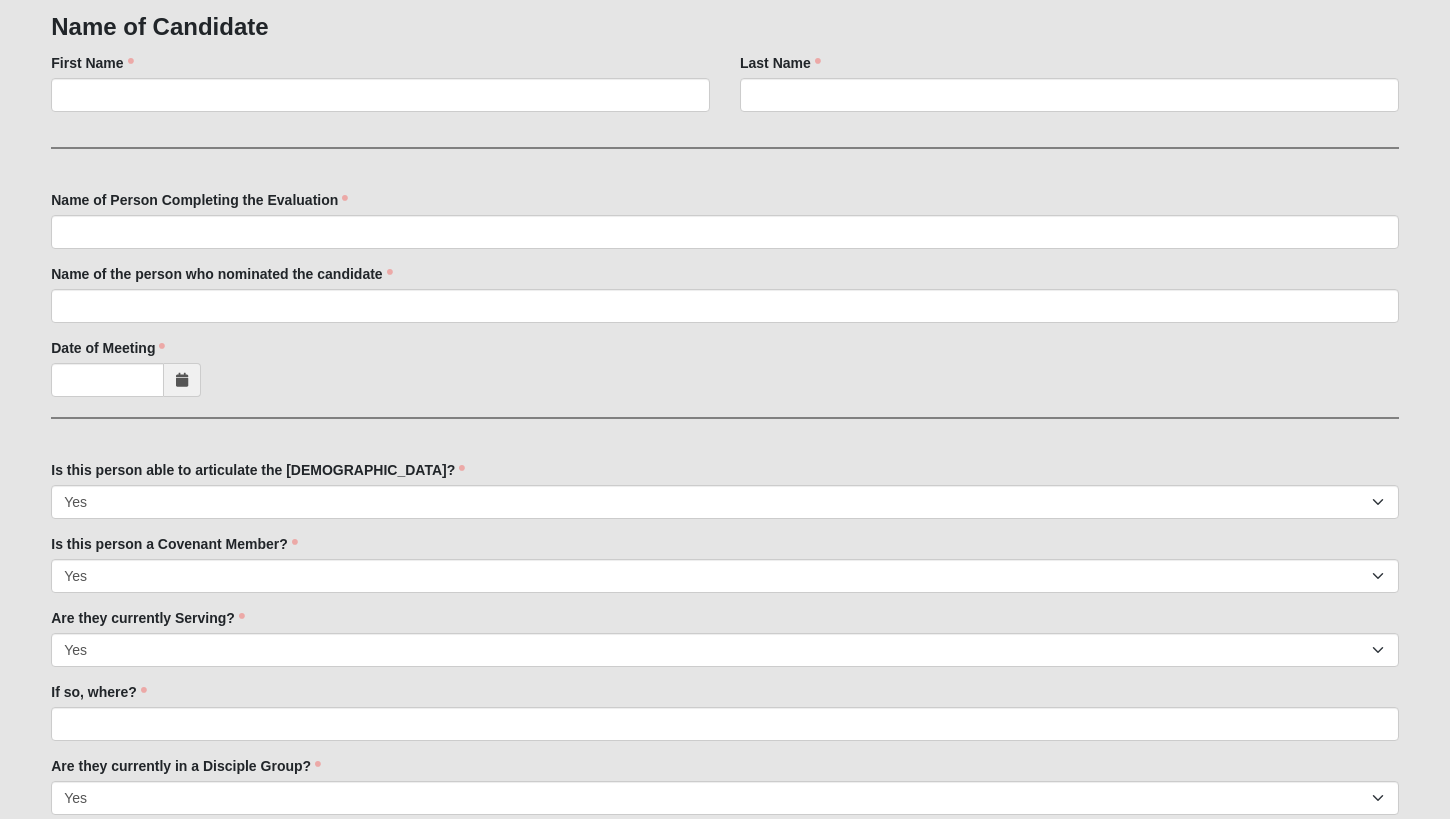 scroll, scrollTop: 338, scrollLeft: 0, axis: vertical 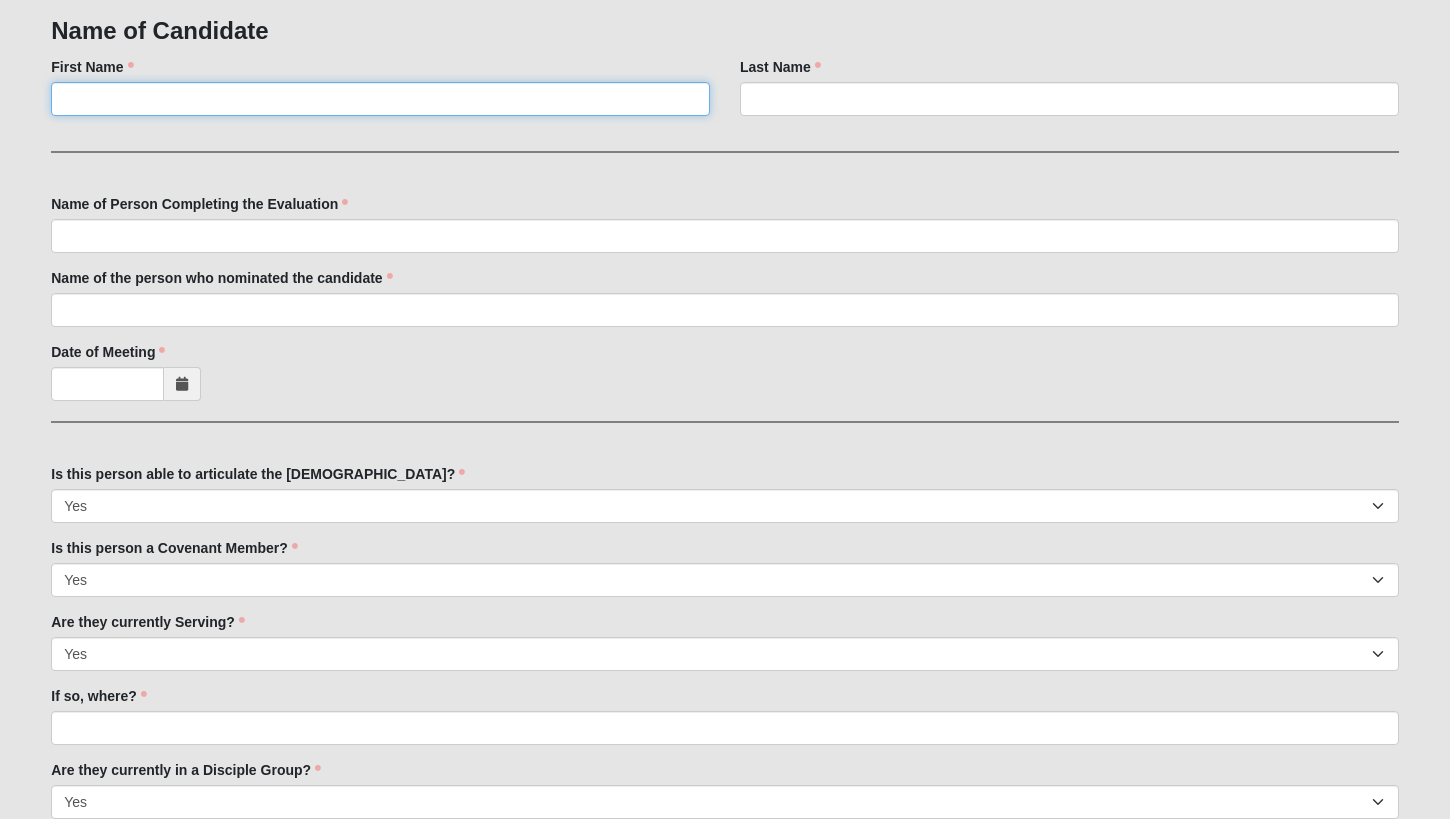 click on "First Name" at bounding box center [380, 99] 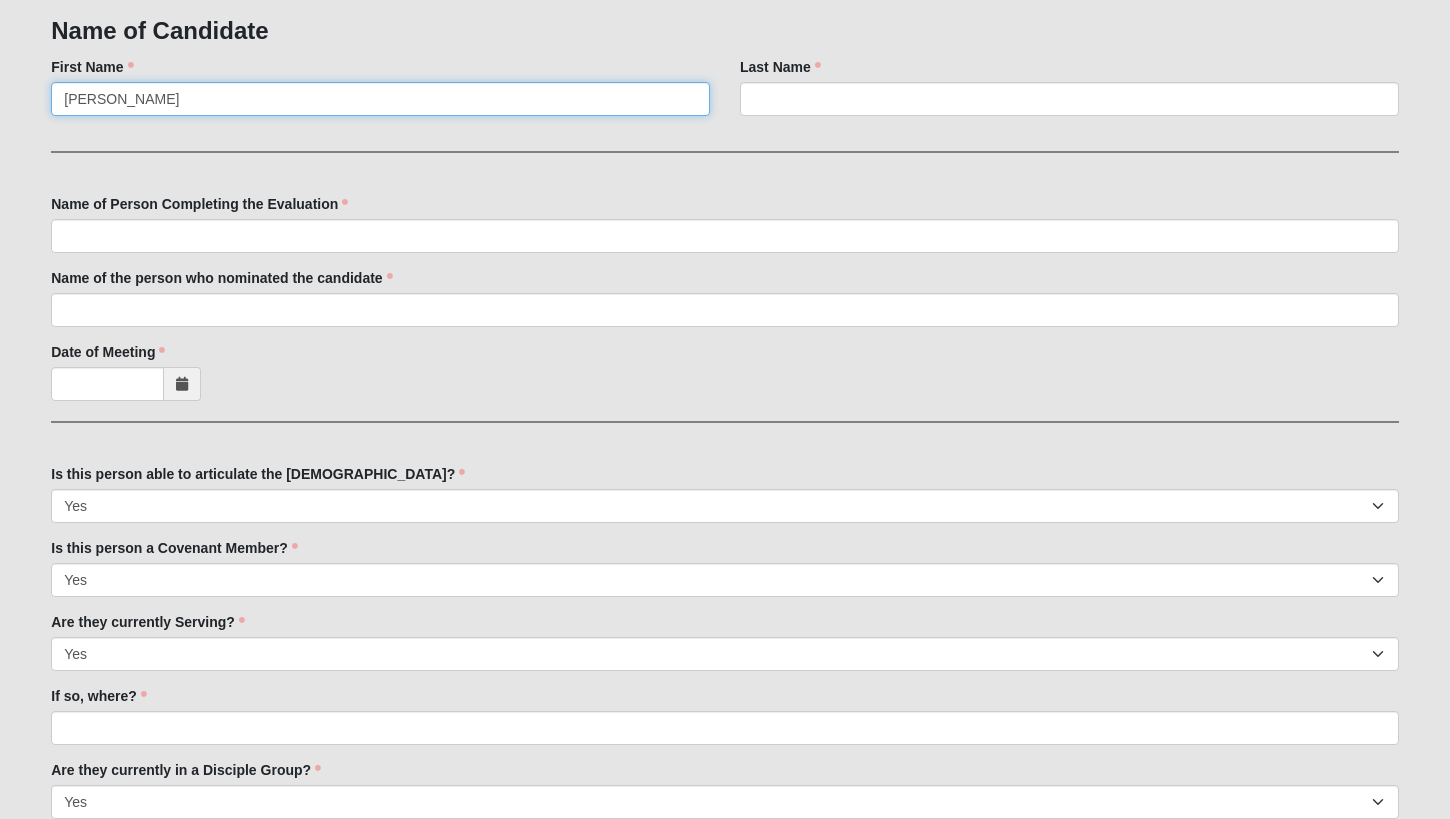 type on "David" 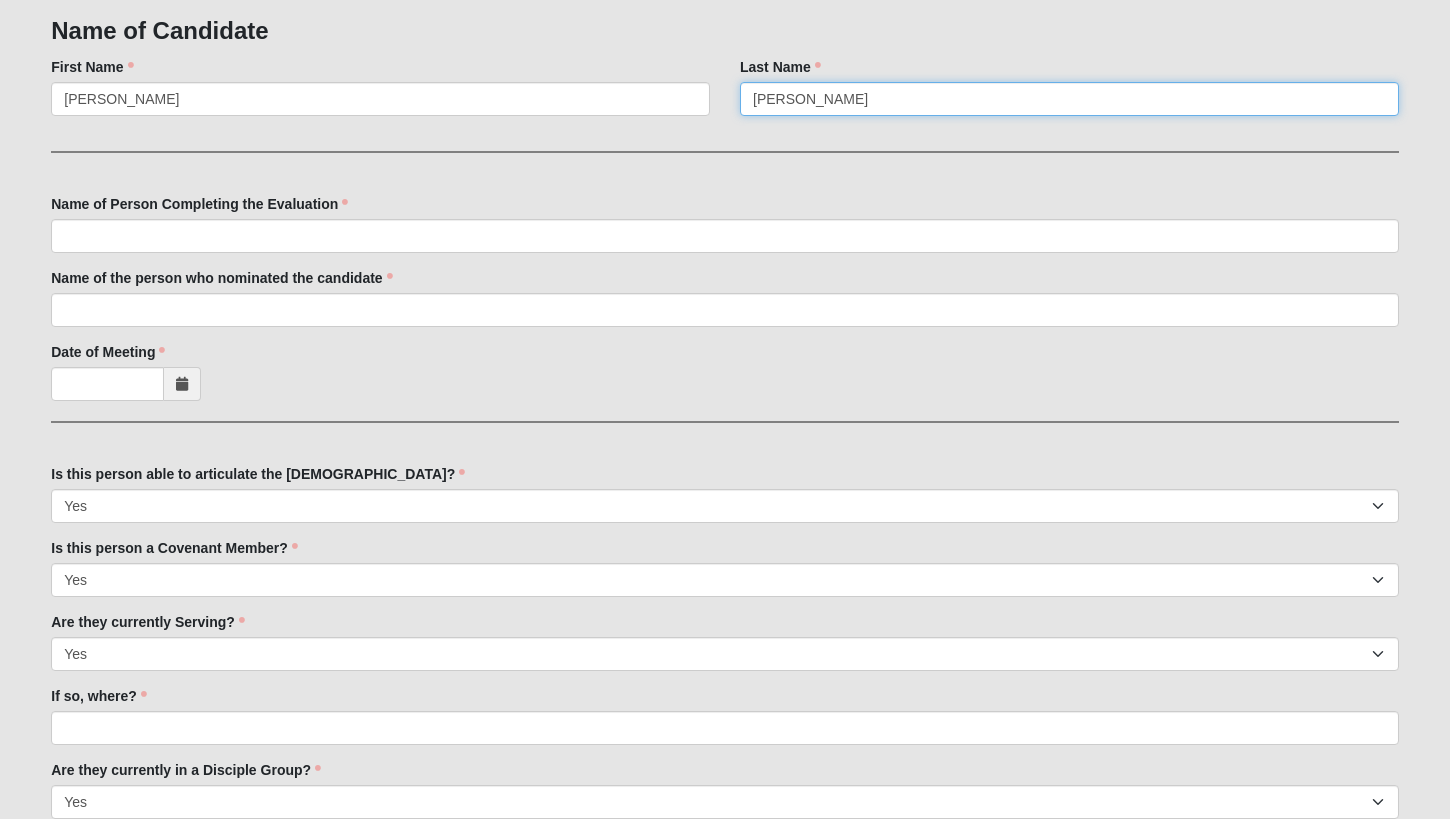 type on "Moenning" 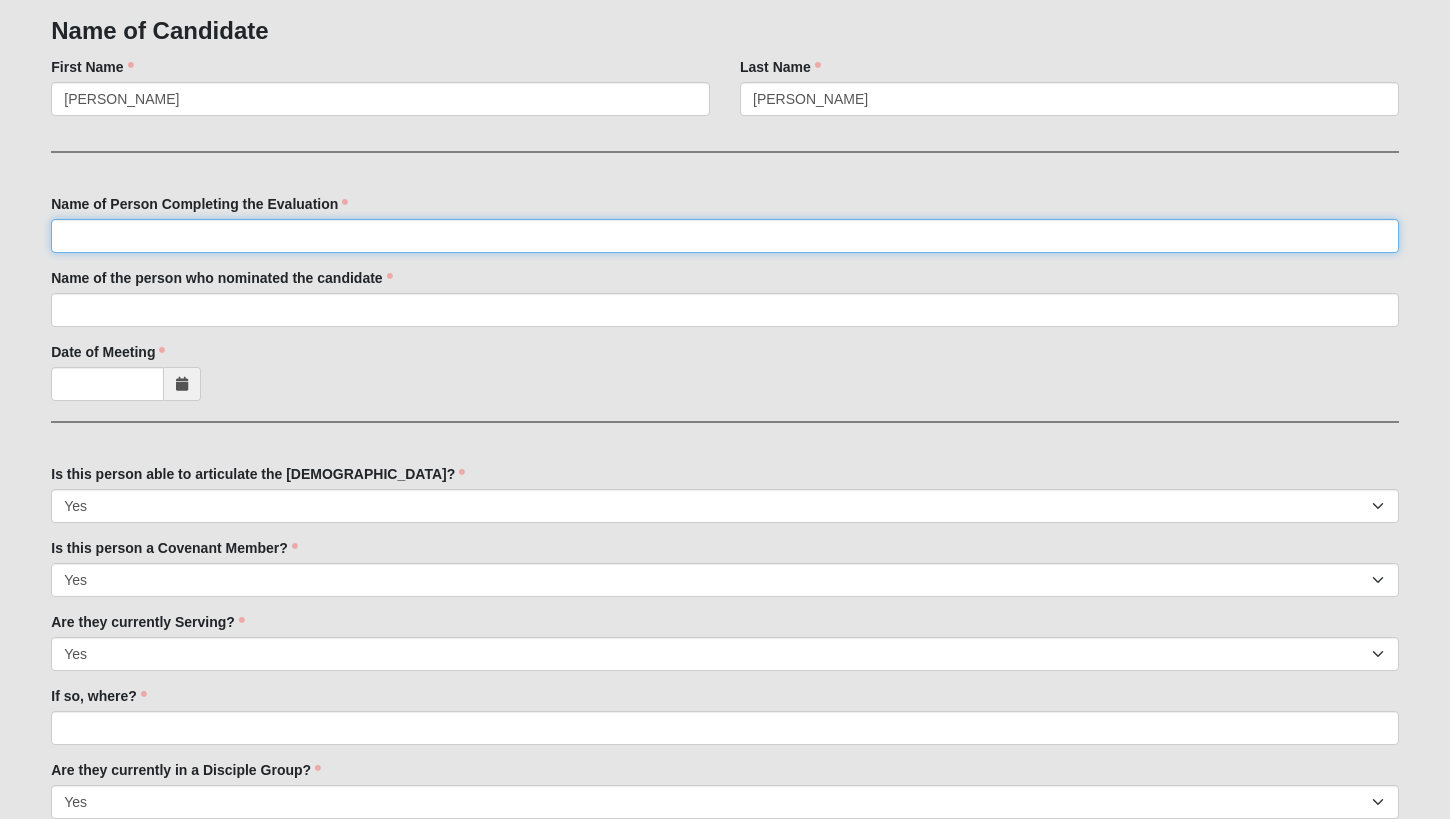 click on "Name of Person Completing the Evaluation" at bounding box center [725, 236] 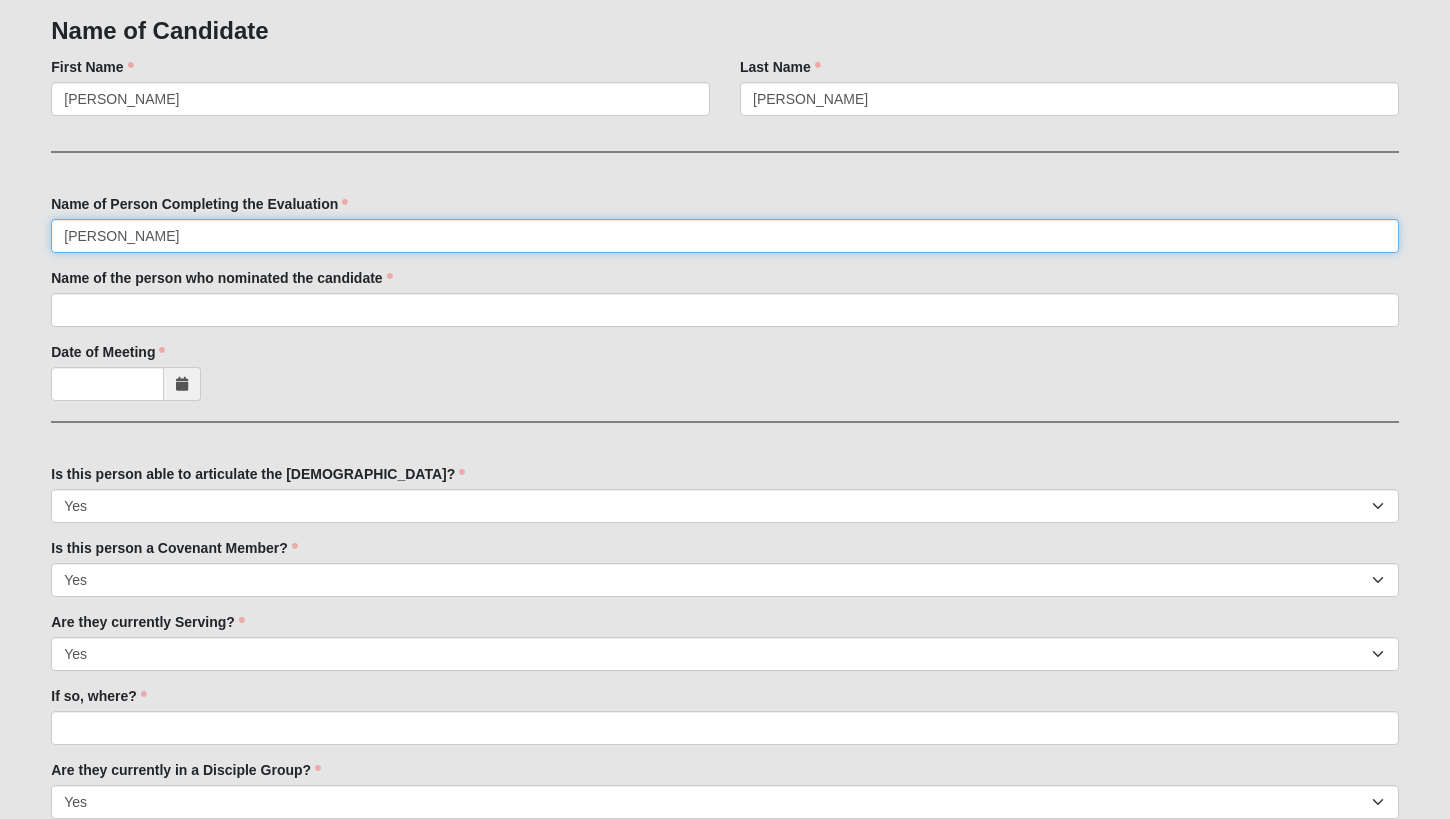 type on "[PERSON_NAME]" 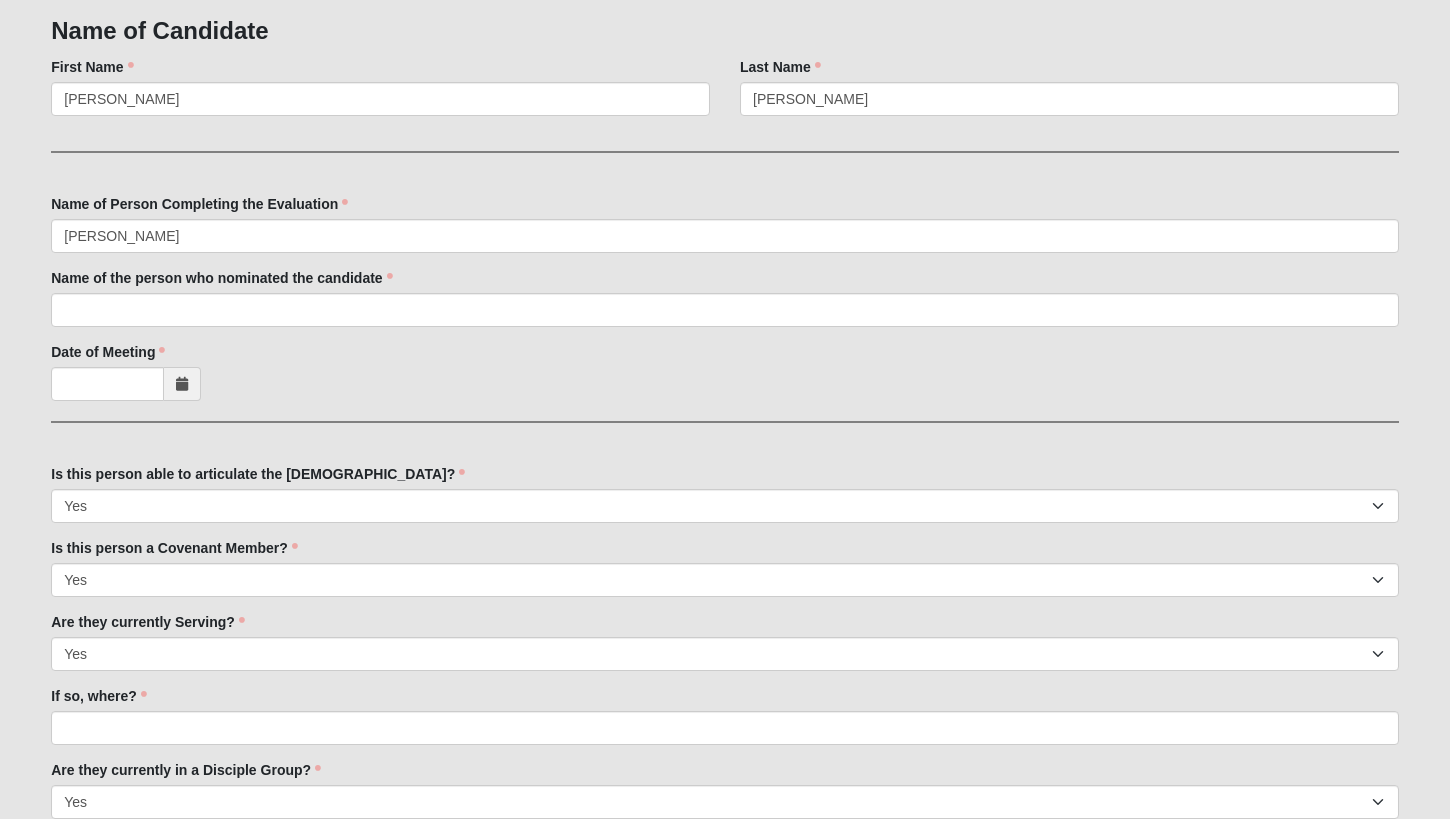 click on "Family Member to Register
Name of Candidate
First Name
David
First Name is required.
Last Name
Moenning
Last Name is required.
Name of Person Completing the Evaluation
Demetrius Willis
Name of Person Completing the Evaluation is required.
Name of the person who nominated the candidate
Name of the person who nominated the candidate is required.
Date of Meeting
Date of Meeting is required.
Is this person able to articulate the Gospel?
No
Yes
Is this person able to articulate the Gospel? is required.
Is this person a Covenant Member?
No
Yes
Is this person a Covenant Member? is required.
No" at bounding box center (725, 628) 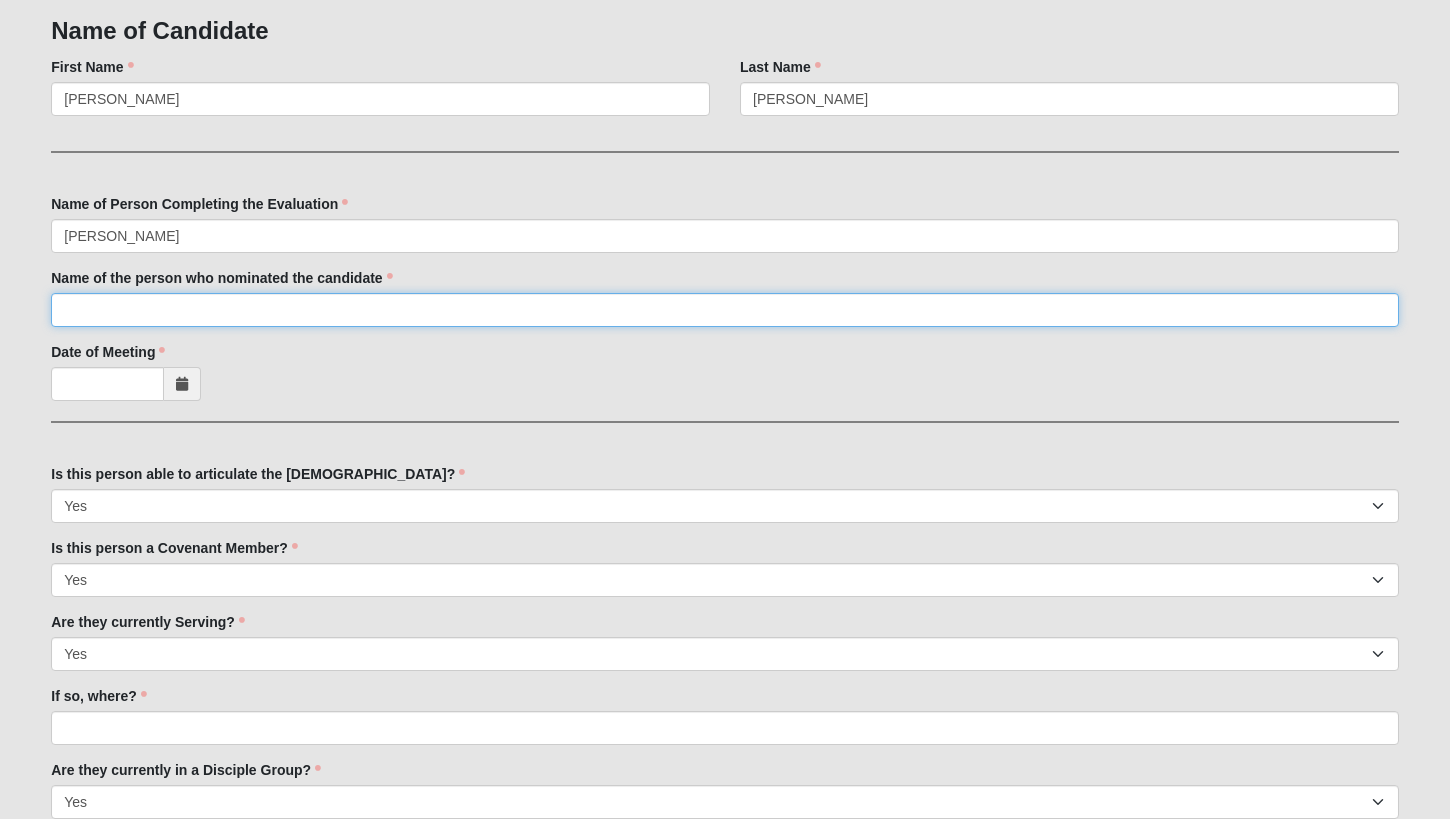 click on "Name of the person who nominated the candidate" at bounding box center [725, 310] 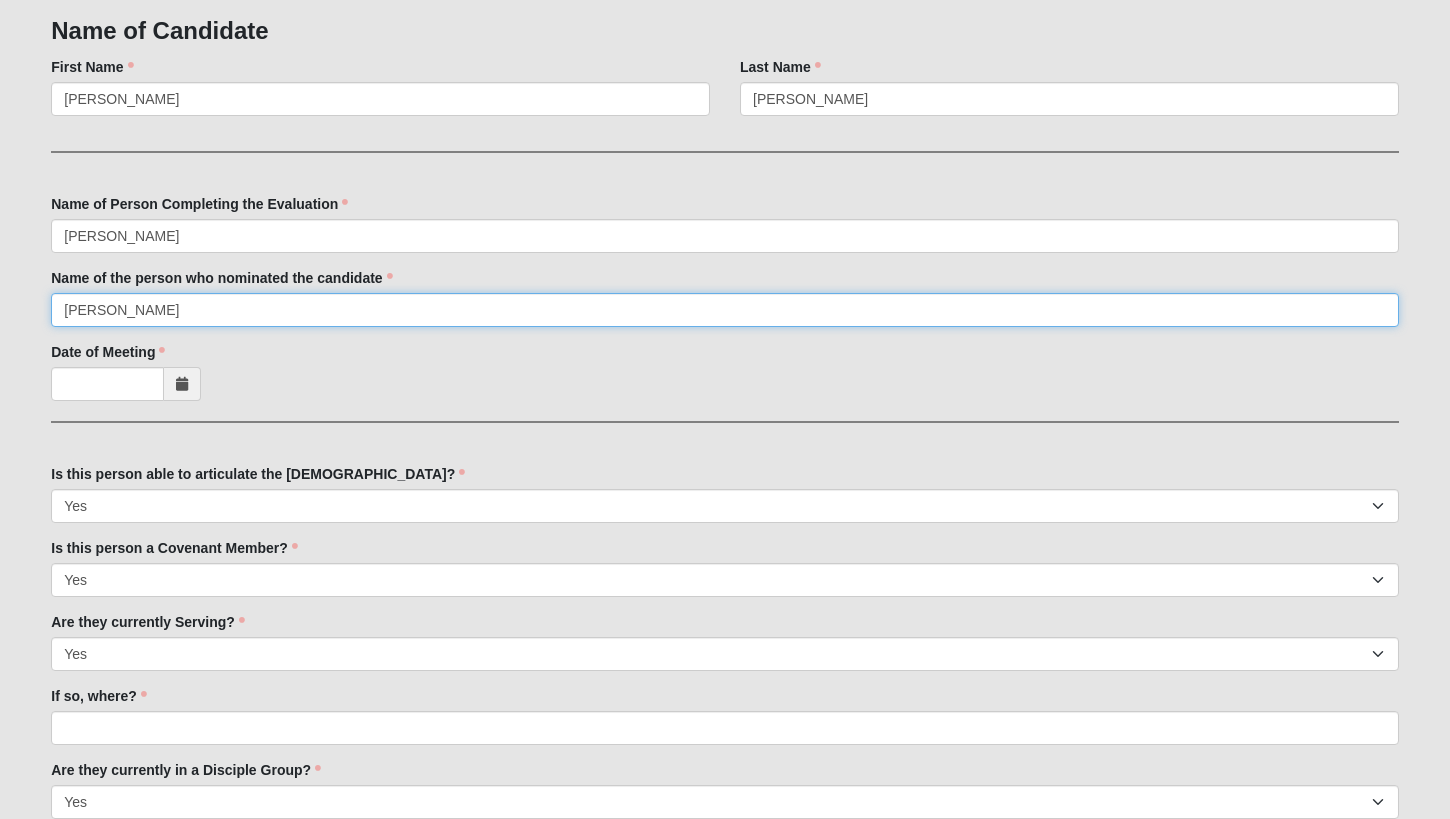 type on "[PERSON_NAME]" 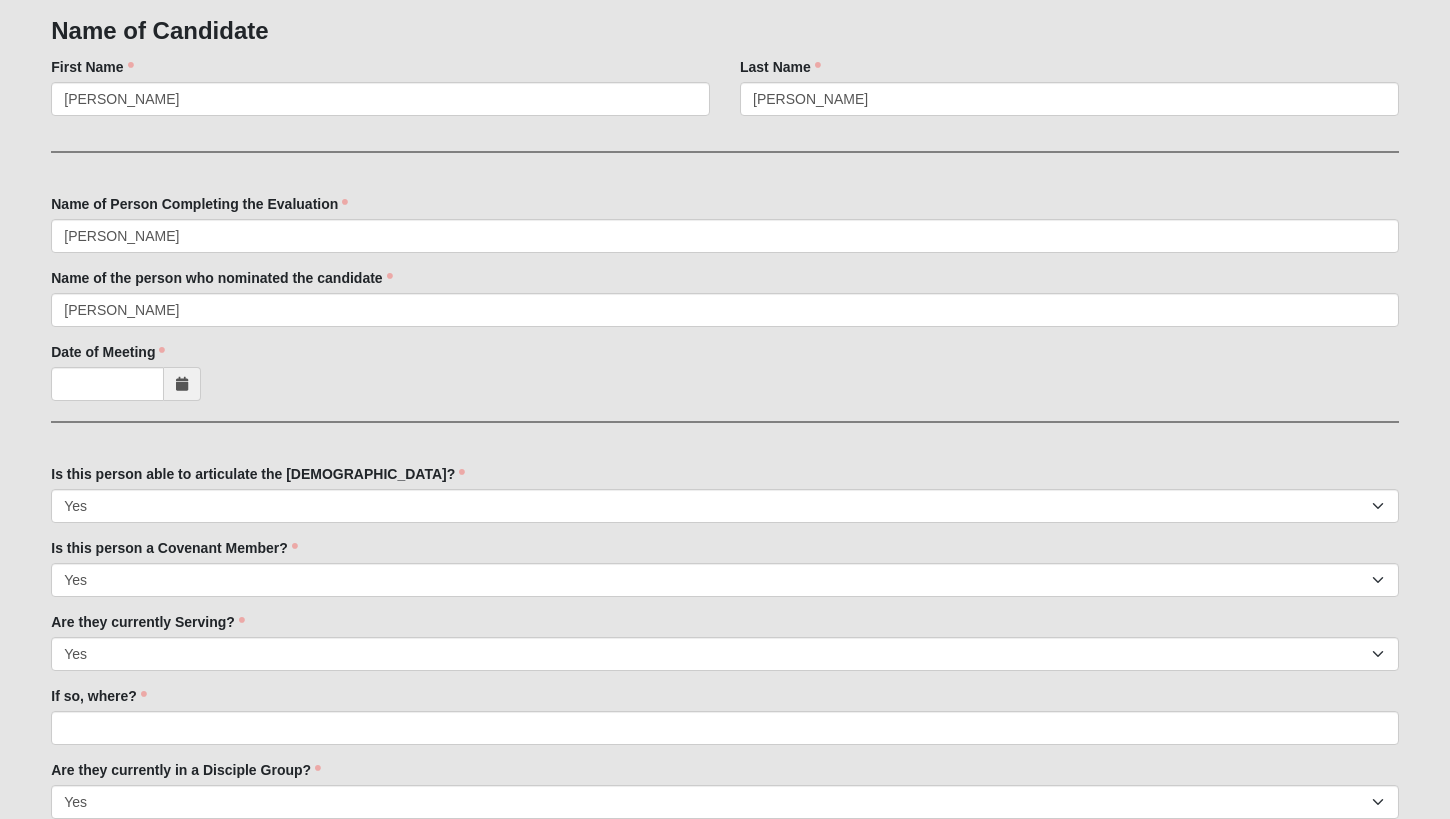 click at bounding box center [182, 384] 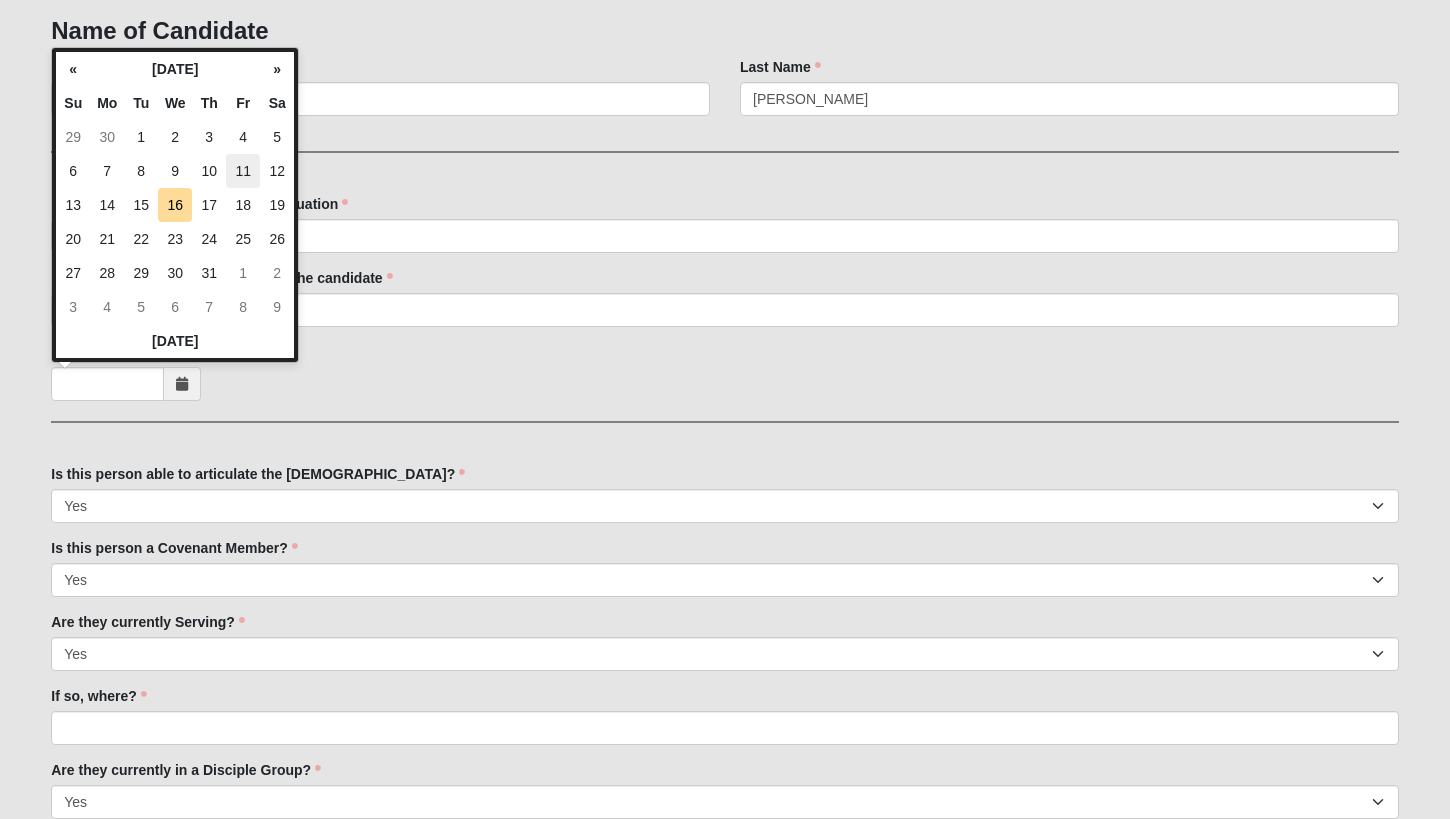 click on "11" at bounding box center [243, 171] 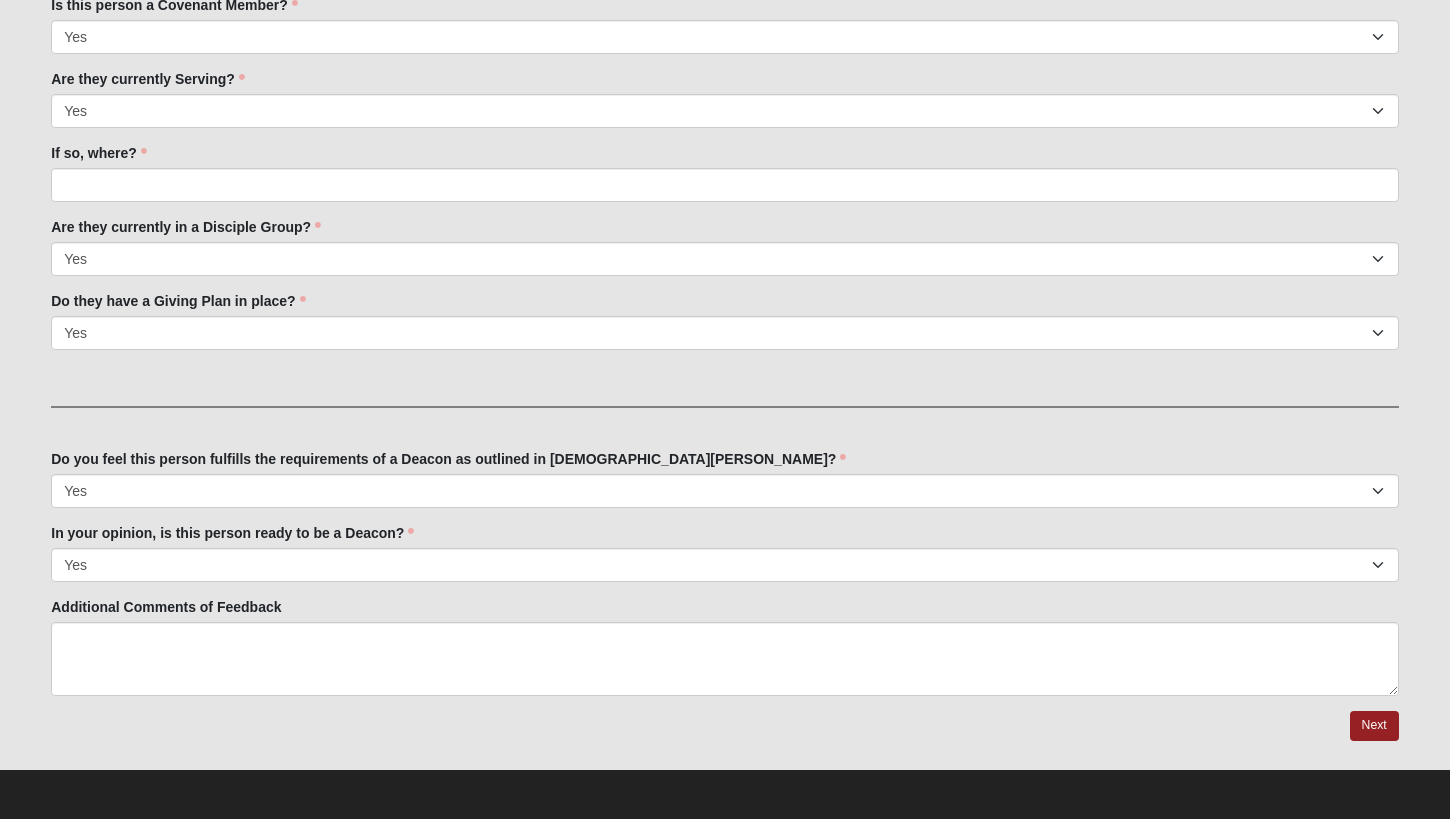 scroll, scrollTop: 880, scrollLeft: 0, axis: vertical 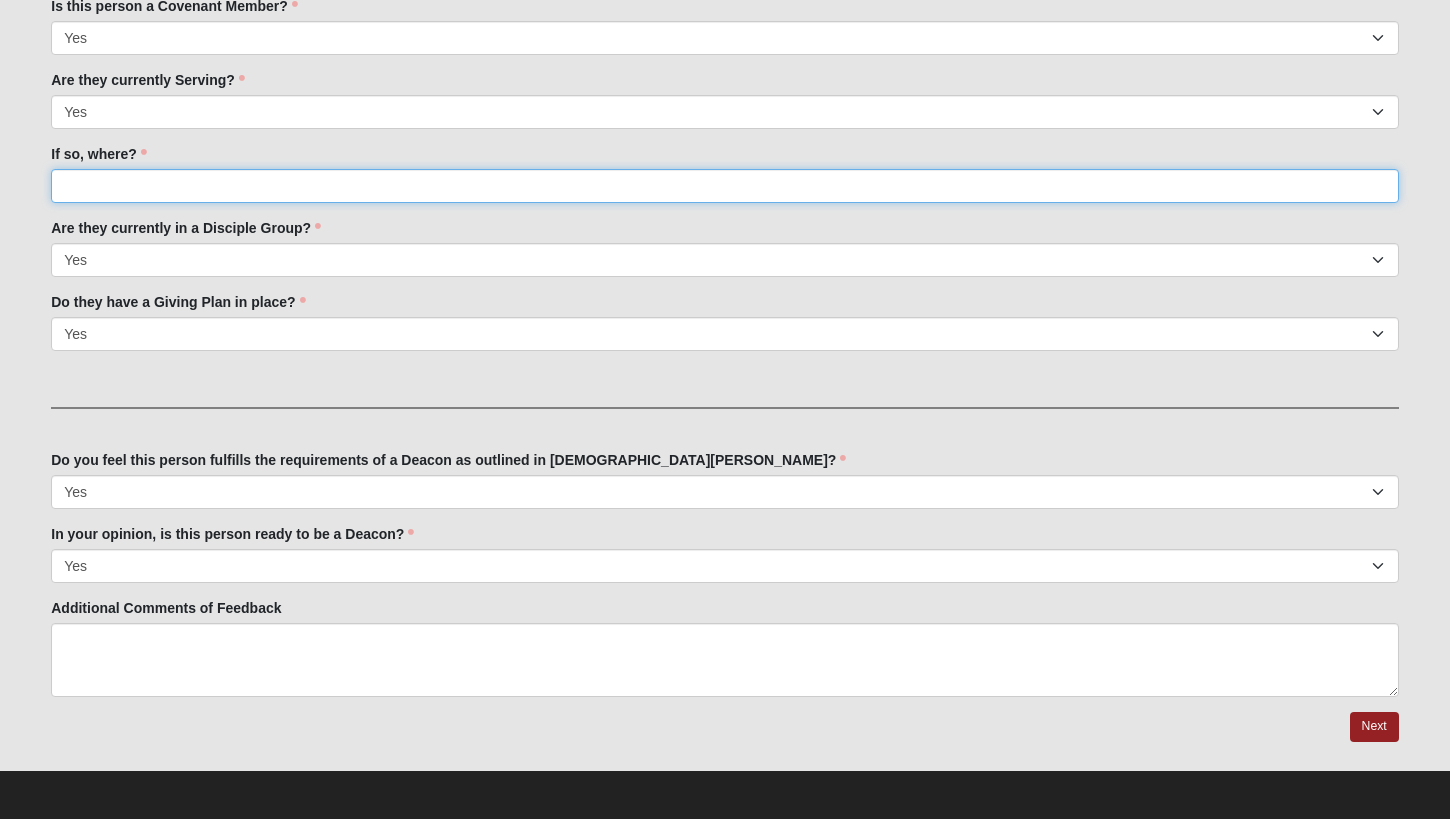 click on "If so, where?" at bounding box center [725, 186] 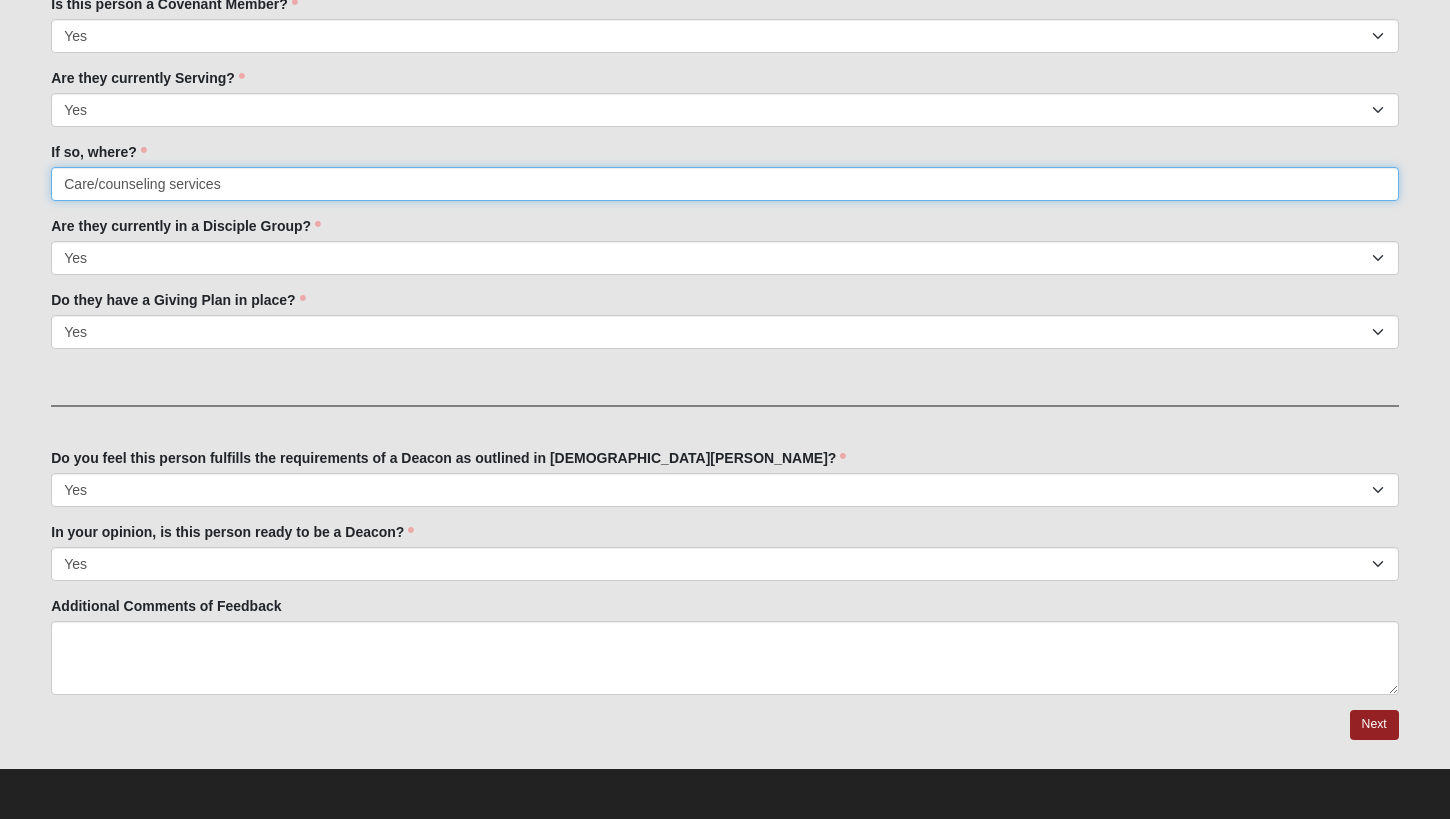 scroll, scrollTop: 880, scrollLeft: 0, axis: vertical 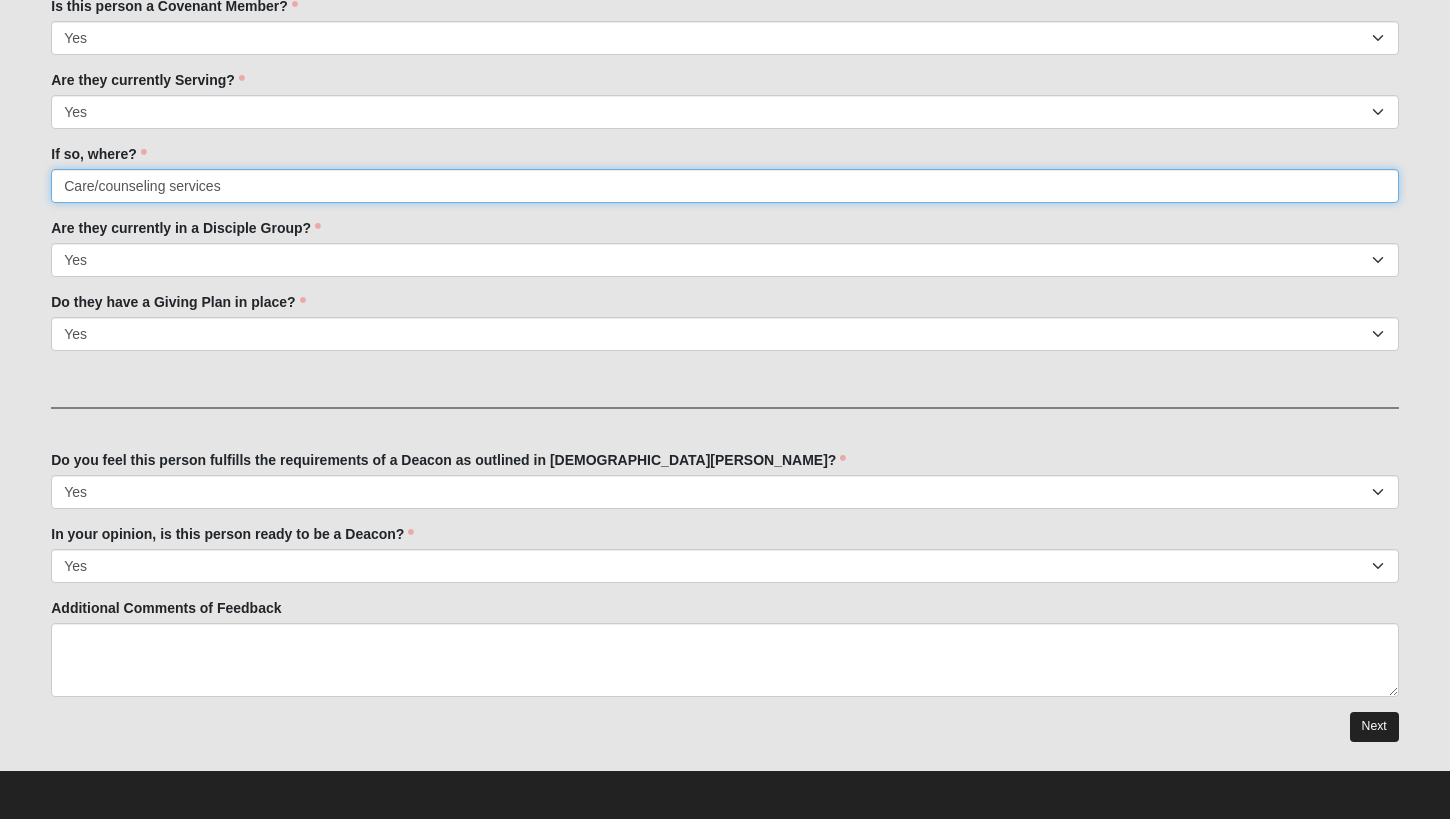 type on "Care/counseling services" 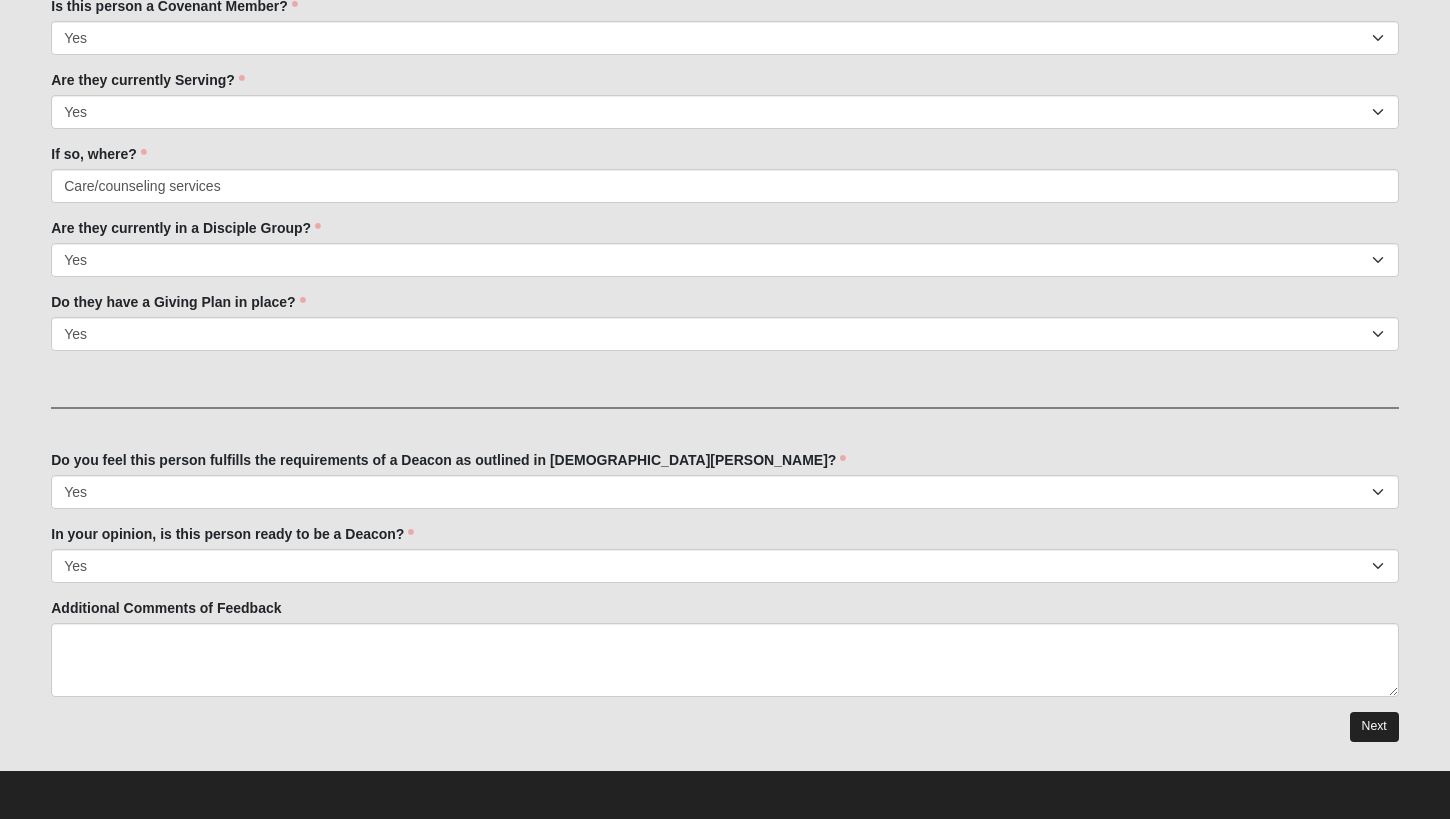 click on "Next" at bounding box center [1374, 726] 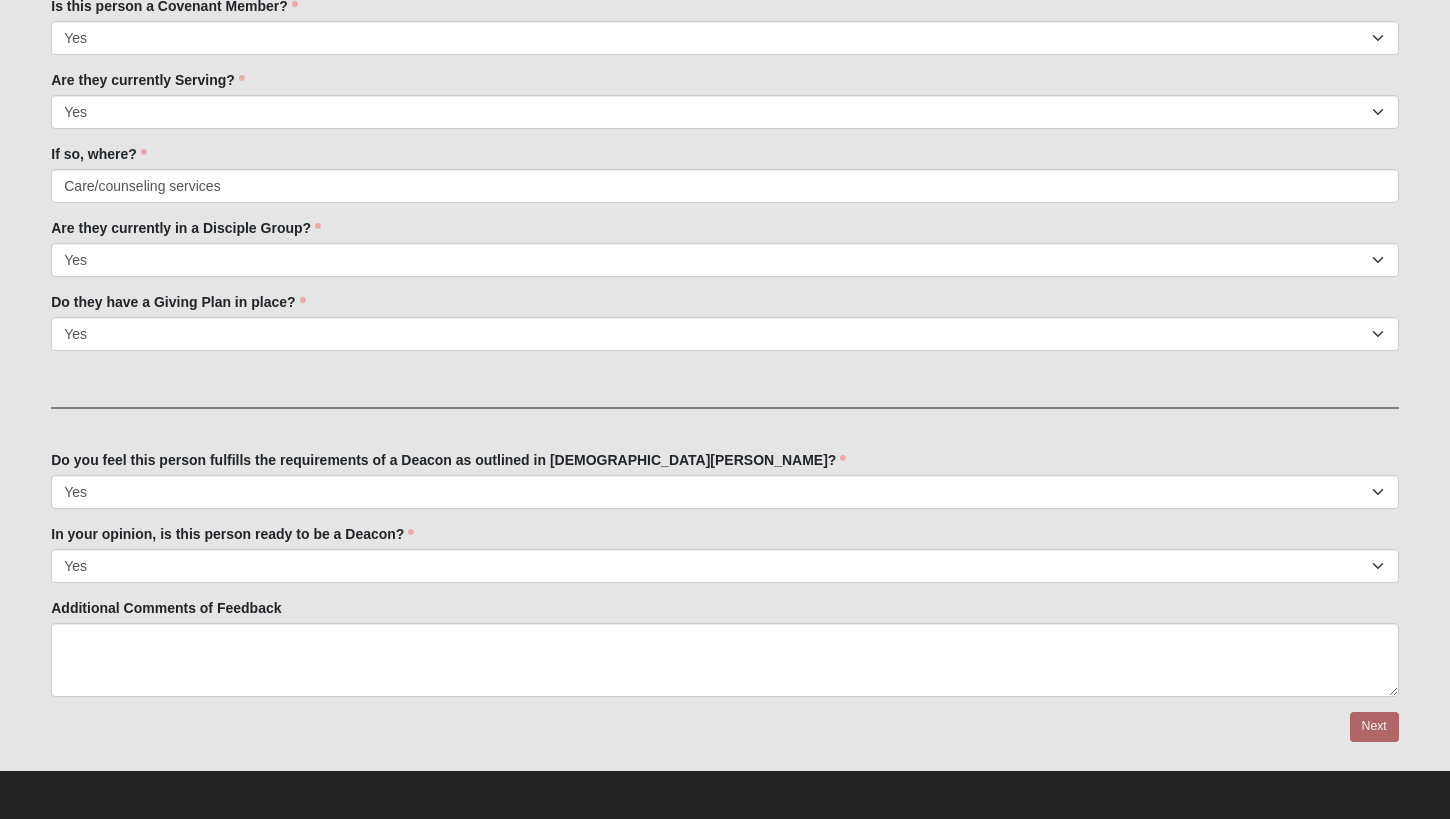 scroll, scrollTop: 0, scrollLeft: 0, axis: both 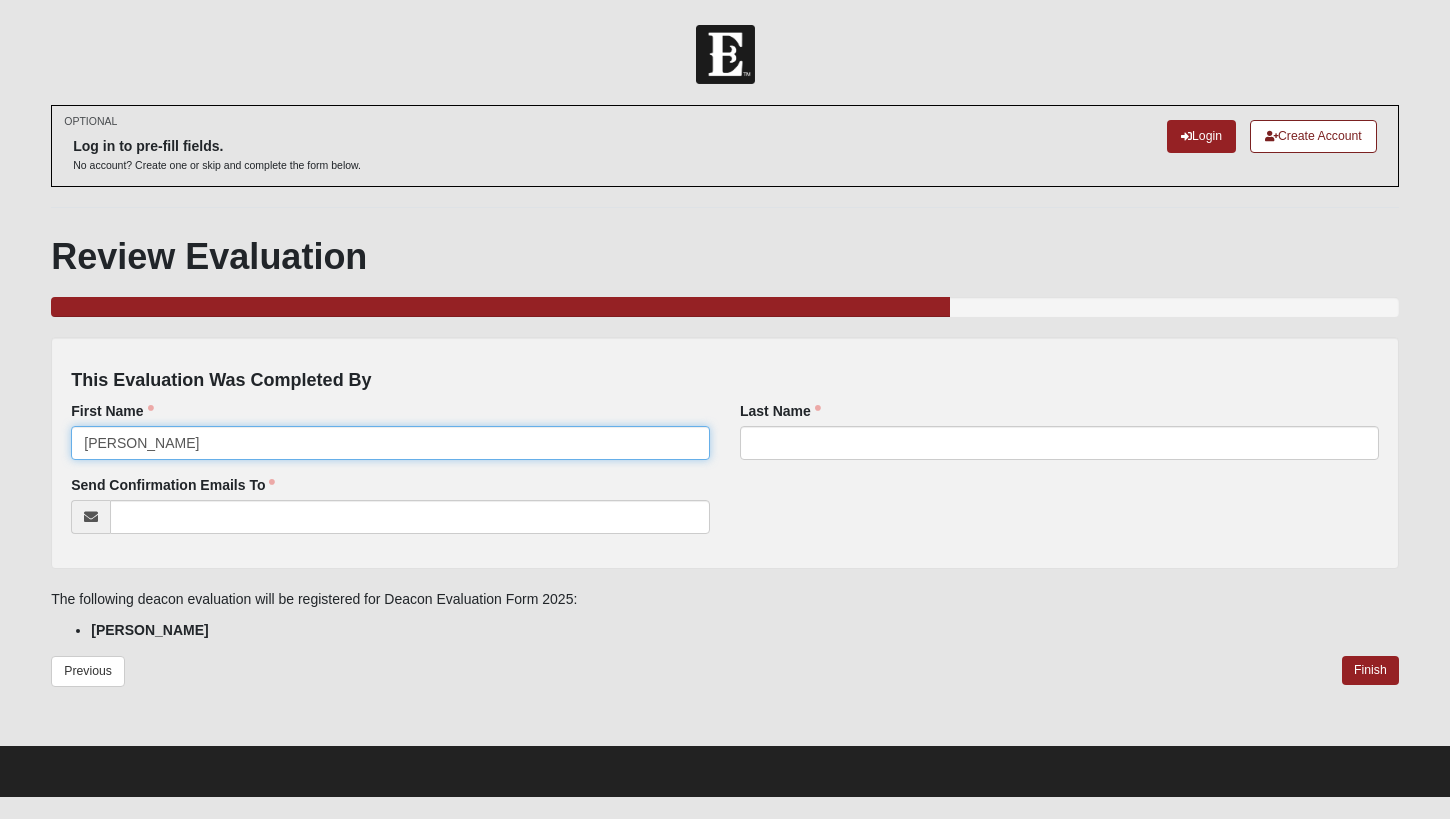 type on "[PERSON_NAME]" 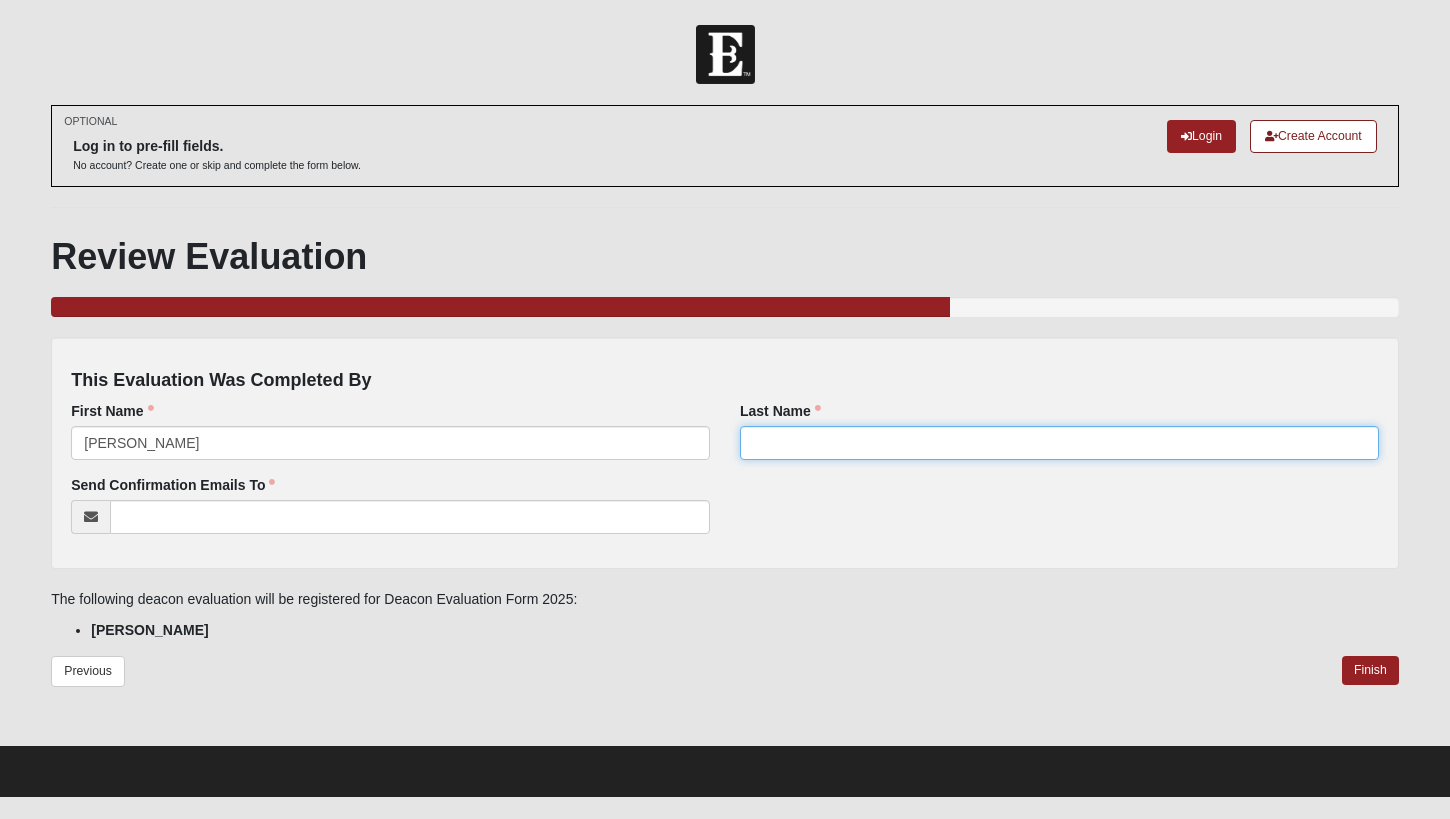 type on "w" 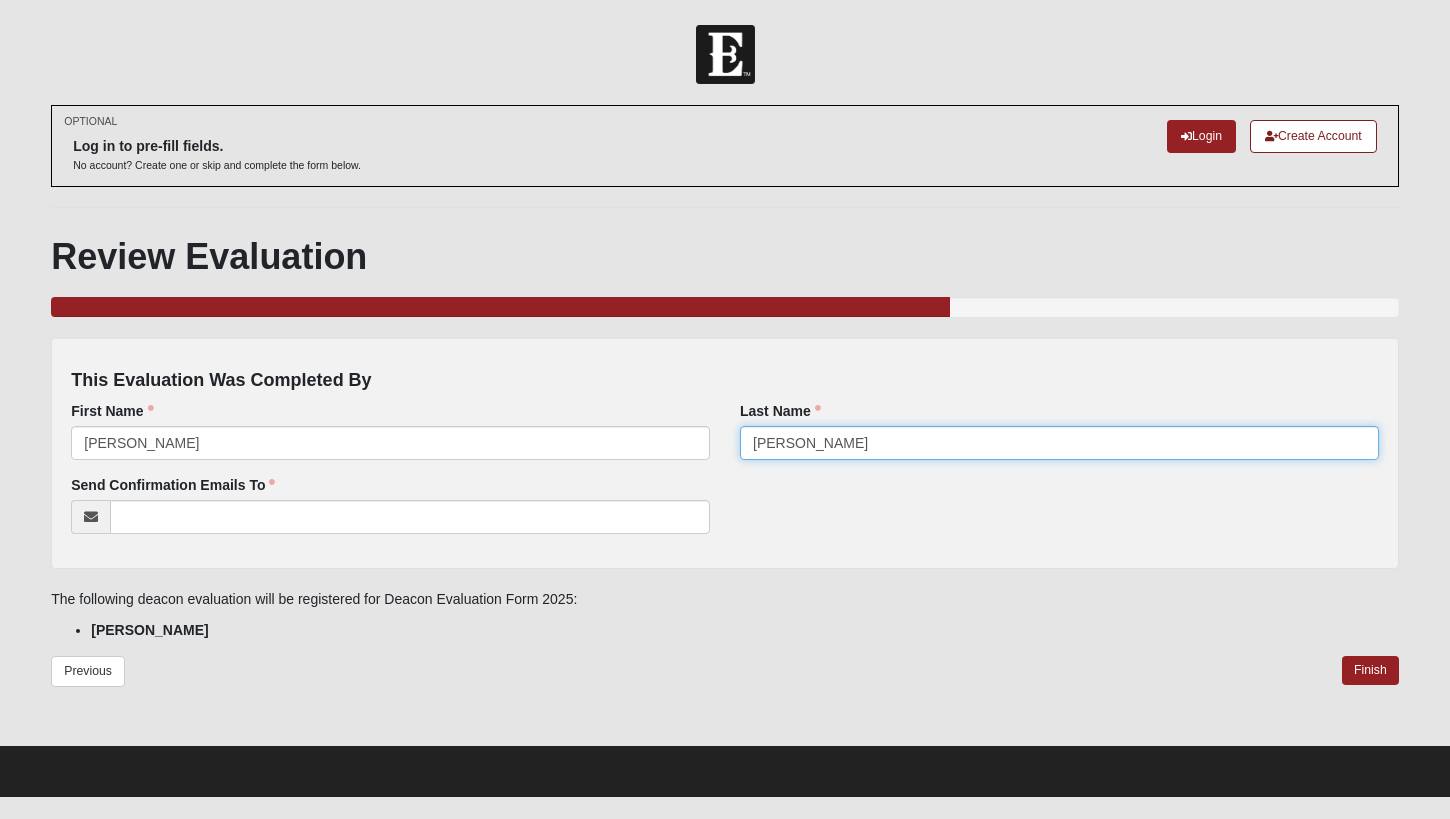 type on "[PERSON_NAME]" 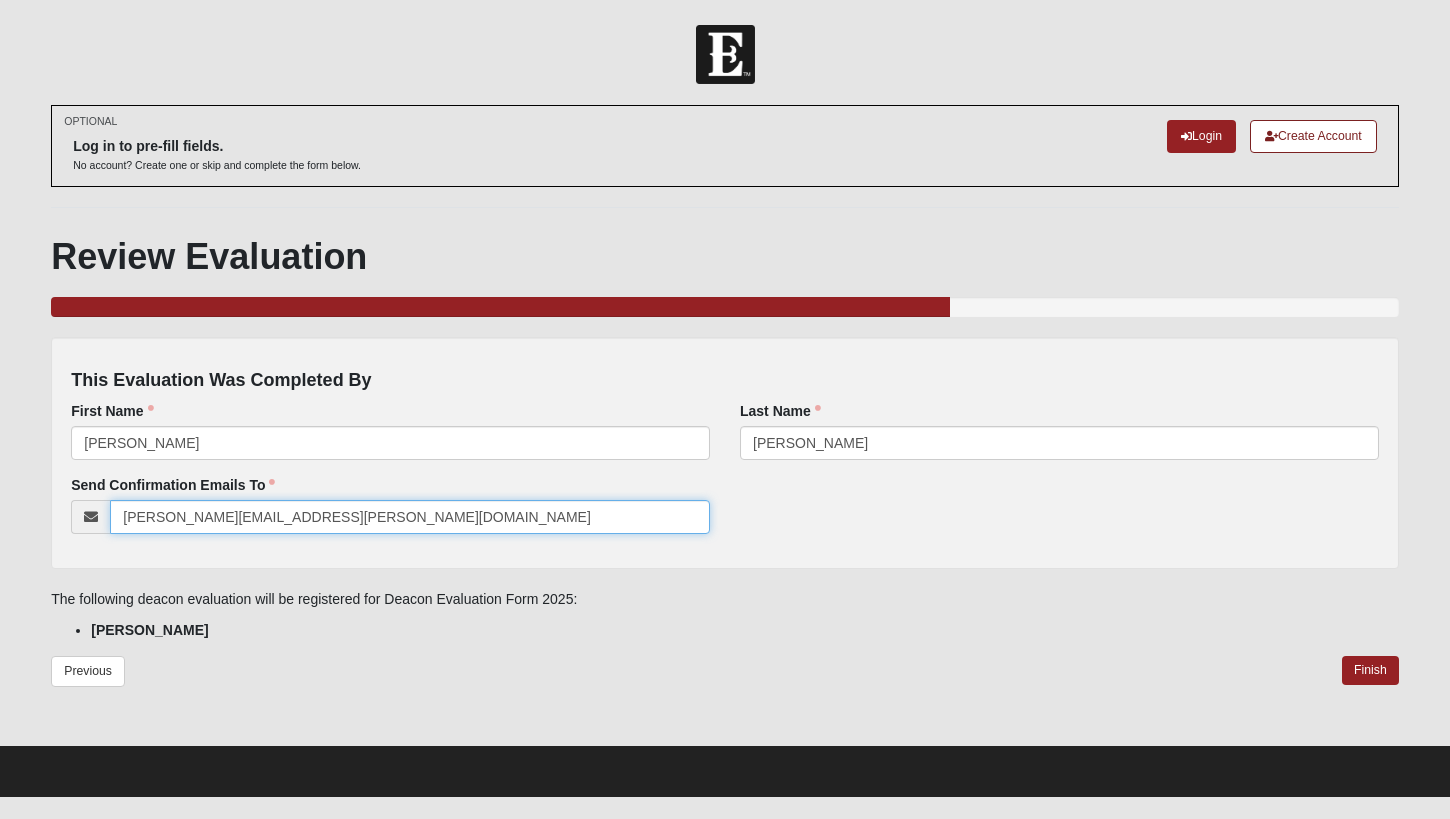 type on "[PERSON_NAME][EMAIL_ADDRESS][PERSON_NAME][DOMAIN_NAME]" 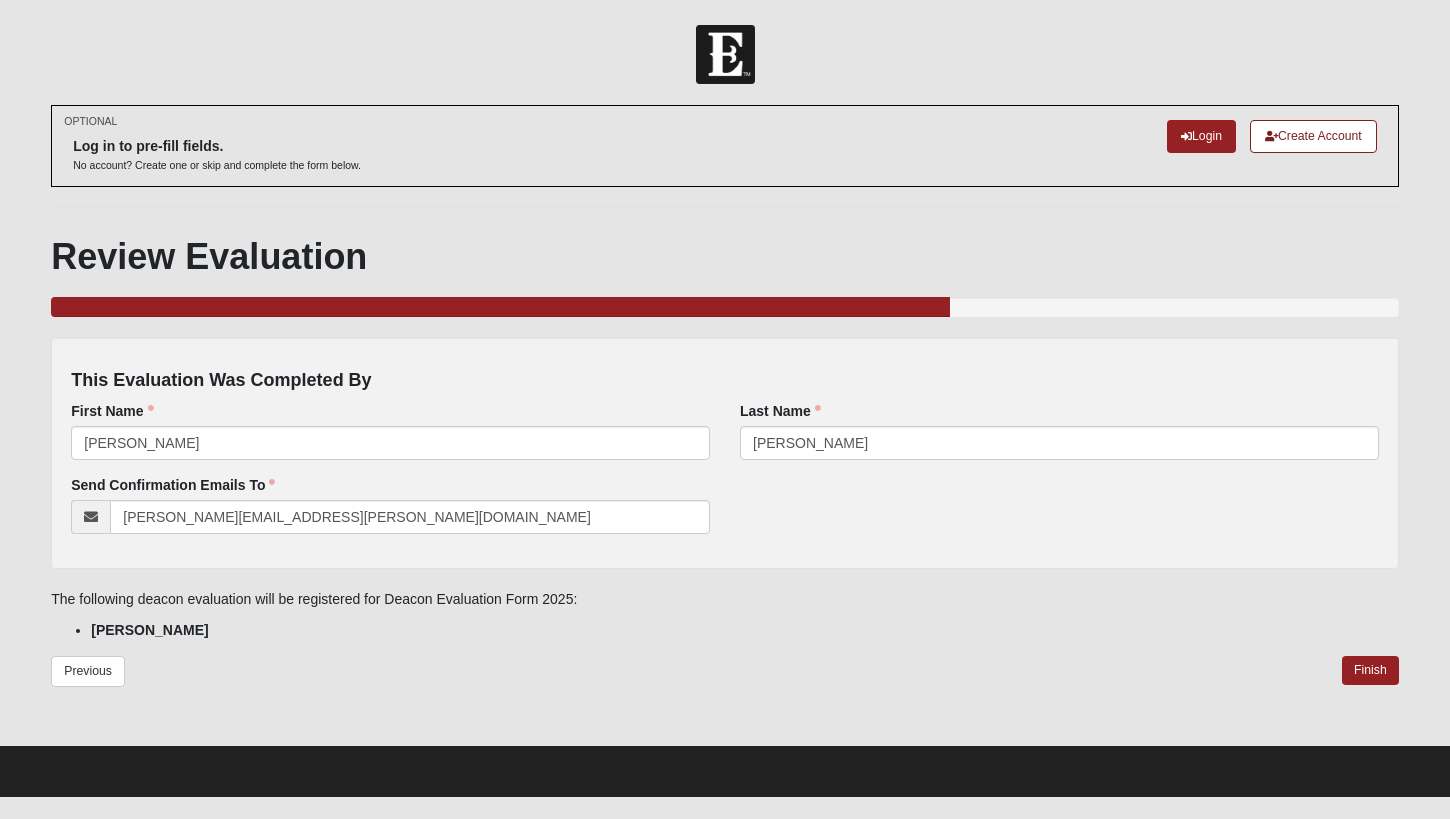 scroll, scrollTop: 0, scrollLeft: 0, axis: both 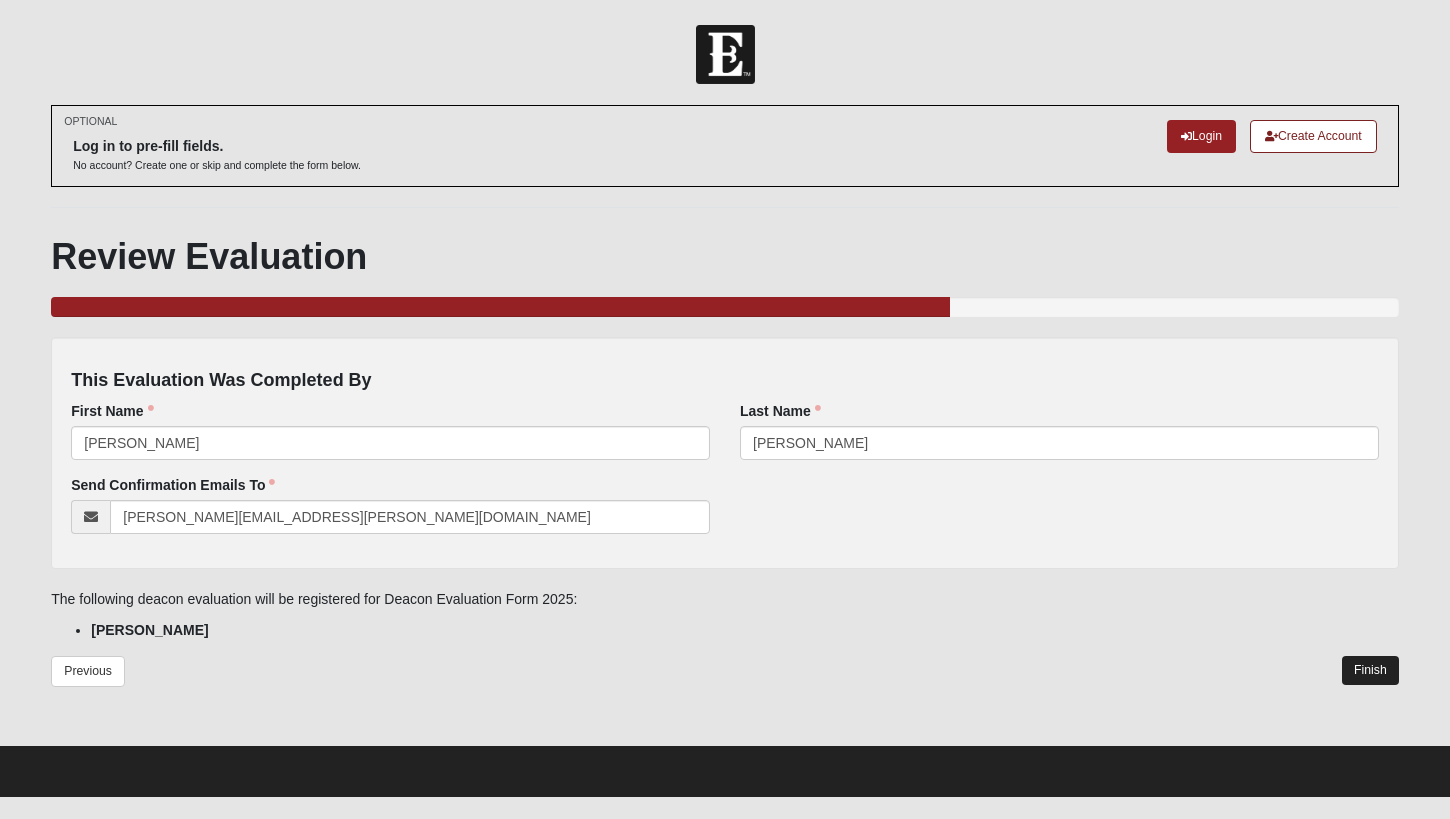 click on "Finish" at bounding box center [1370, 670] 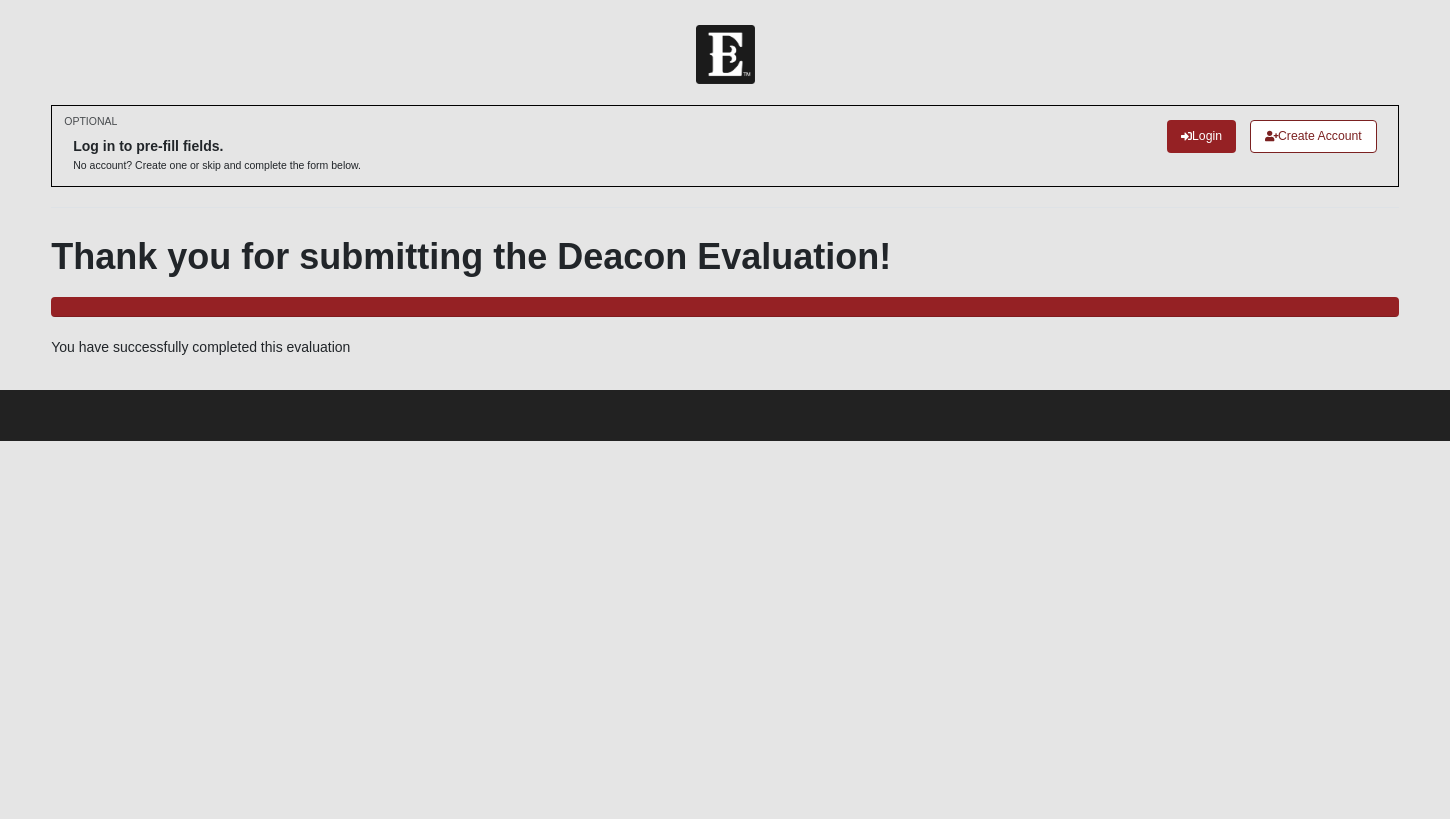 scroll, scrollTop: 0, scrollLeft: 0, axis: both 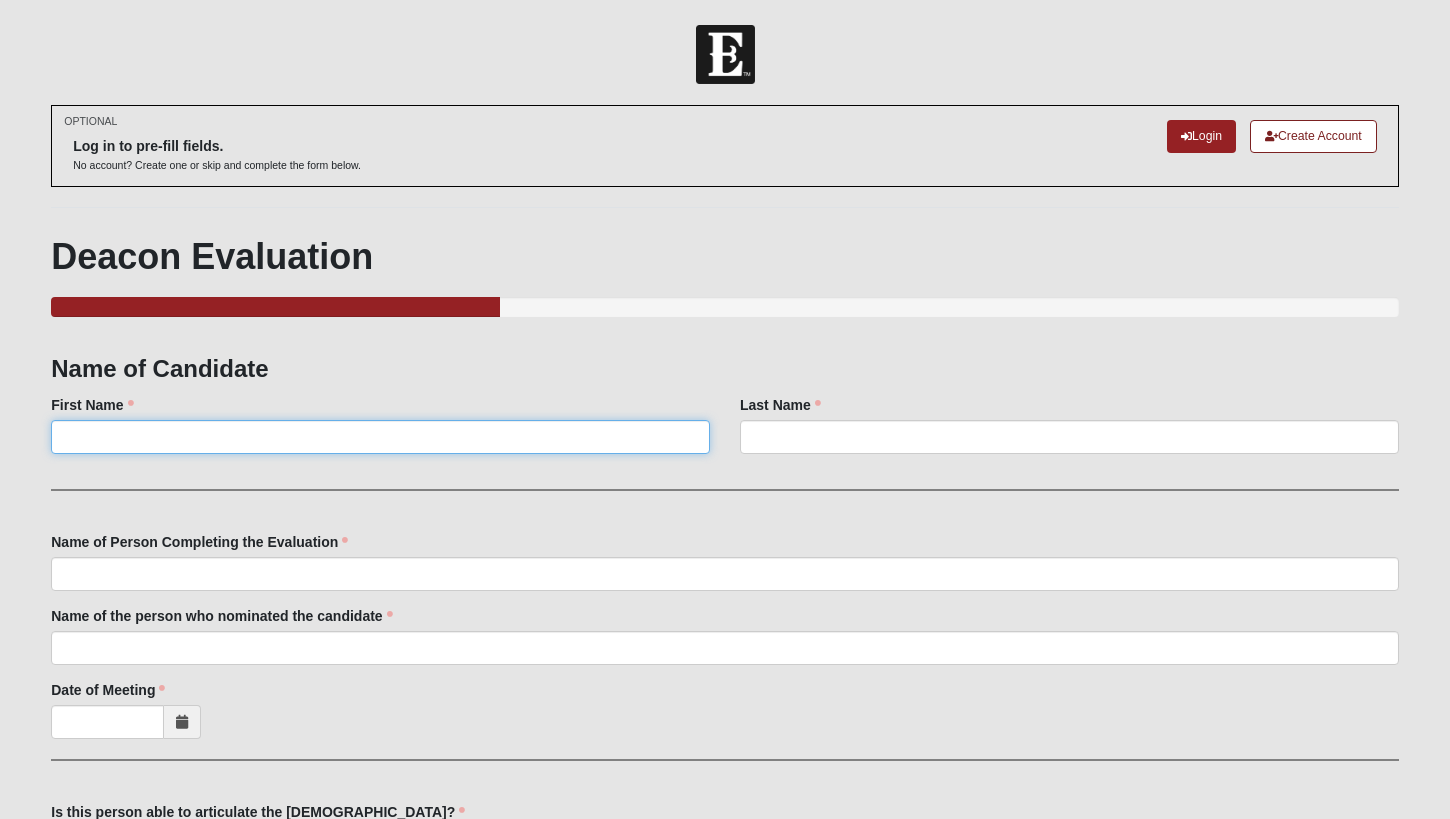 click on "First Name" at bounding box center [380, 437] 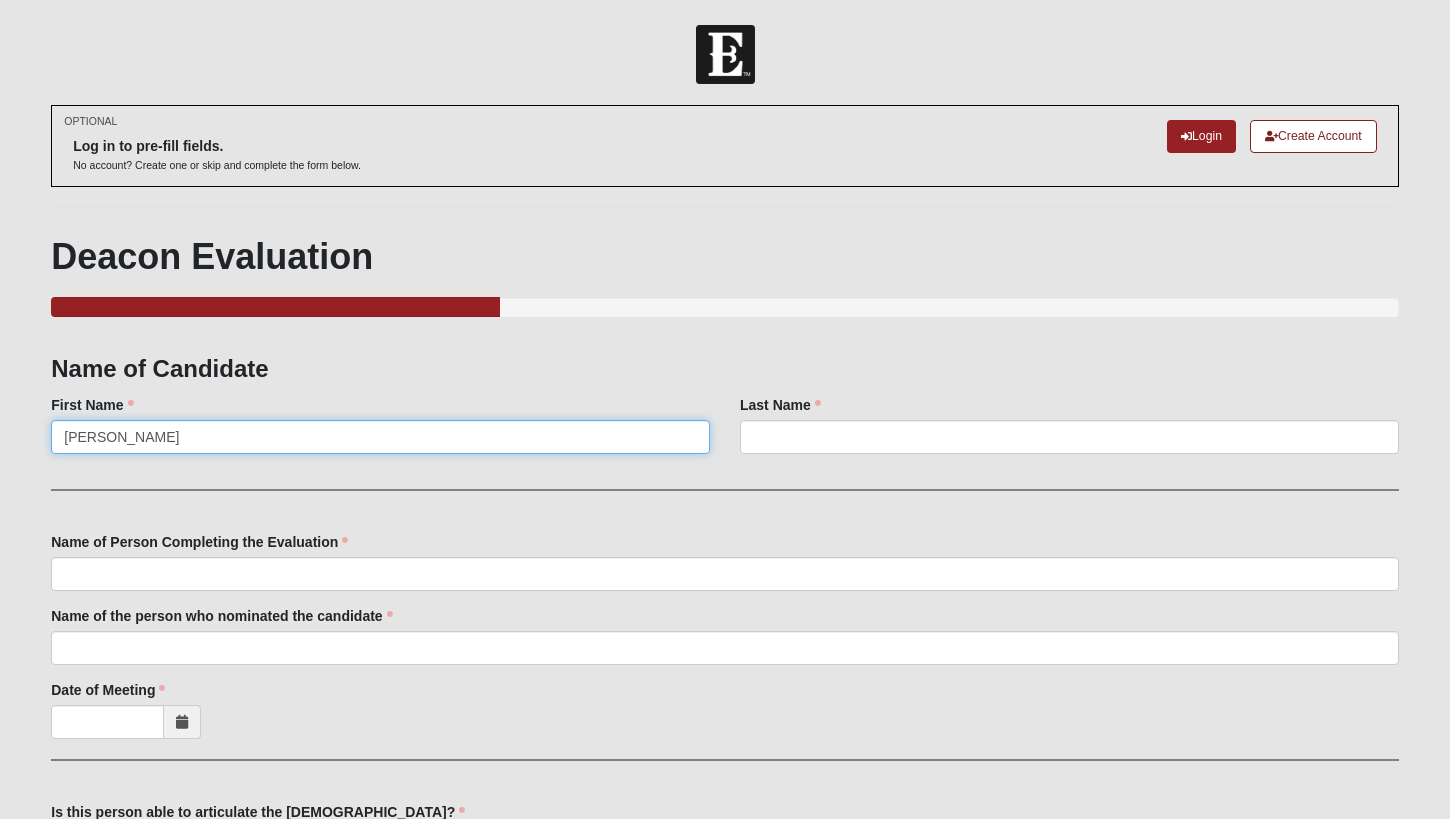 type on "Debbie" 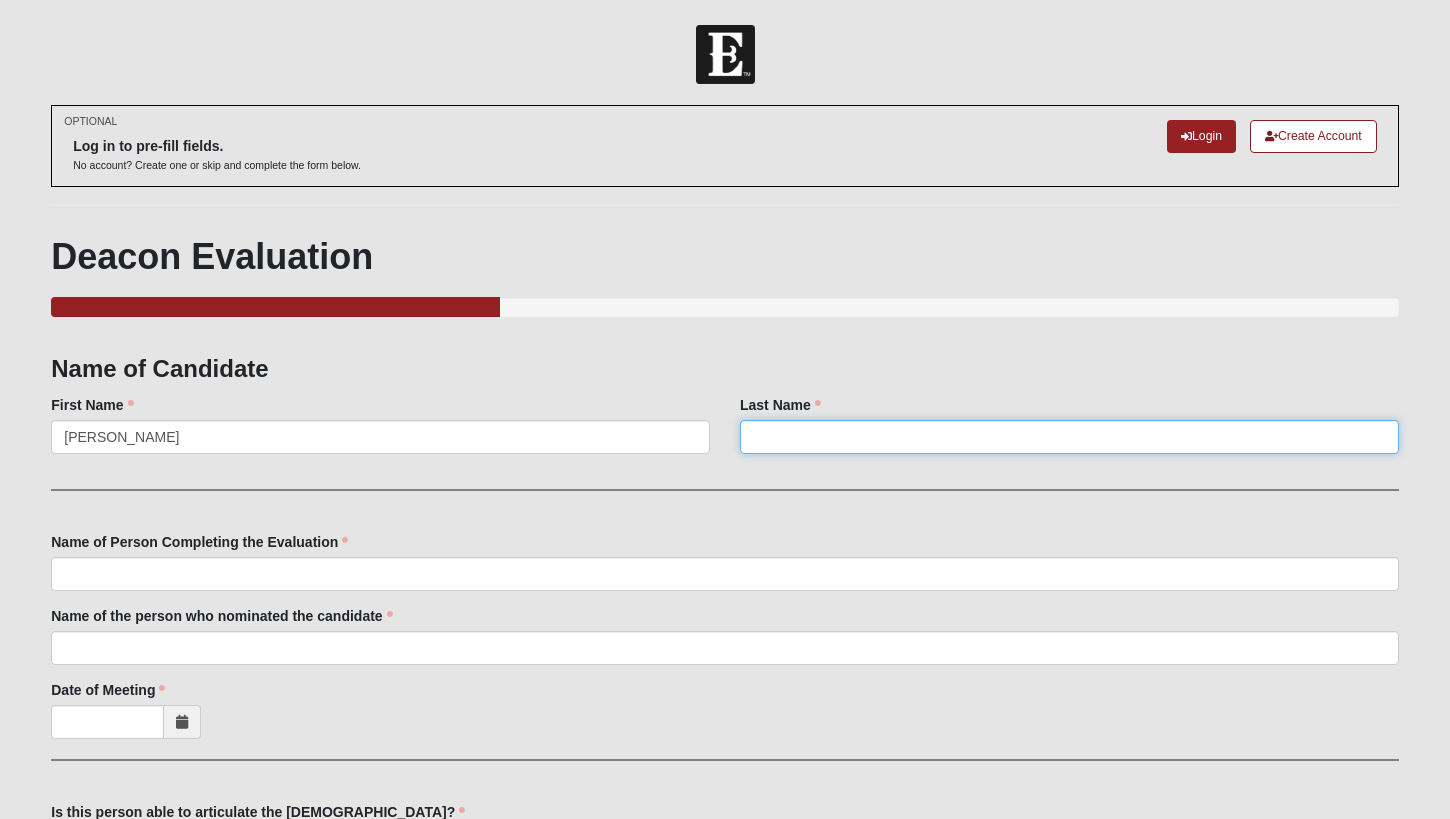 type on "m" 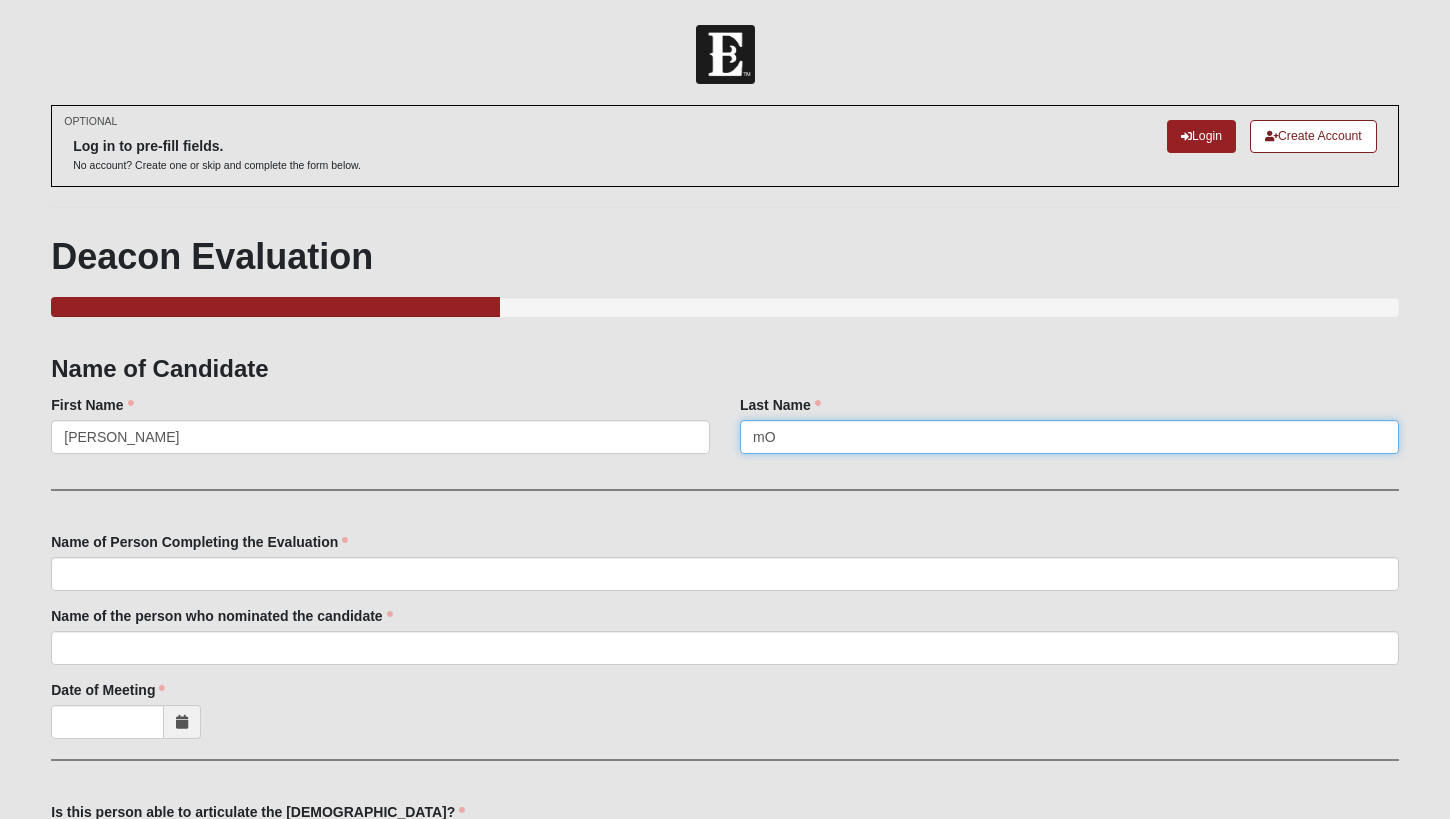 type on "m" 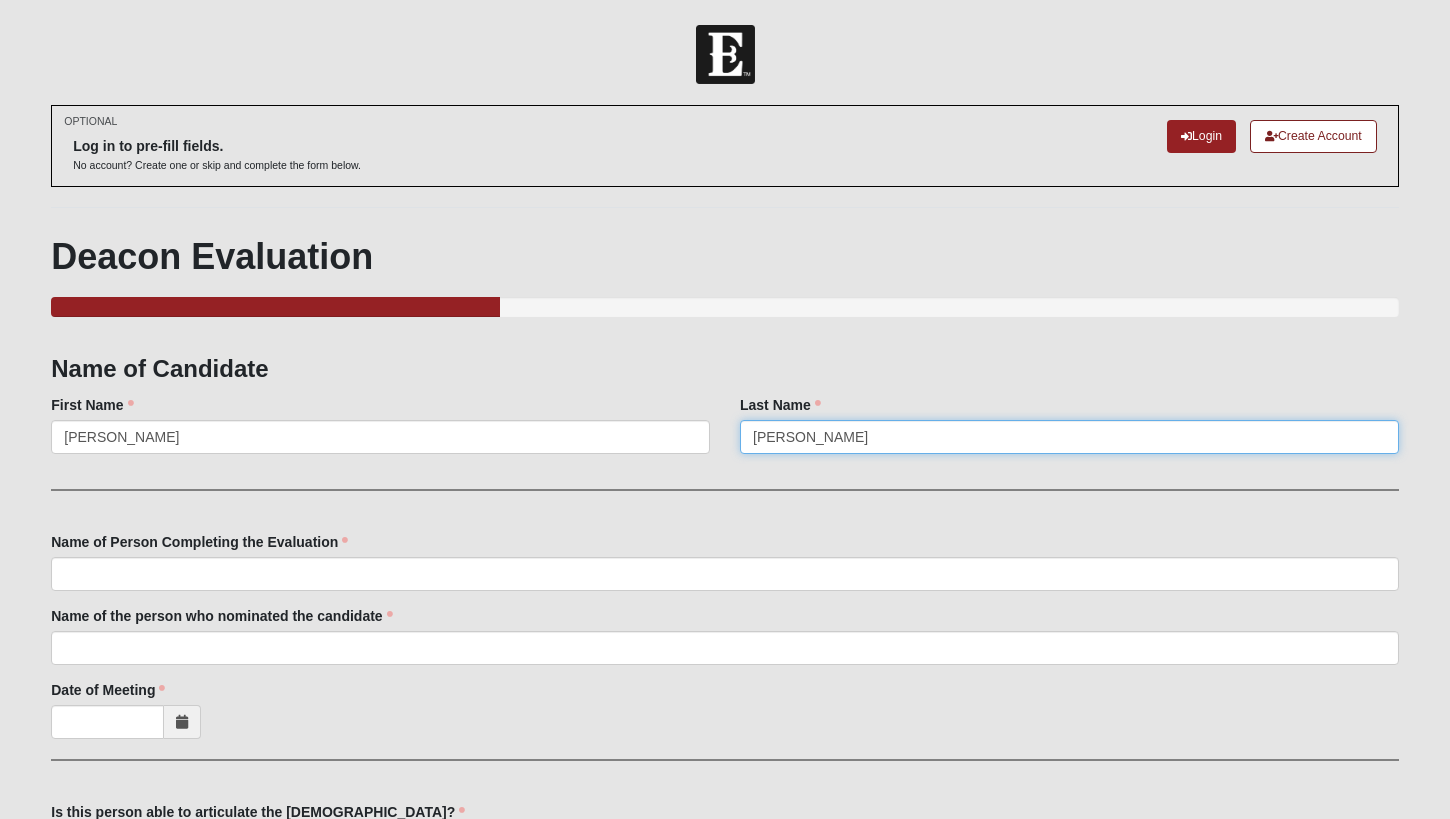 type on "Moenning" 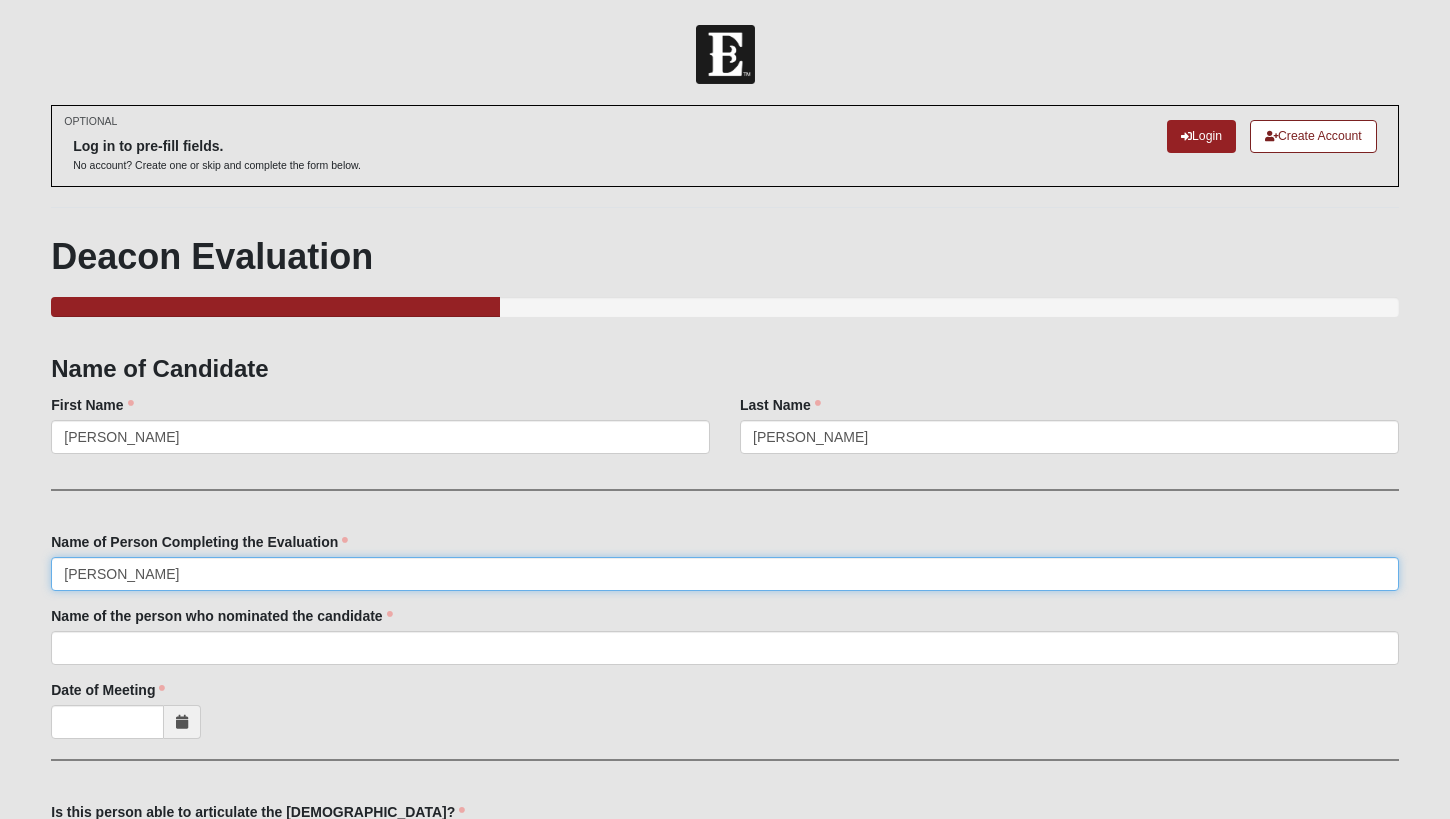 type on "[PERSON_NAME]" 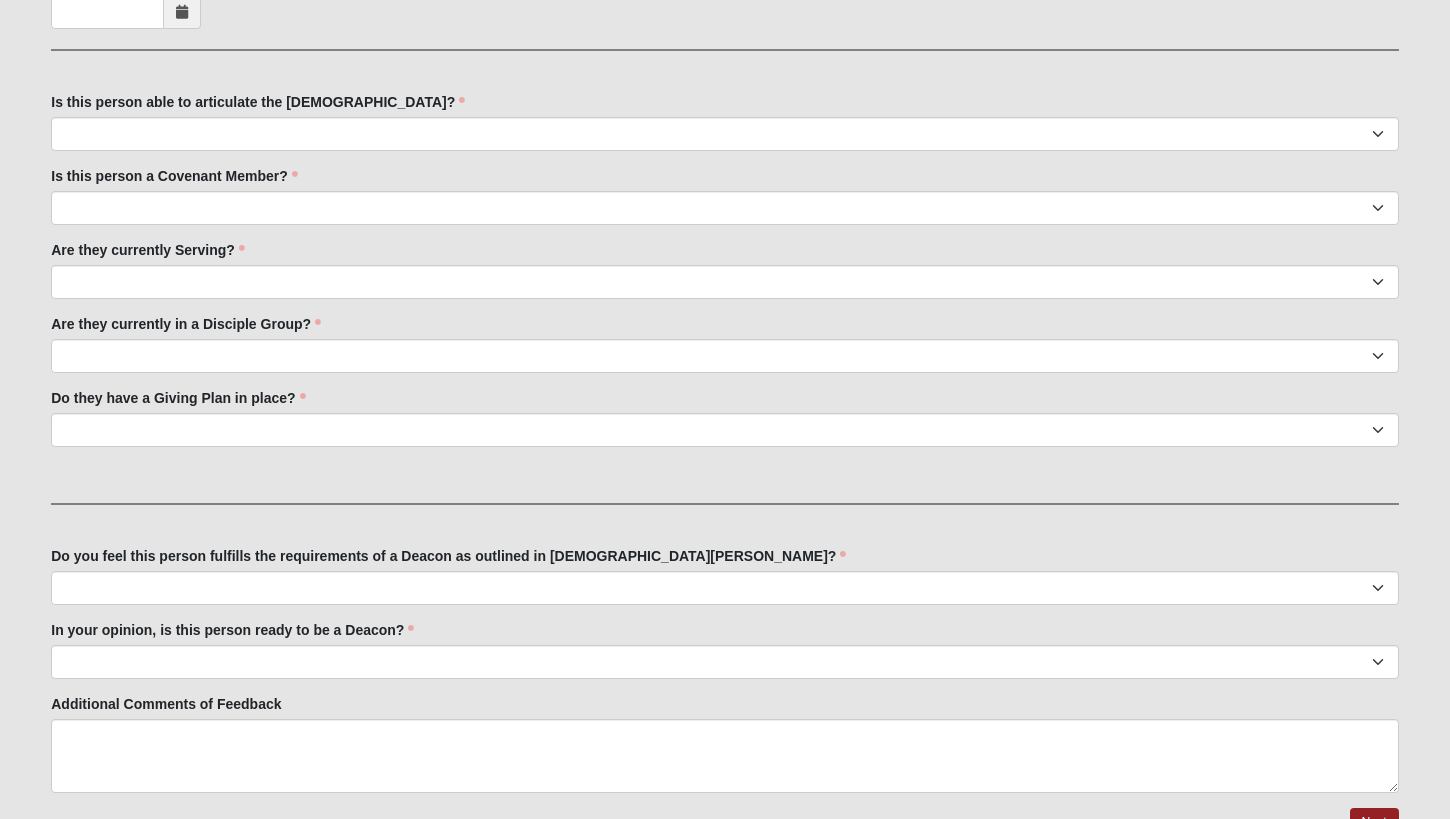 scroll, scrollTop: 639, scrollLeft: 0, axis: vertical 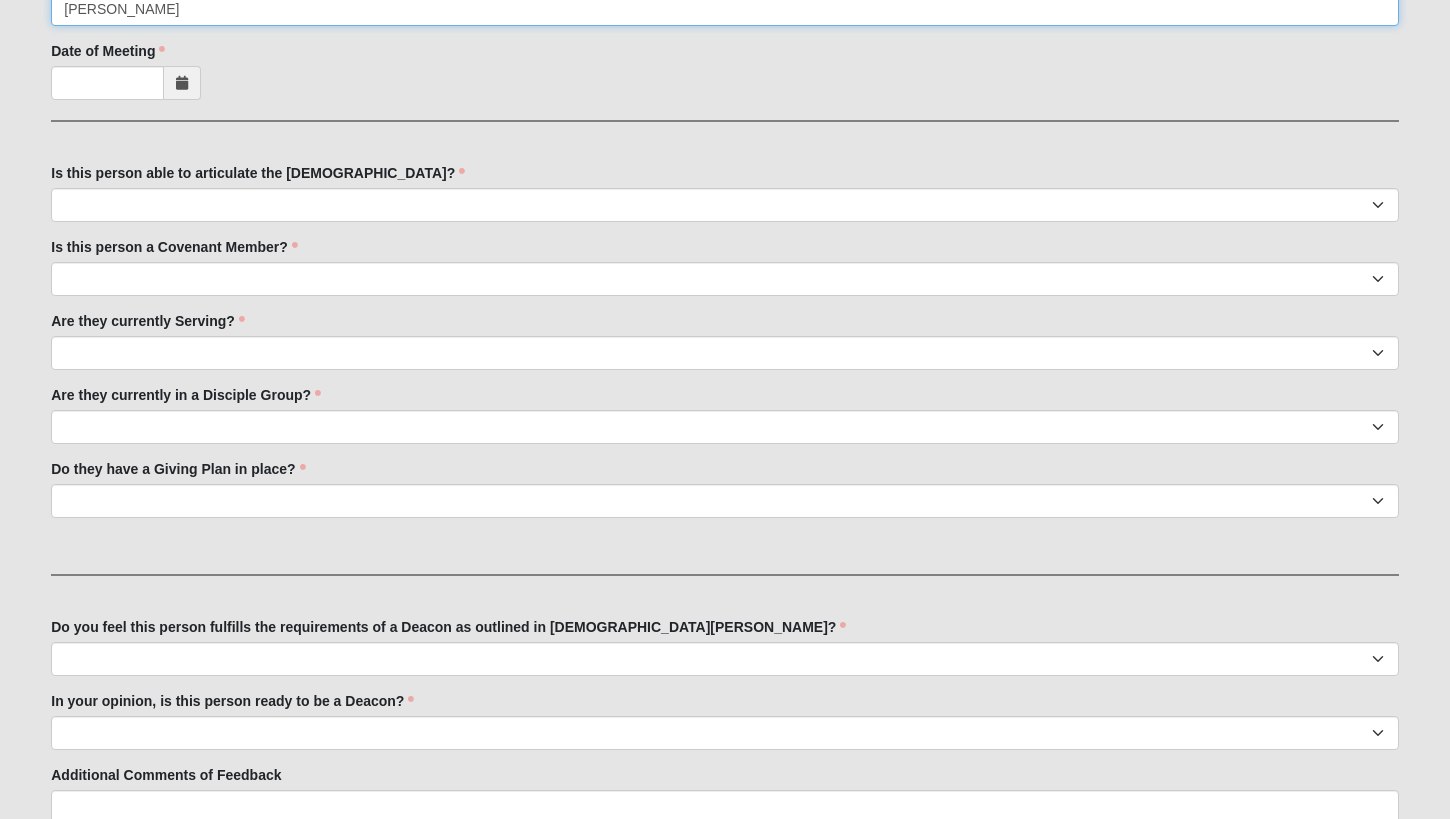 type on "[PERSON_NAME]" 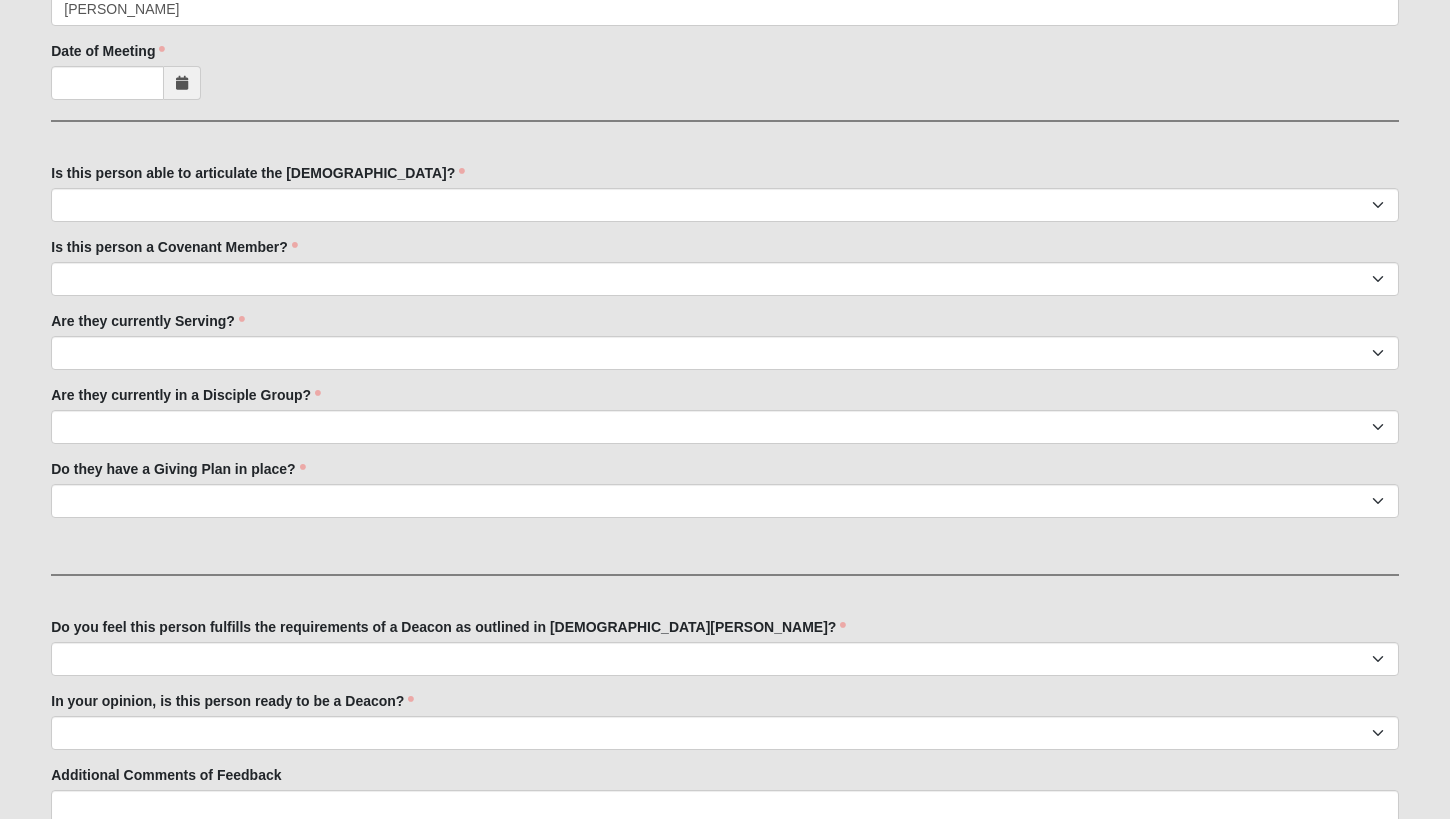 click at bounding box center (182, 83) 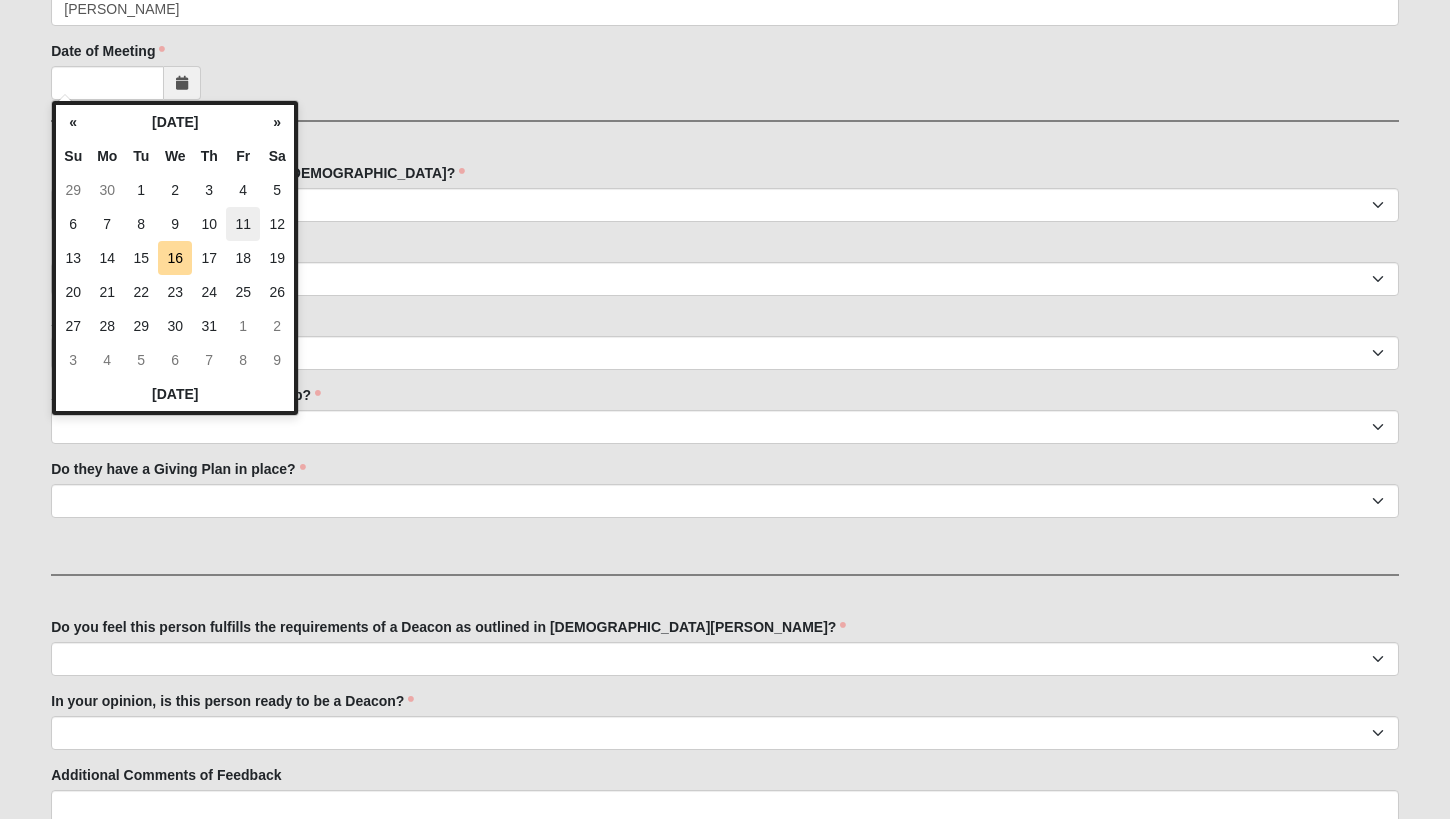 click on "11" at bounding box center (243, 224) 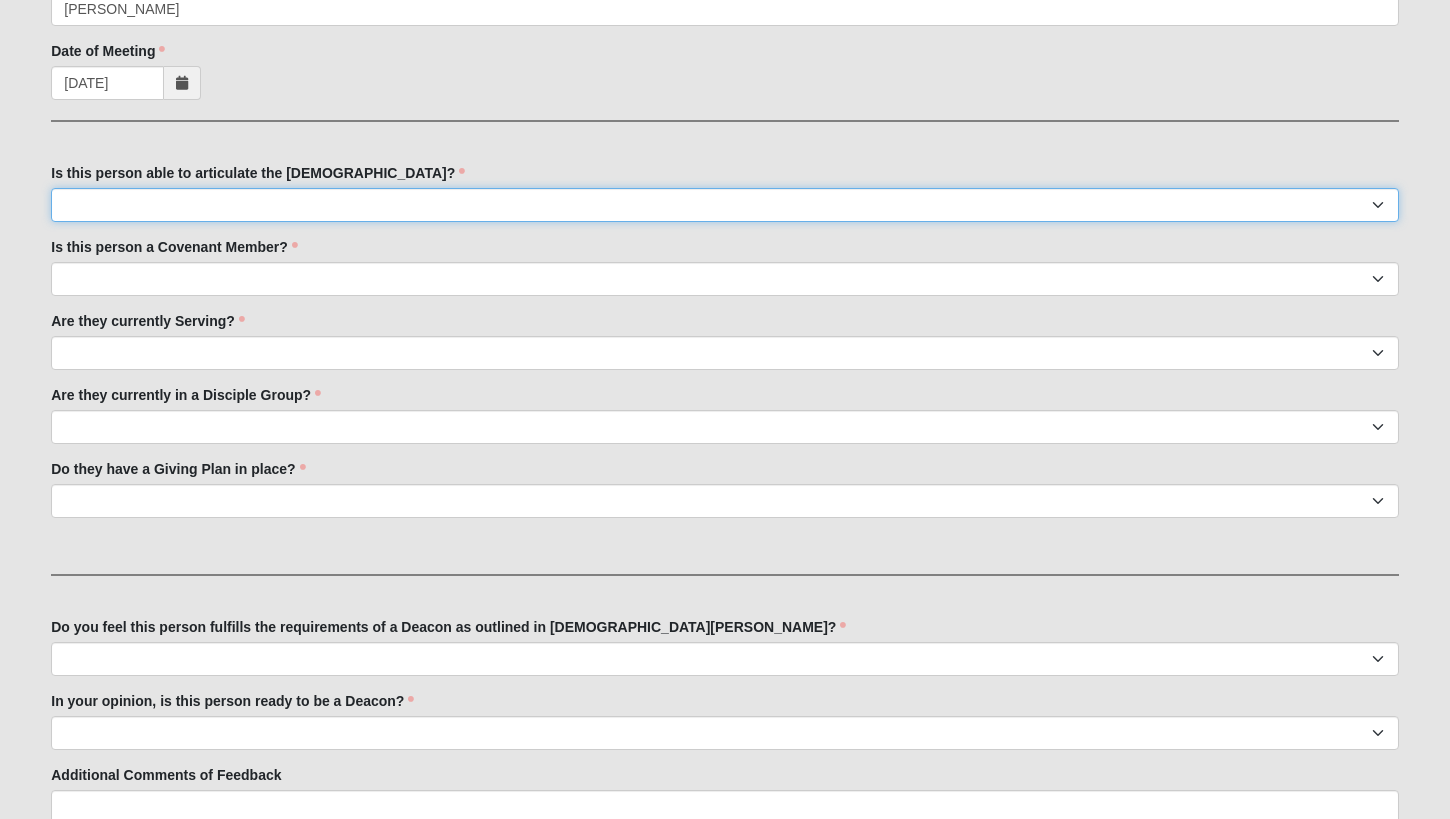select on "True" 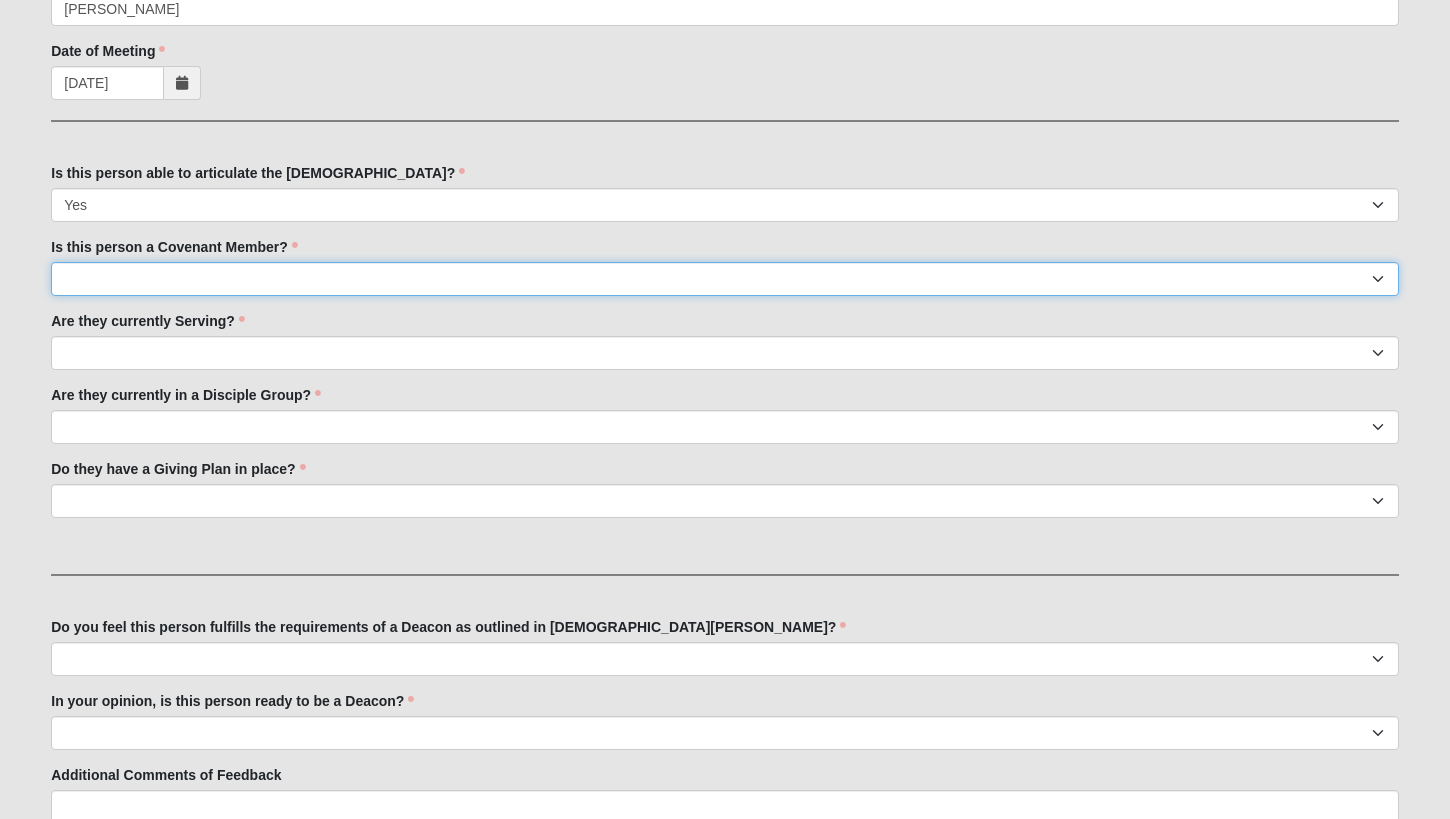 select on "True" 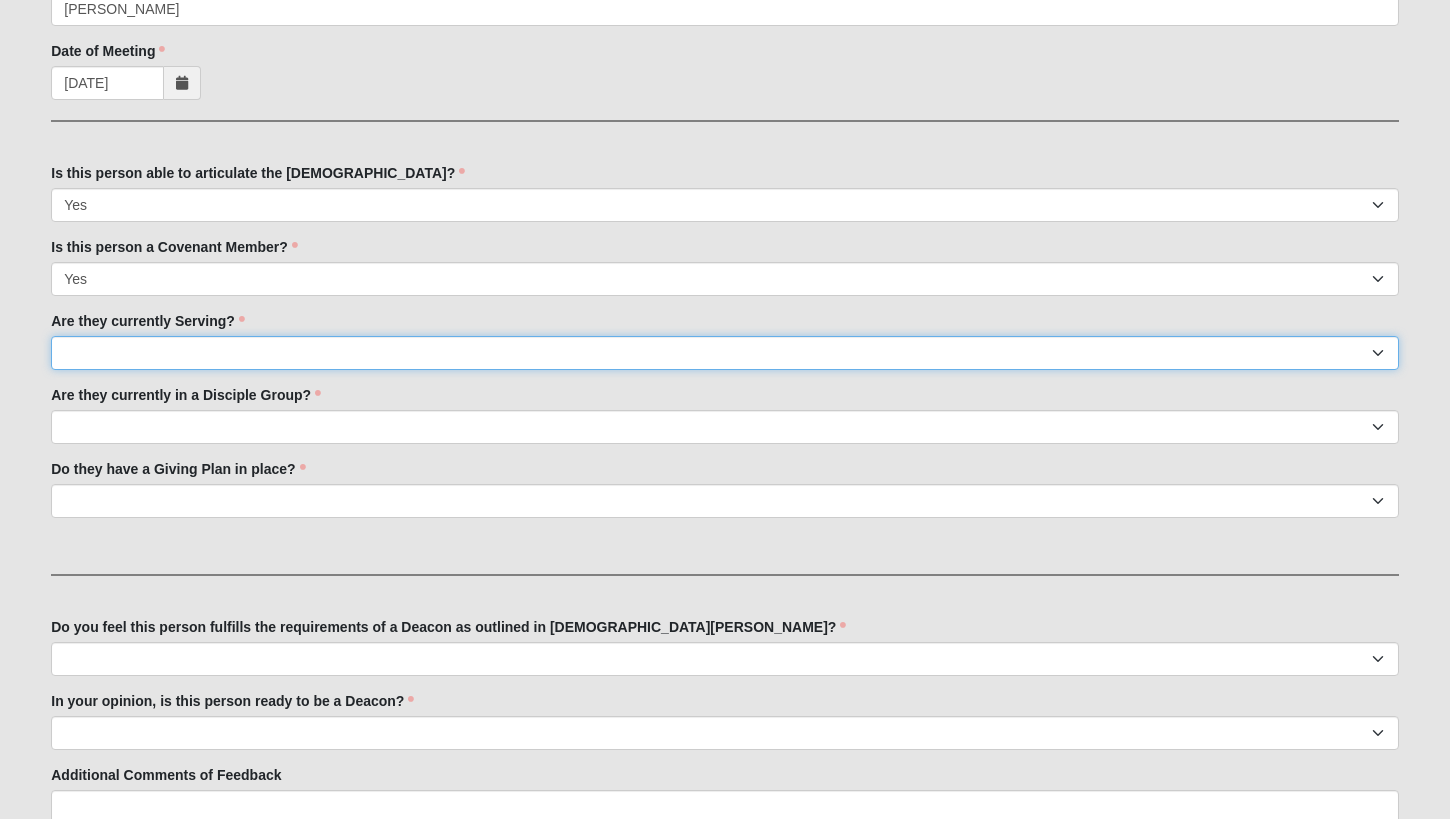 select on "True" 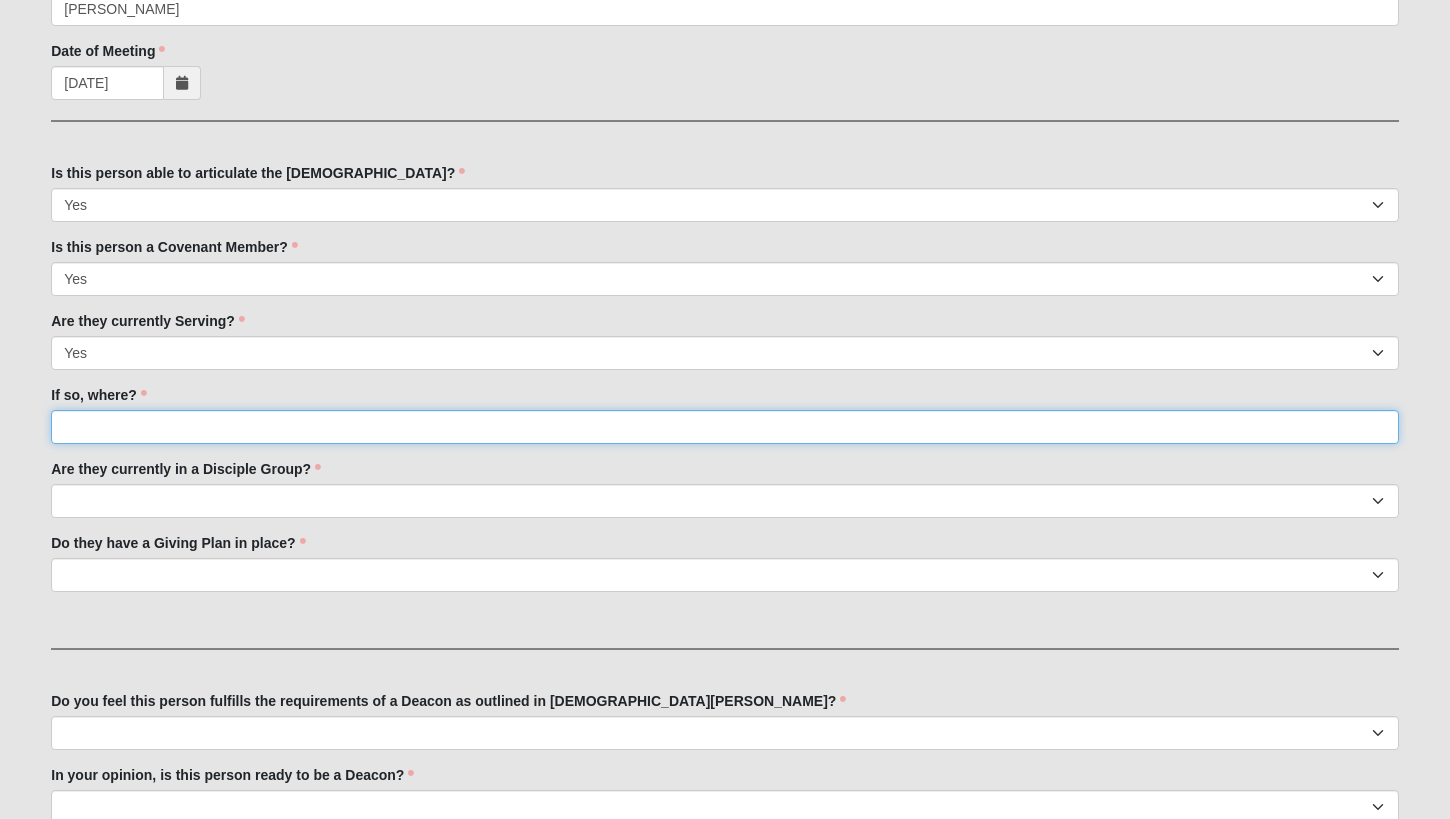 click on "If so, where?" at bounding box center [725, 427] 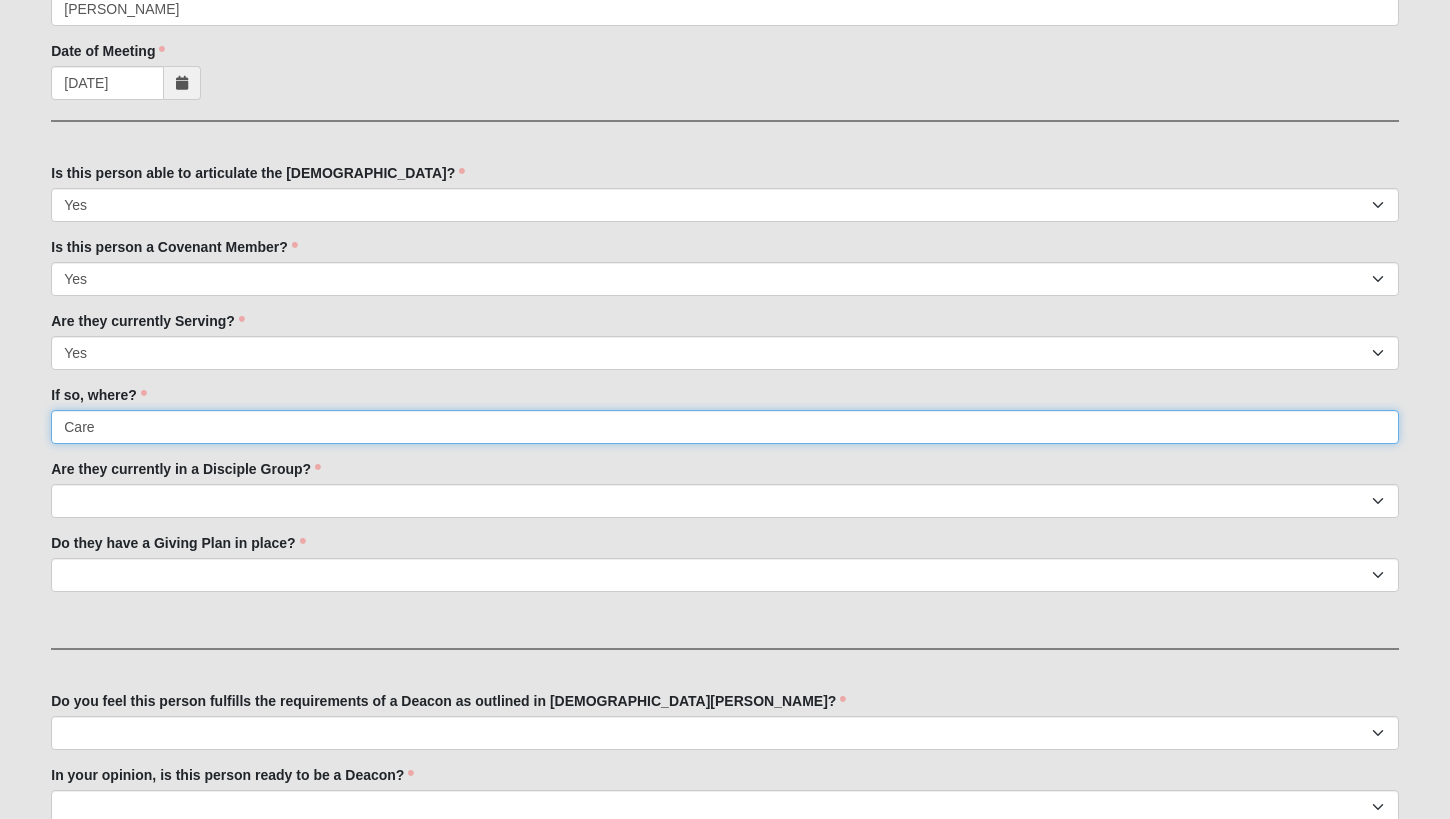 type on "Care" 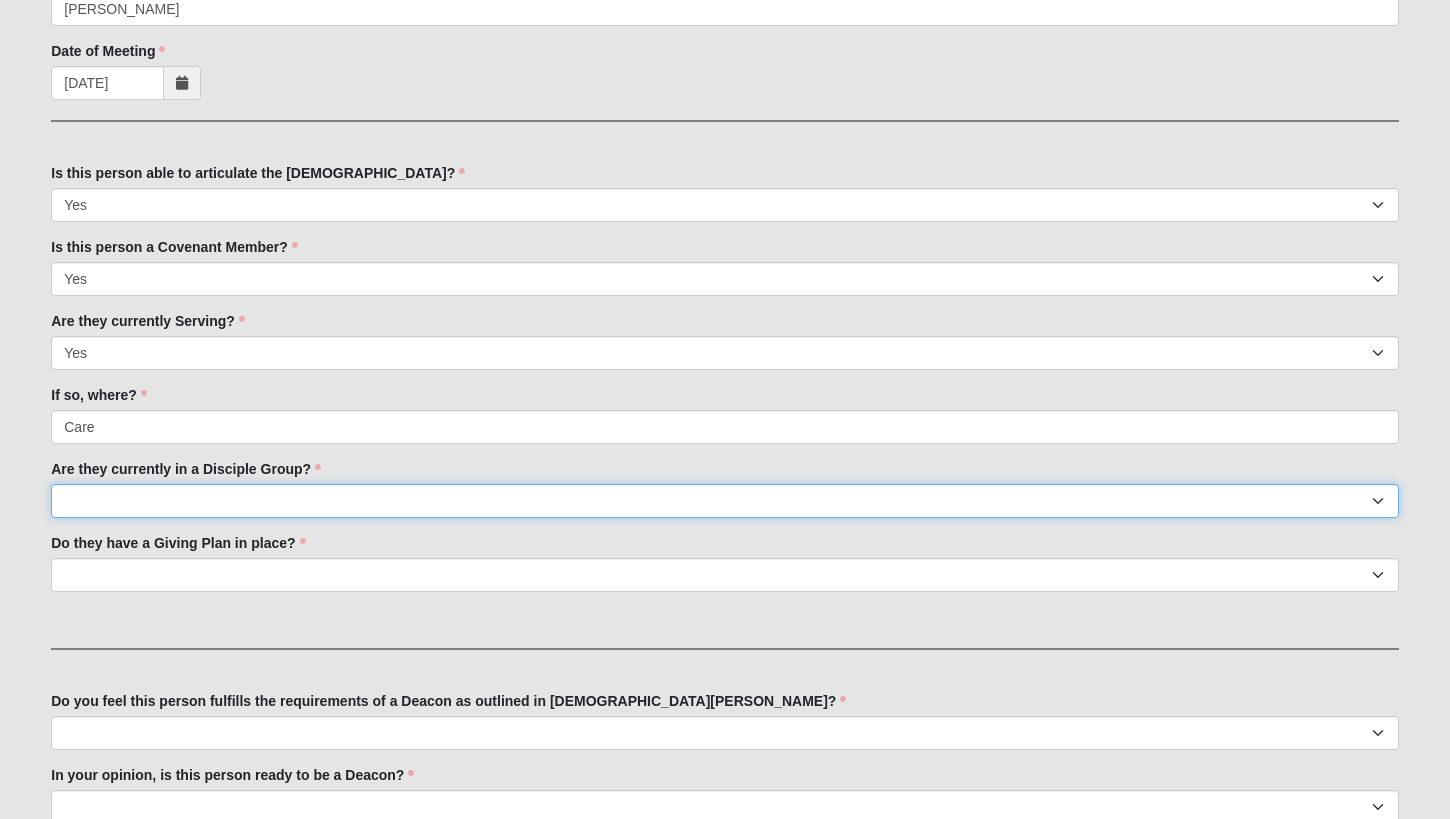 drag, startPoint x: 159, startPoint y: 503, endPoint x: 146, endPoint y: 552, distance: 50.695168 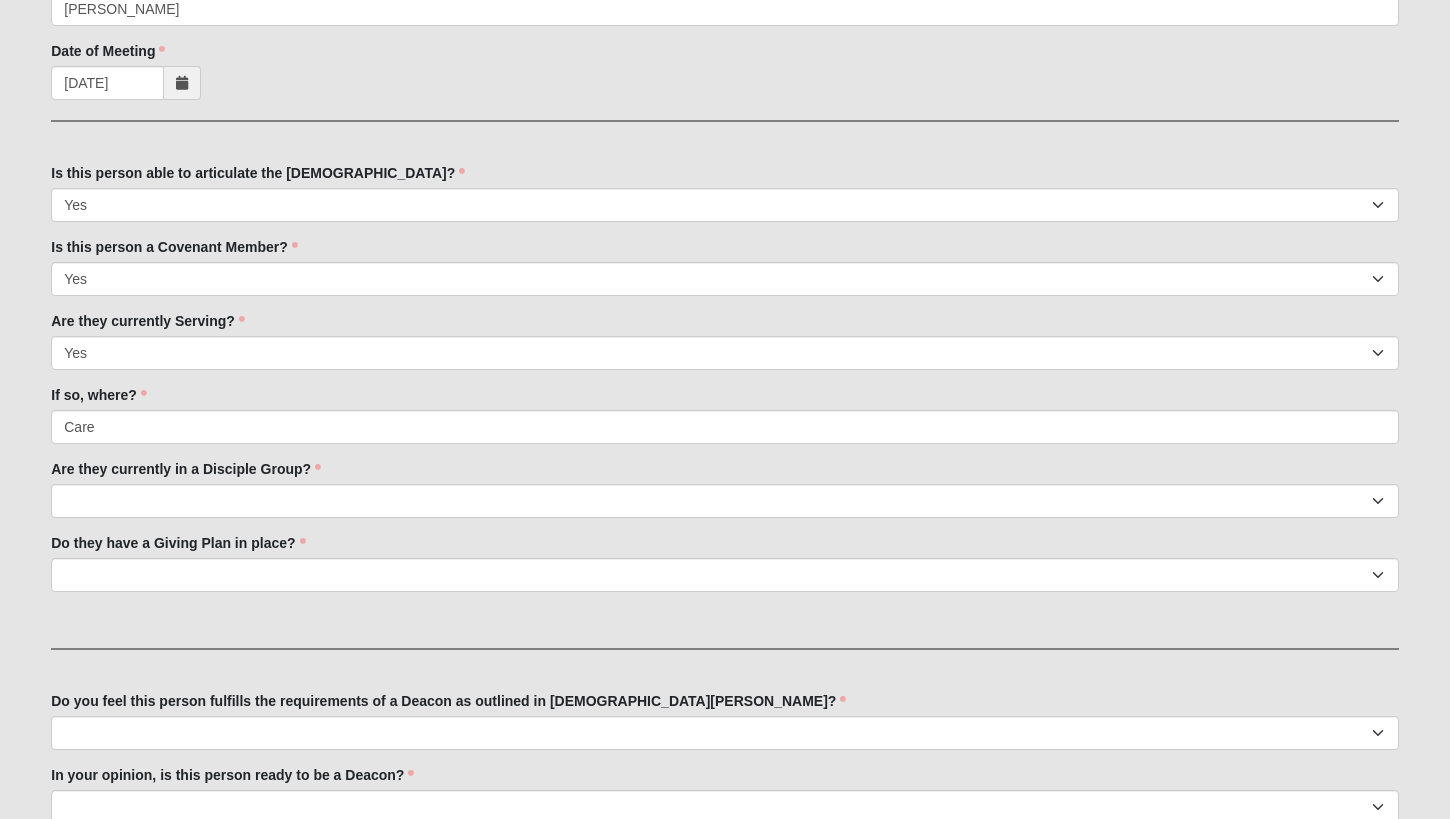 click on "Family Member to Register
Name of Candidate
First Name
Debbie
First Name is required.
Last Name
Moenning
Last Name is required.
Name of Person Completing the Evaluation
Demetrius Willis
Name of Person Completing the Evaluation is required.
Name of the person who nominated the candidate
Justin Todd
Name of the person who nominated the candidate is required.
Date of Meeting
7/11/2025
Date of Meeting is required.
Is this person able to articulate the Gospel?
No
Yes
Is this person able to articulate the Gospel? is required.
Is this person a Covenant Member?
No
Yes
Is this person a Covenant Member? is required." at bounding box center (725, 327) 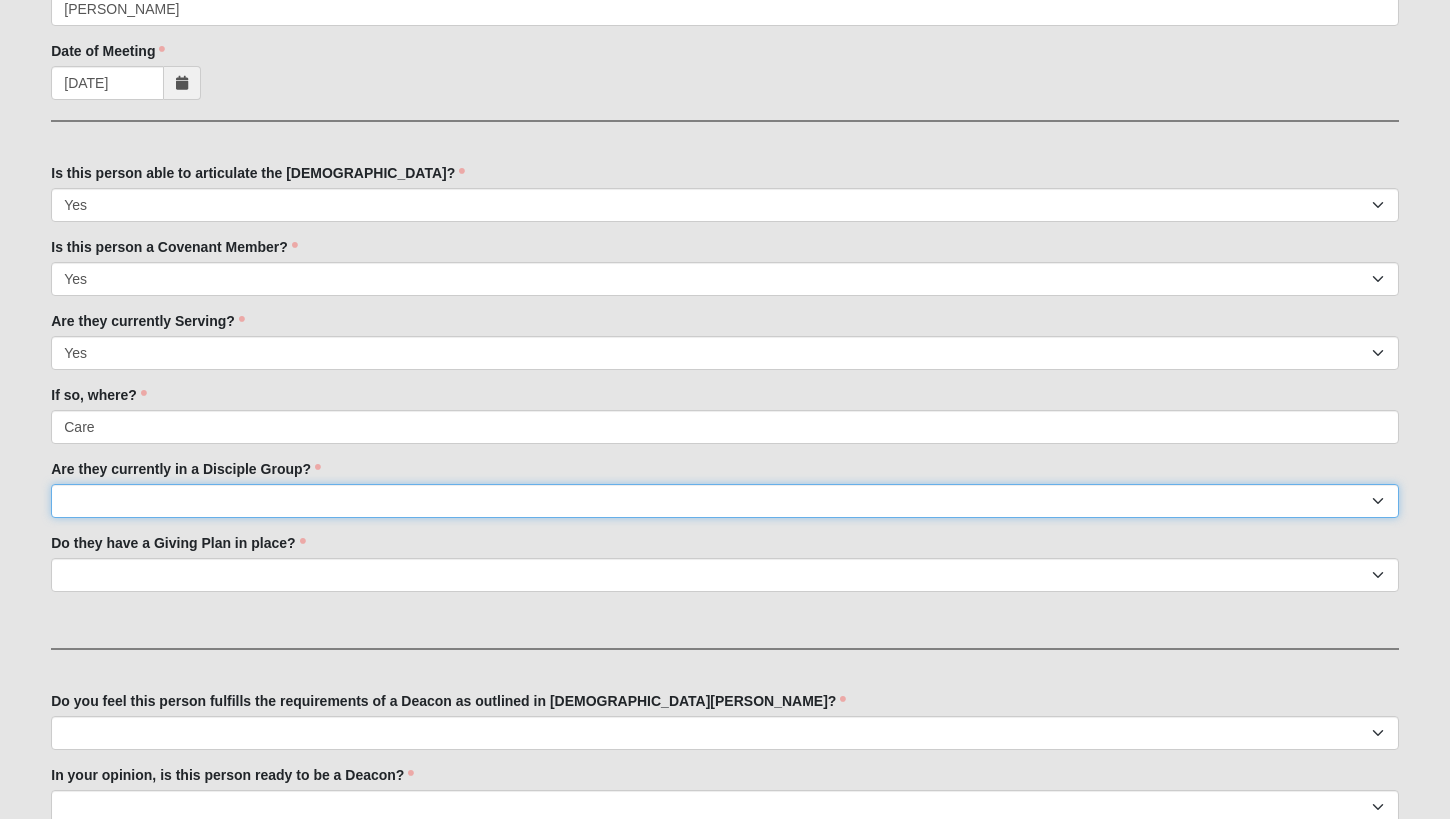 select on "True" 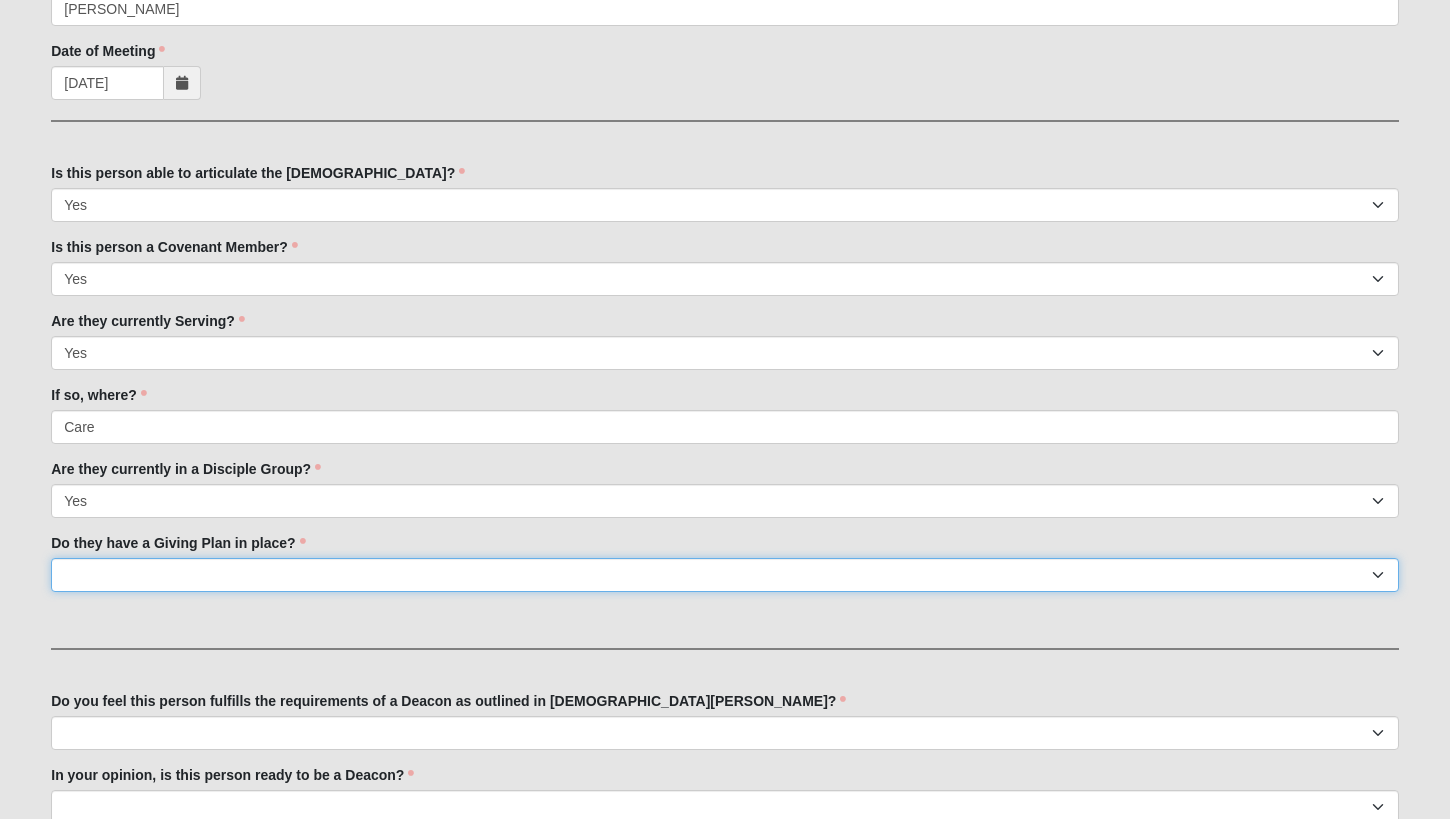 select on "True" 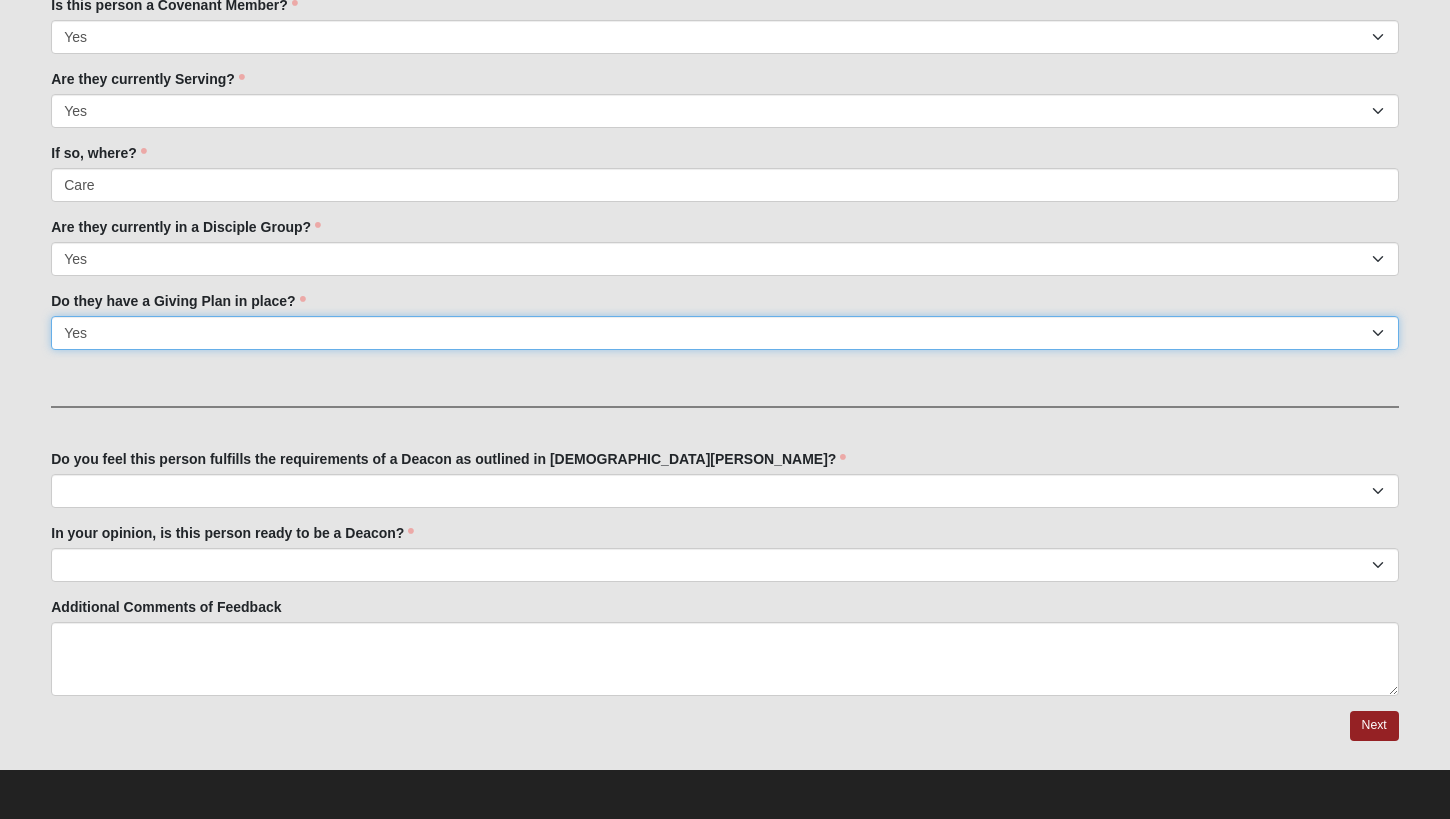 scroll, scrollTop: 880, scrollLeft: 0, axis: vertical 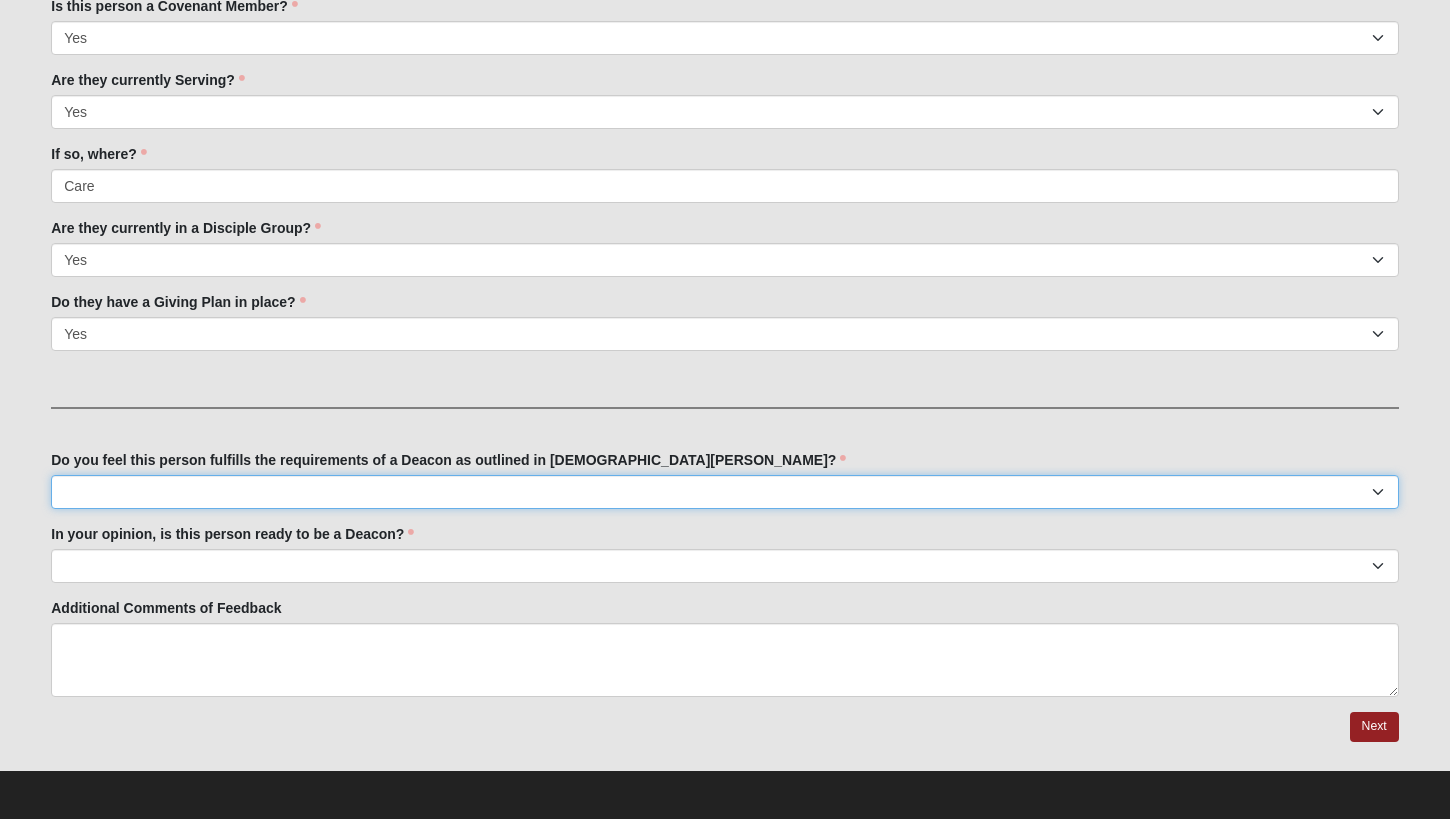 select on "True" 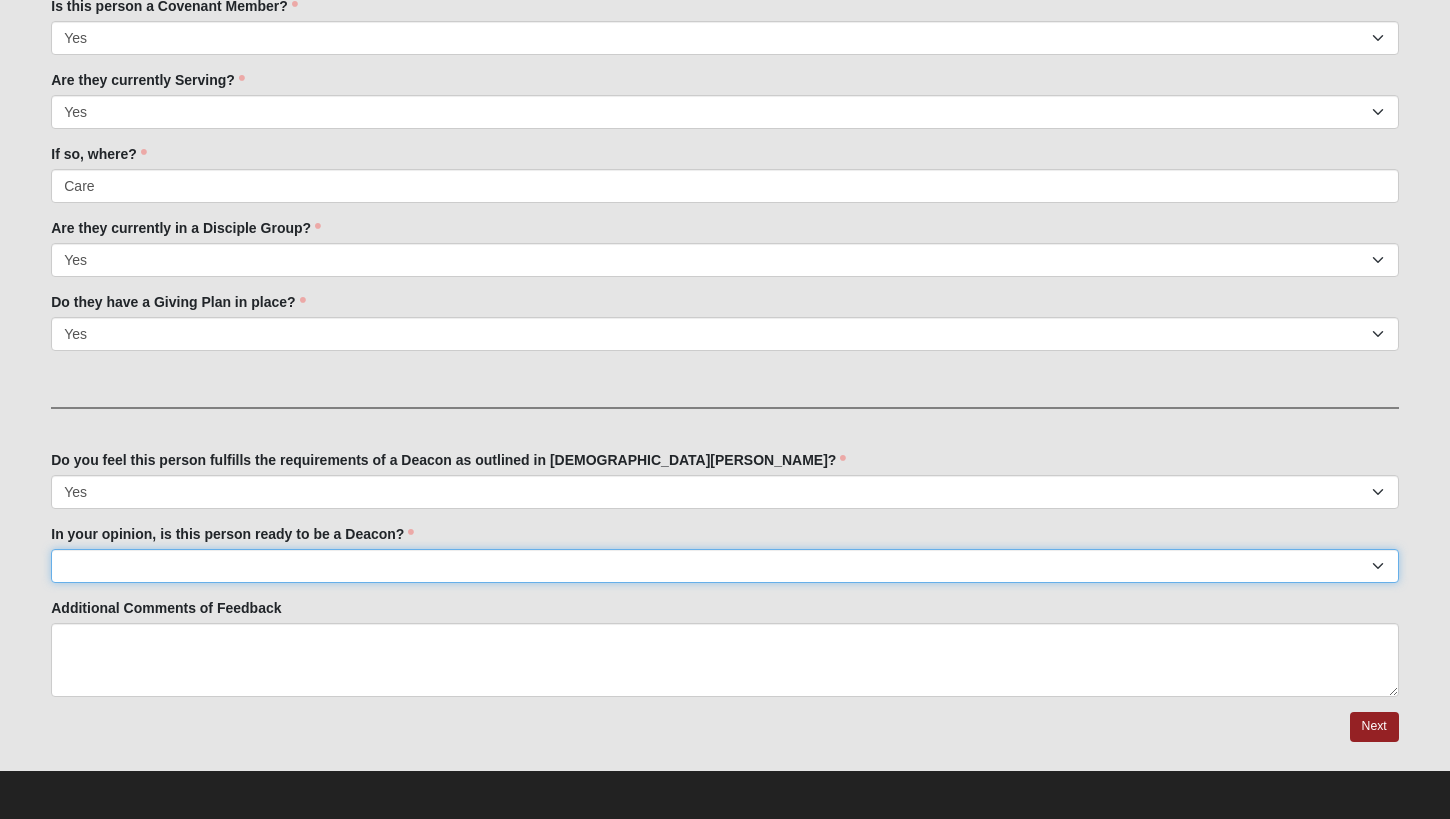 select on "Yes" 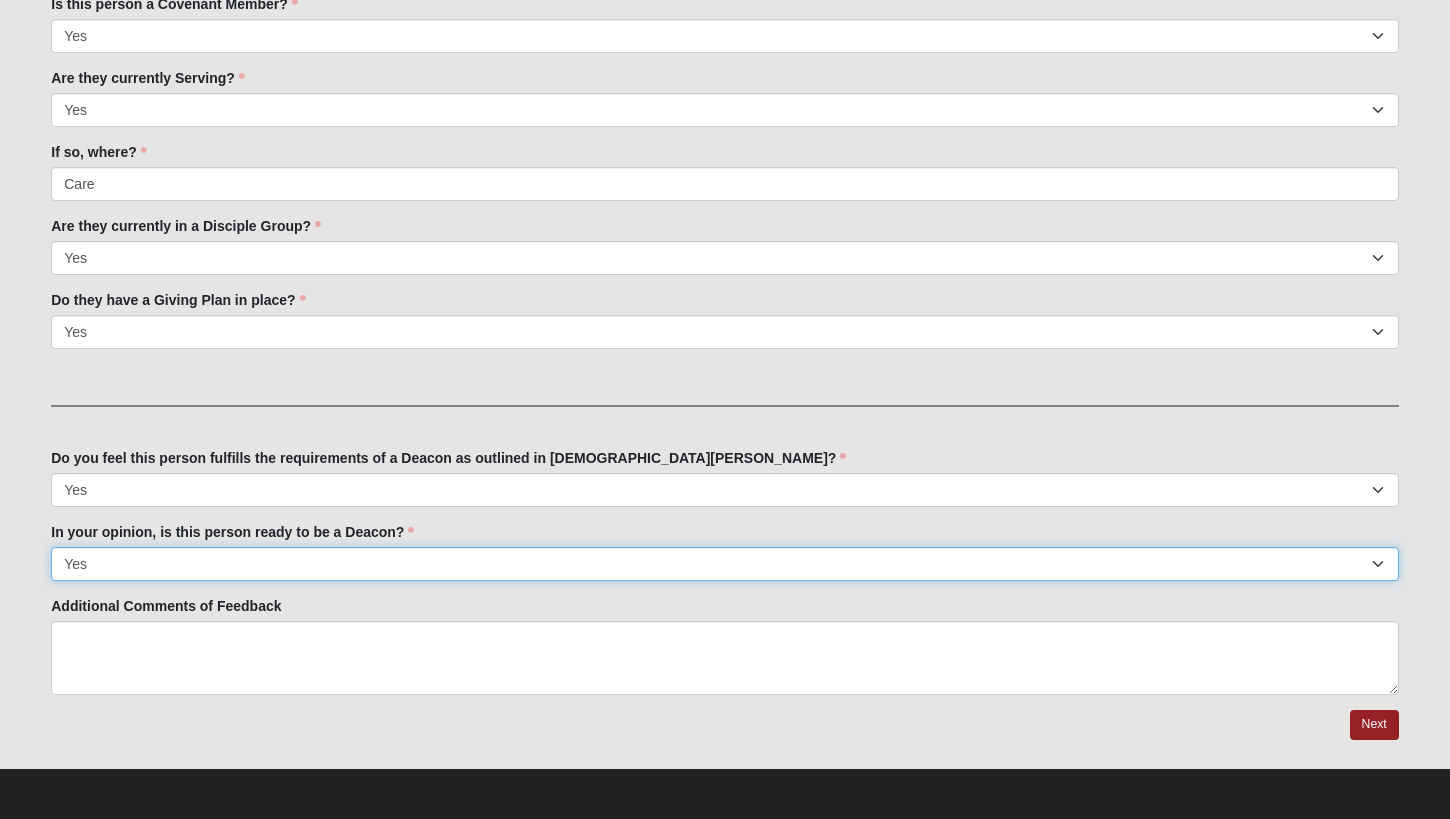 scroll, scrollTop: 880, scrollLeft: 0, axis: vertical 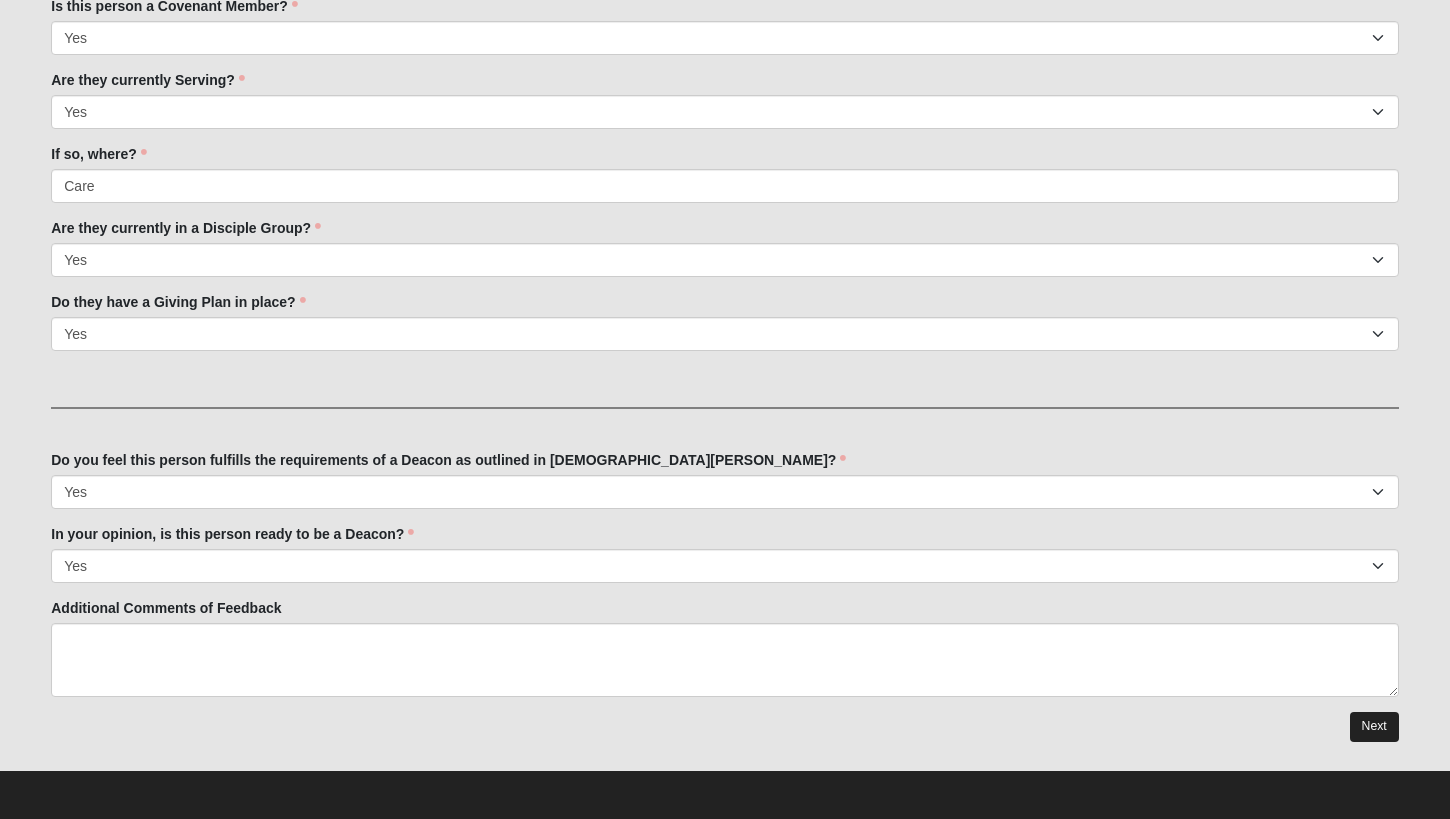 click on "Next" at bounding box center (1374, 726) 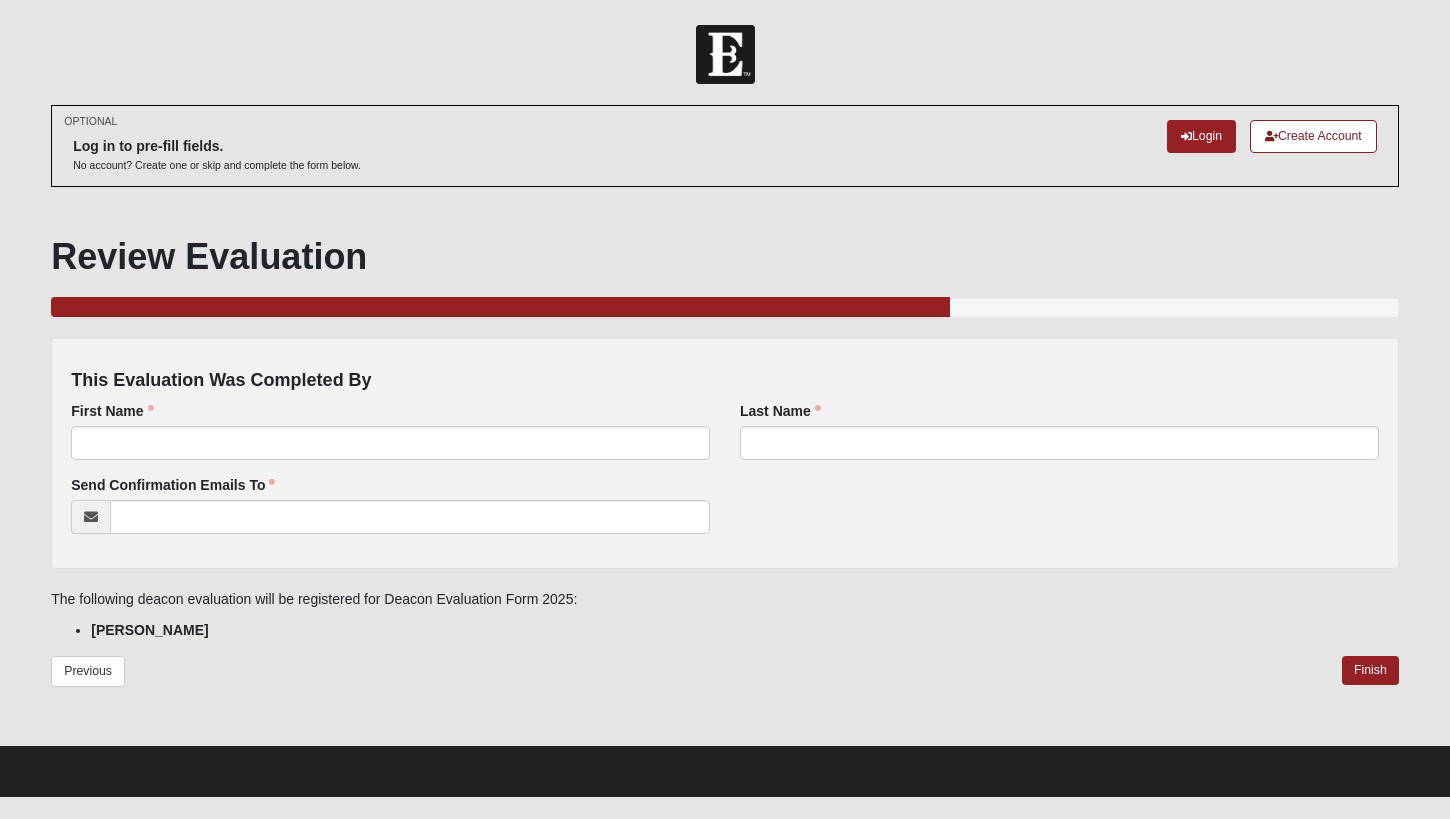 scroll, scrollTop: 0, scrollLeft: 0, axis: both 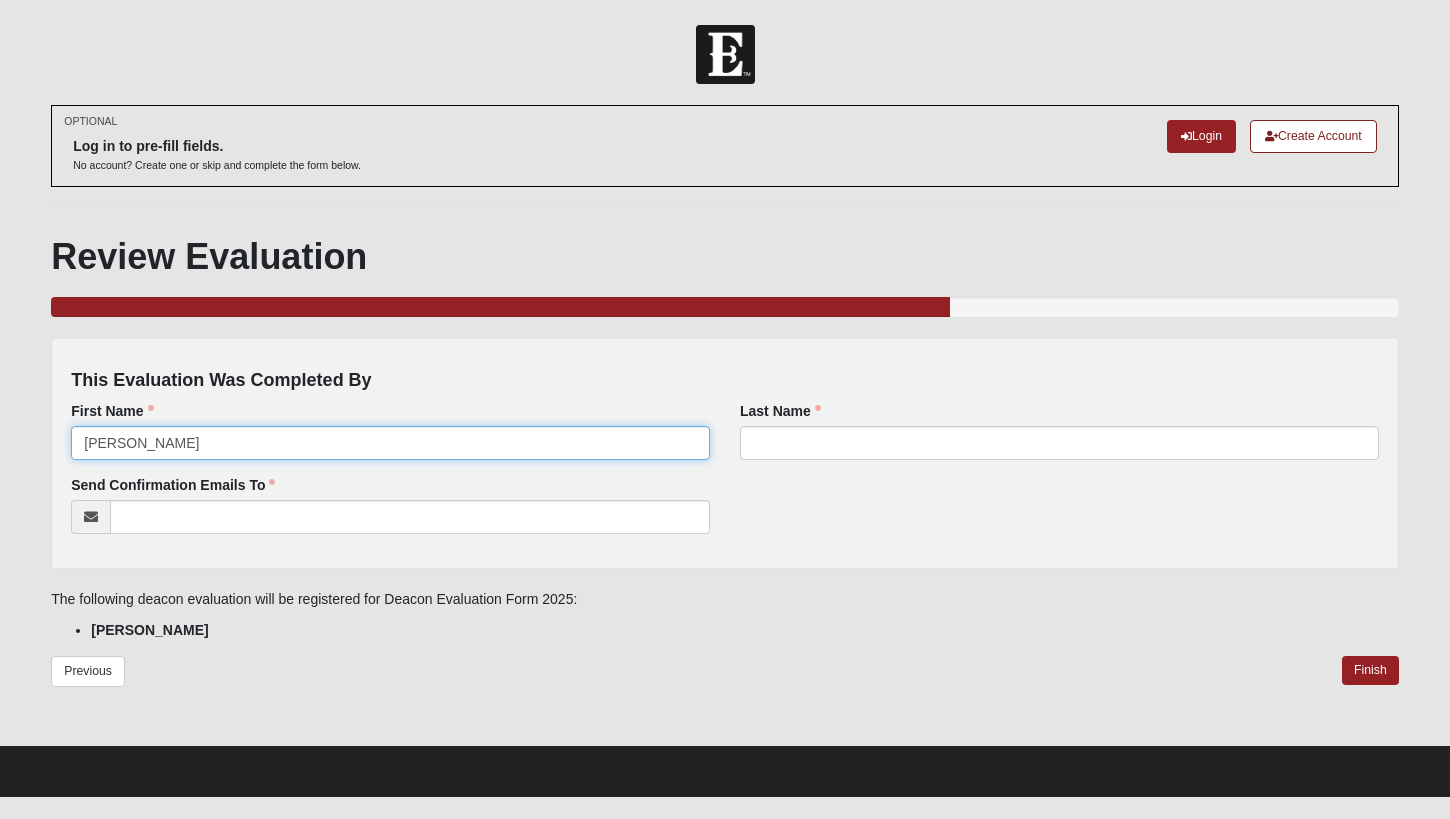 type on "[PERSON_NAME]" 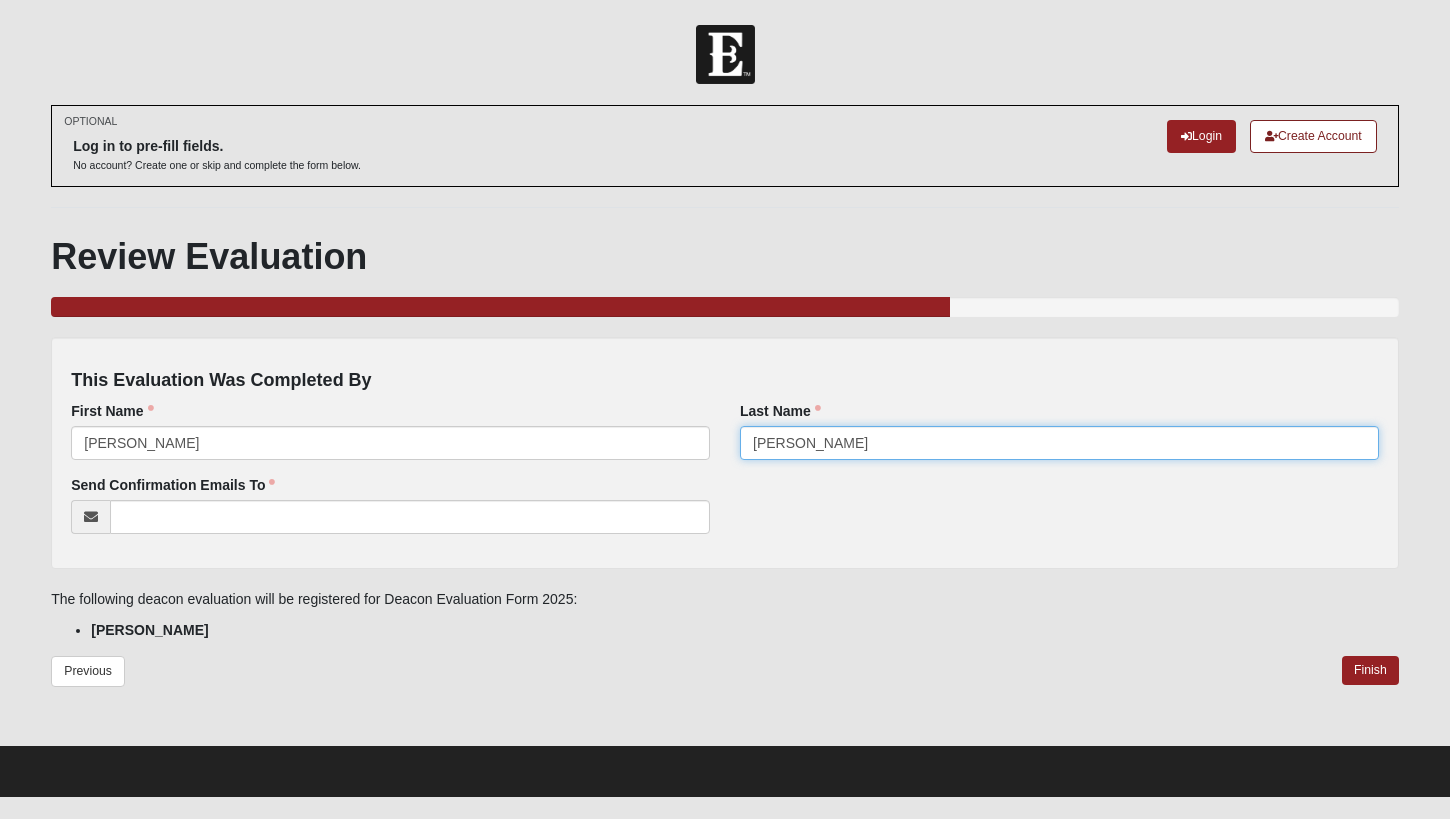 type on "[PERSON_NAME]" 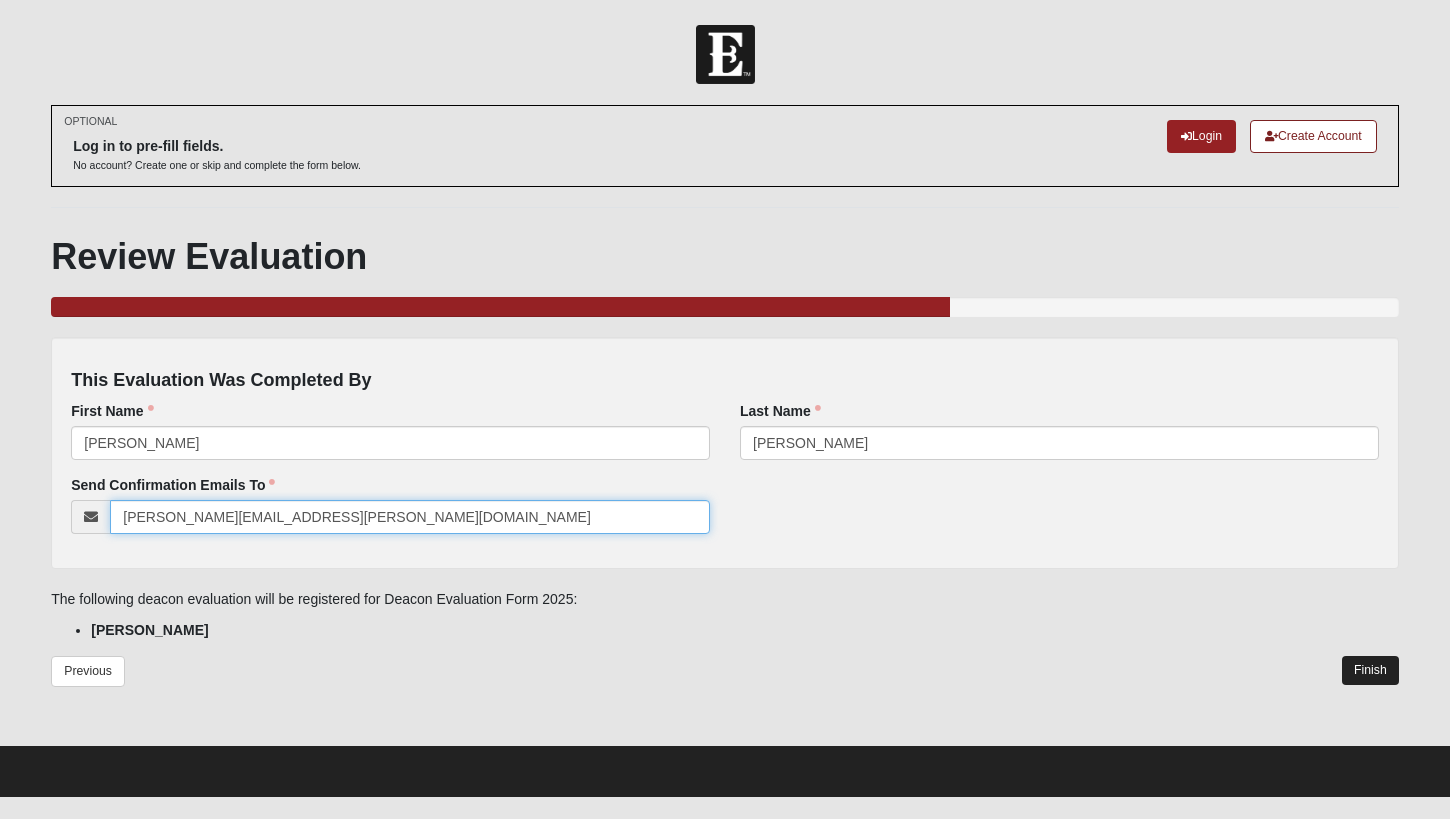 type on "[PERSON_NAME][EMAIL_ADDRESS][PERSON_NAME][DOMAIN_NAME]" 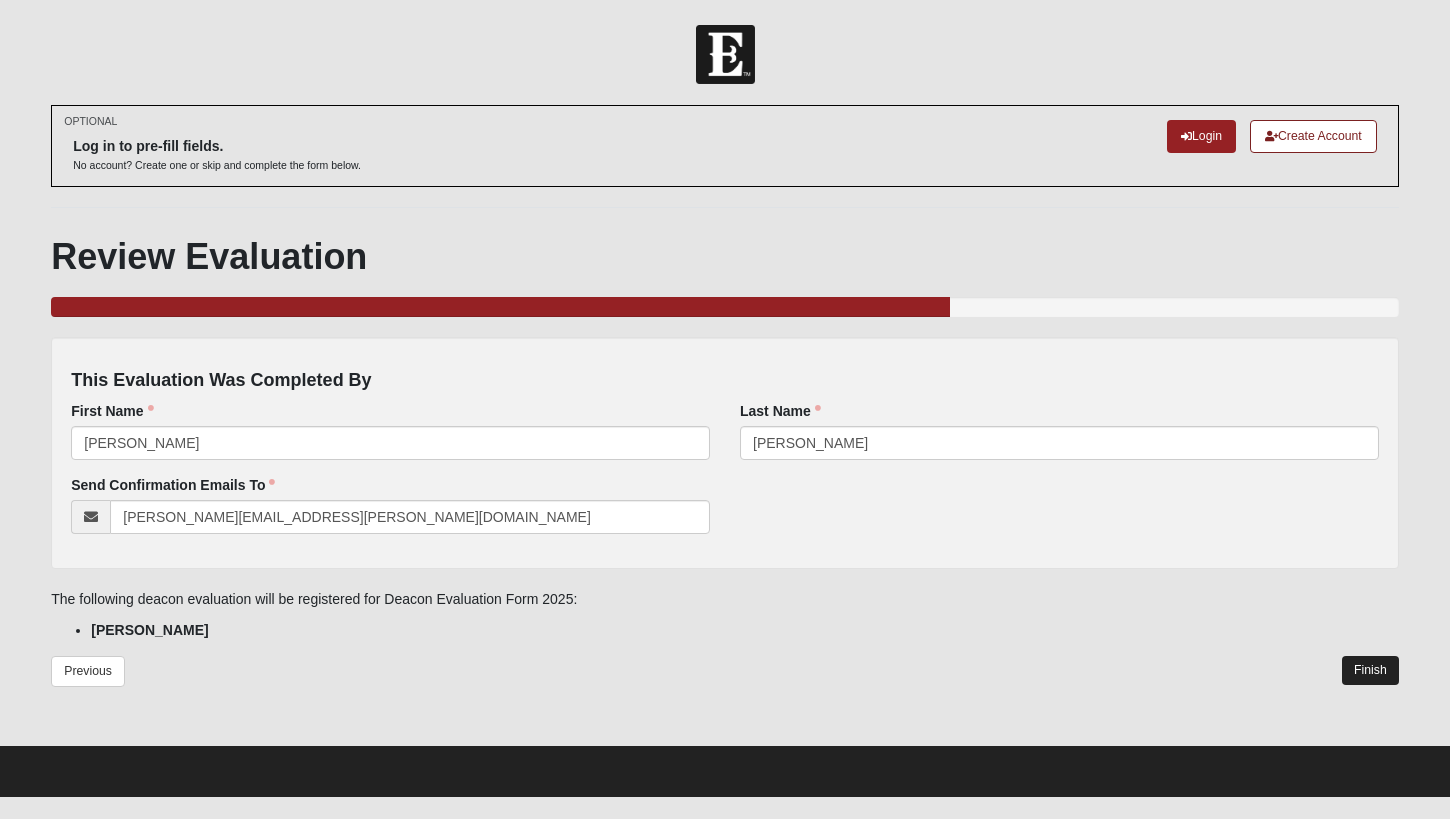 click on "Finish" at bounding box center [1370, 670] 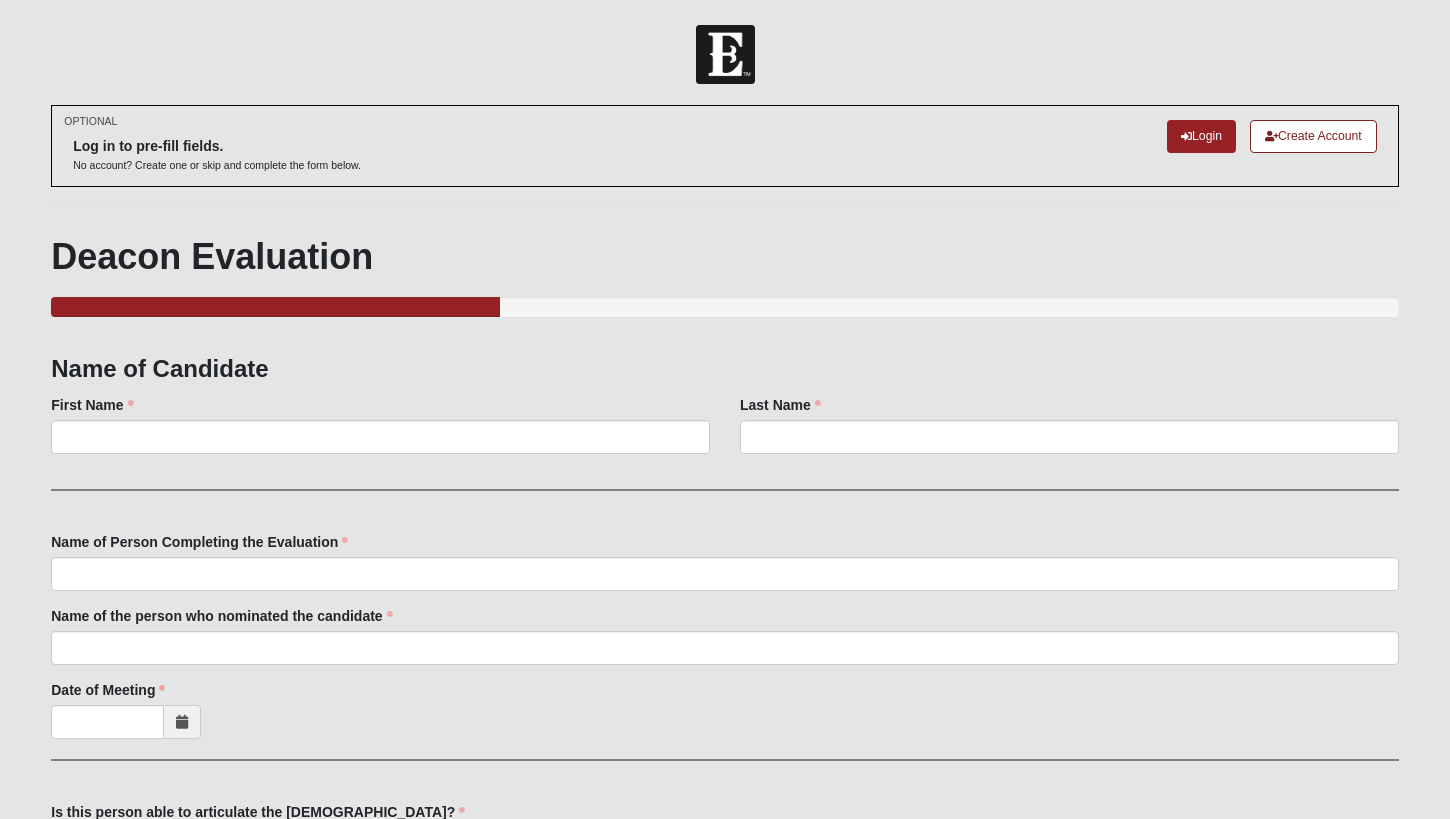 scroll, scrollTop: 0, scrollLeft: 0, axis: both 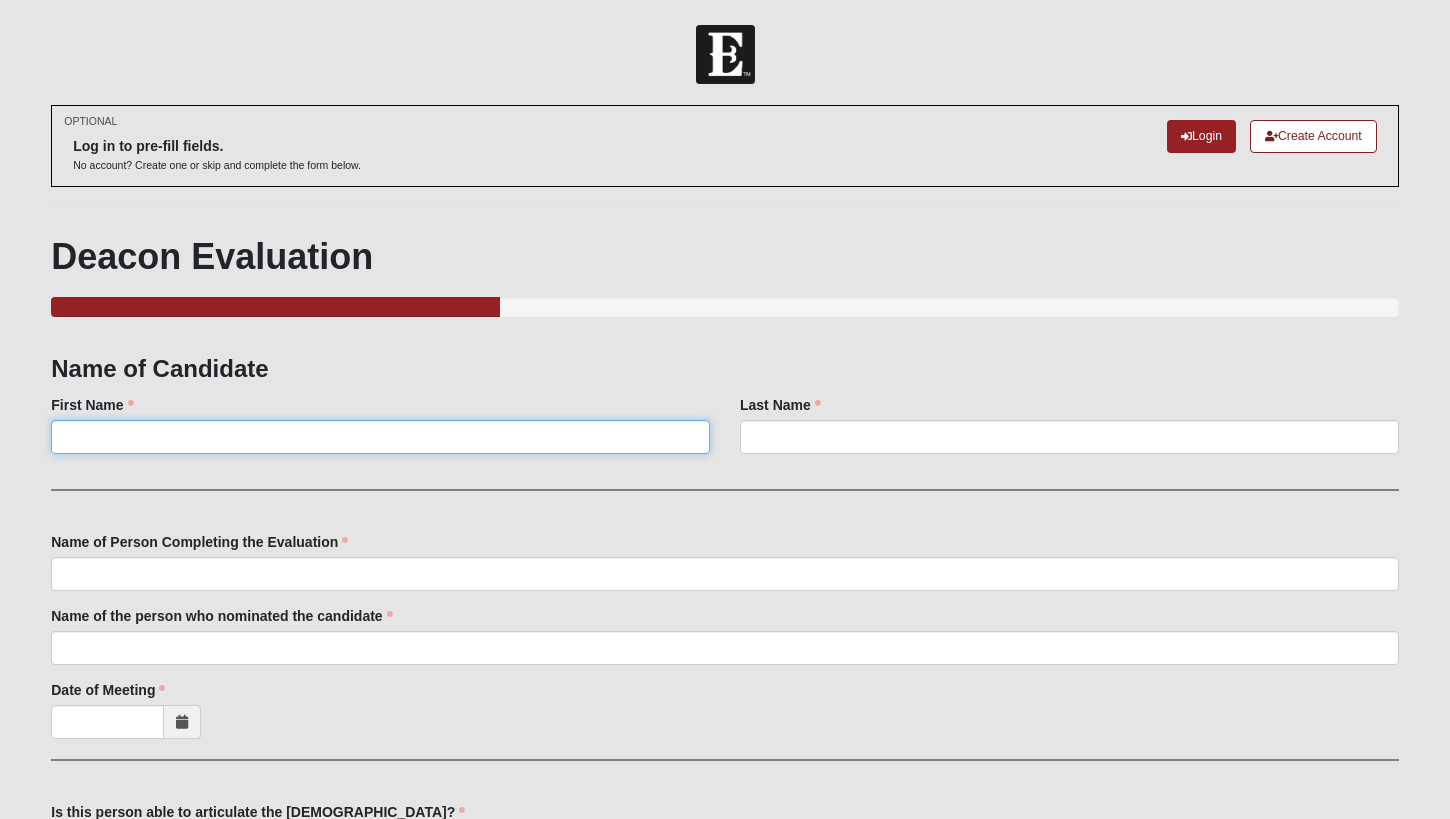 click on "First Name" at bounding box center [380, 437] 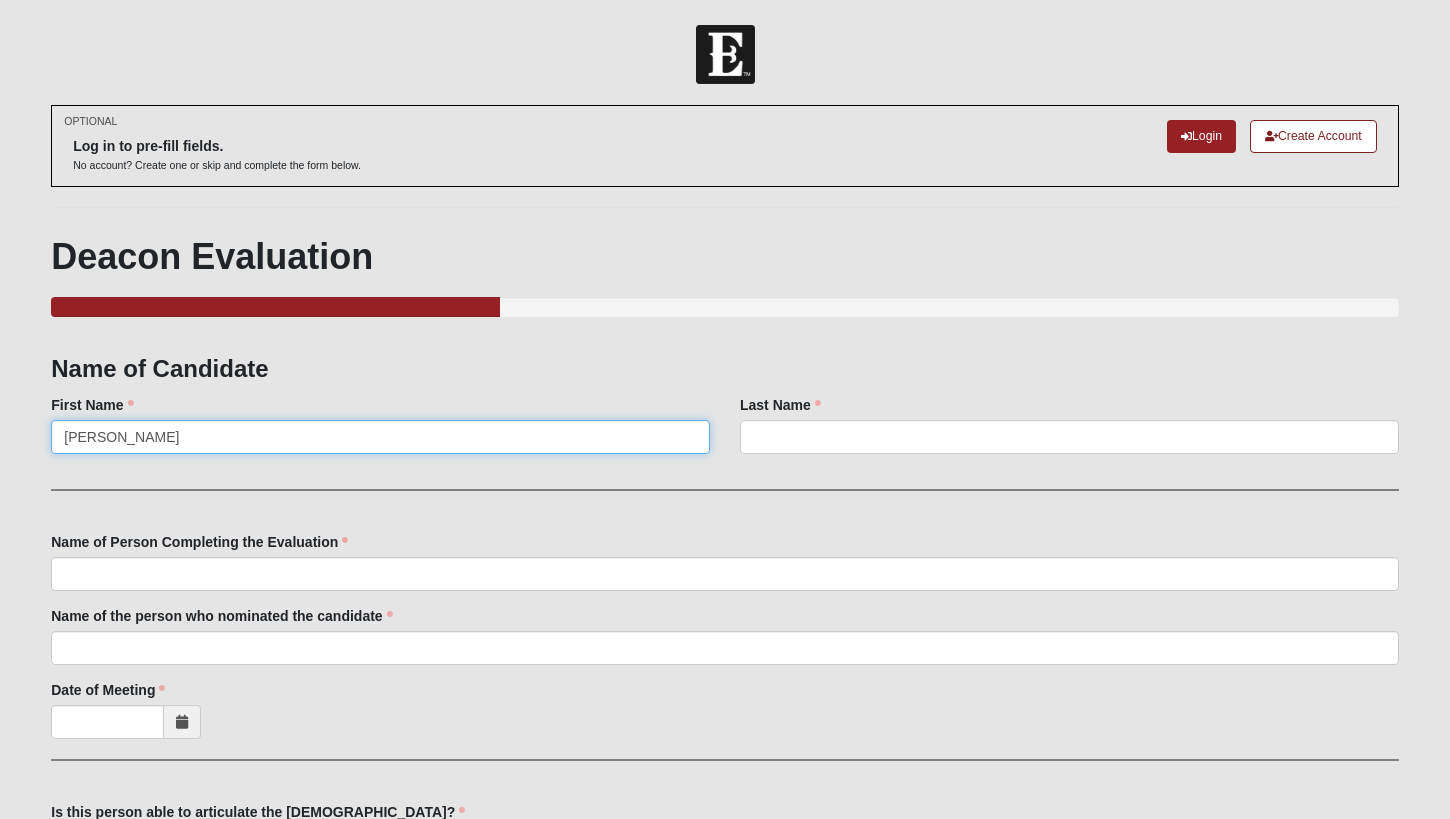 type on "Martin" 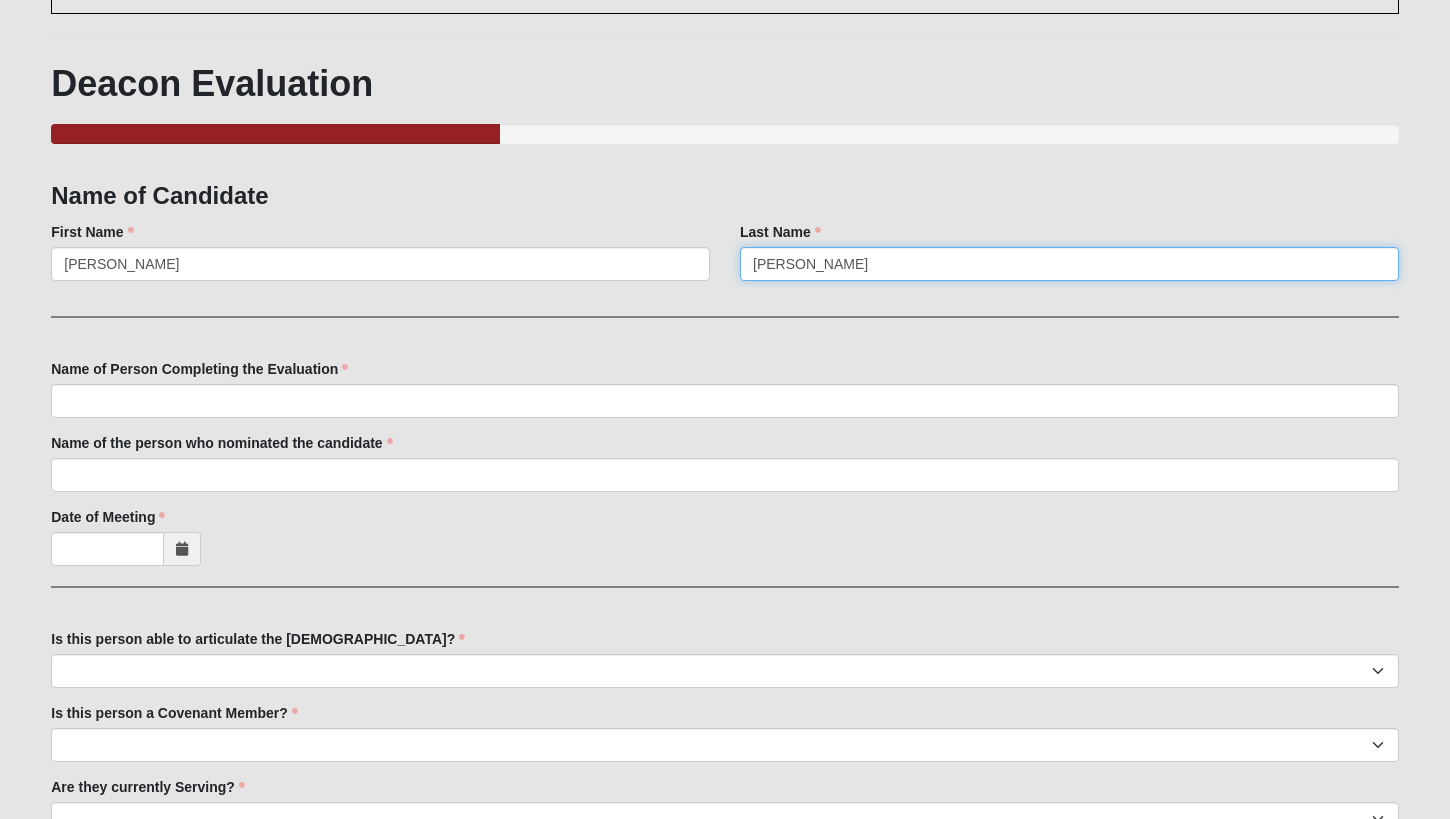 scroll, scrollTop: 252, scrollLeft: 0, axis: vertical 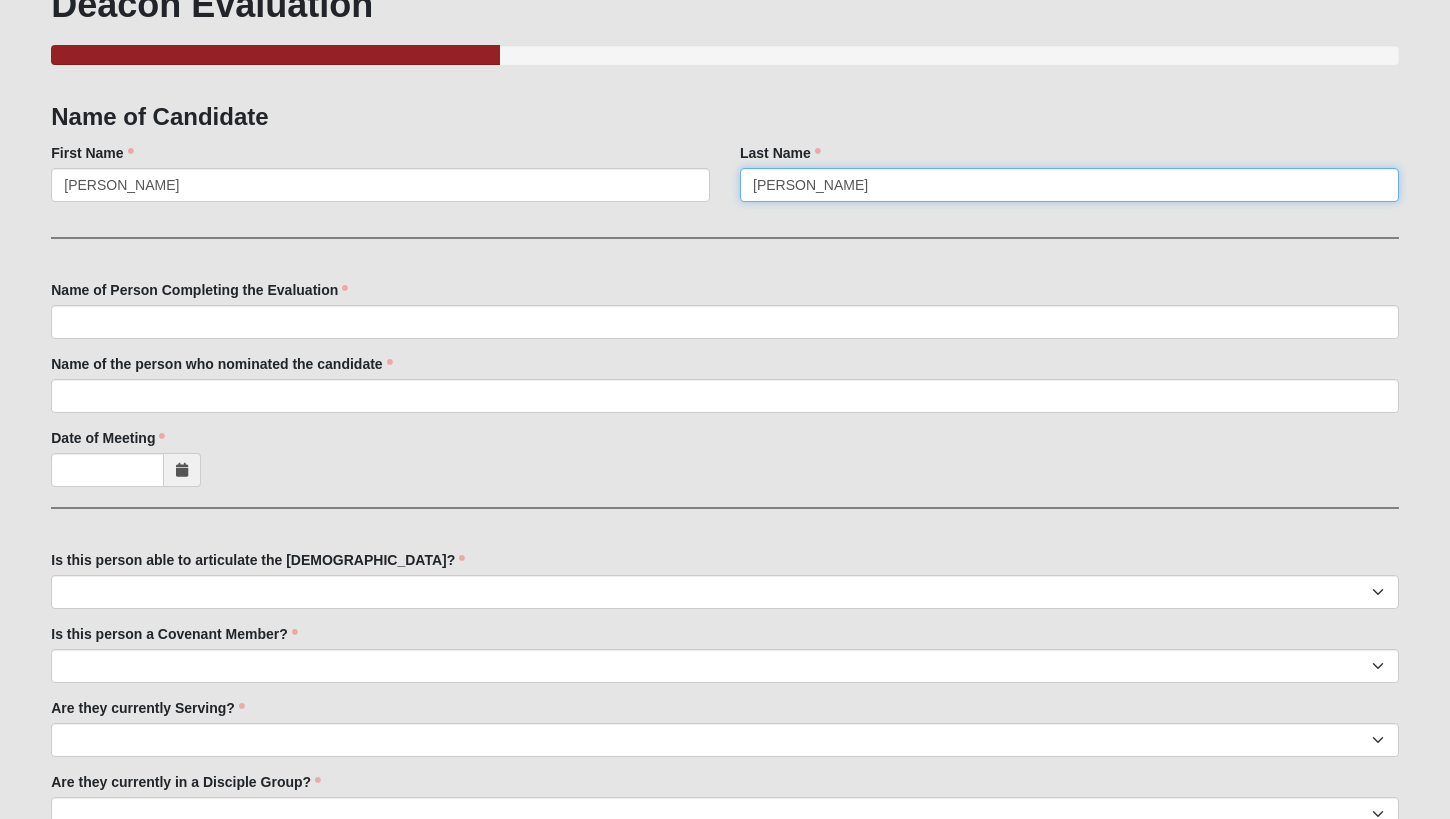 type on "[PERSON_NAME]" 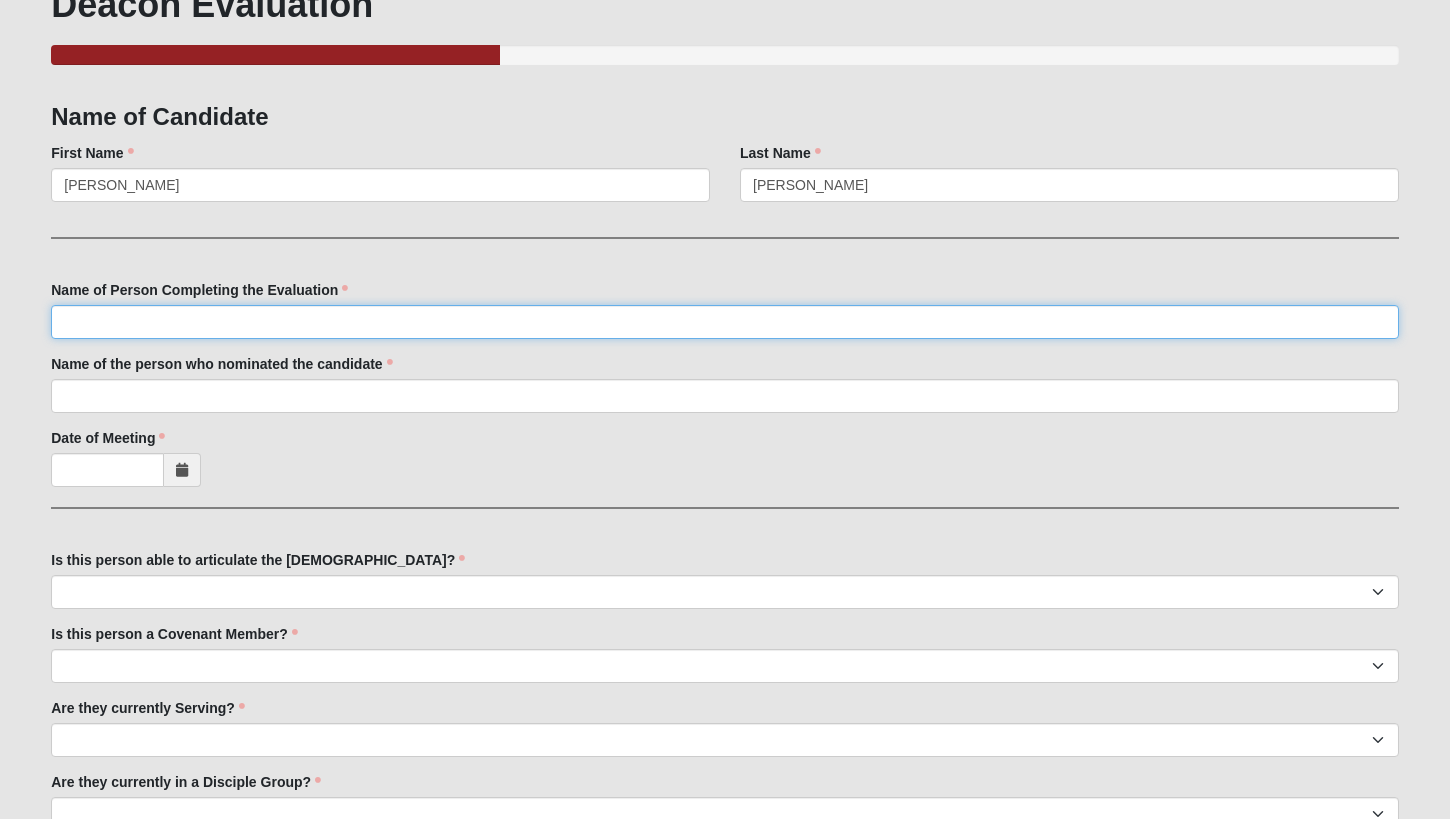click on "Name of Person Completing the Evaluation" at bounding box center (725, 322) 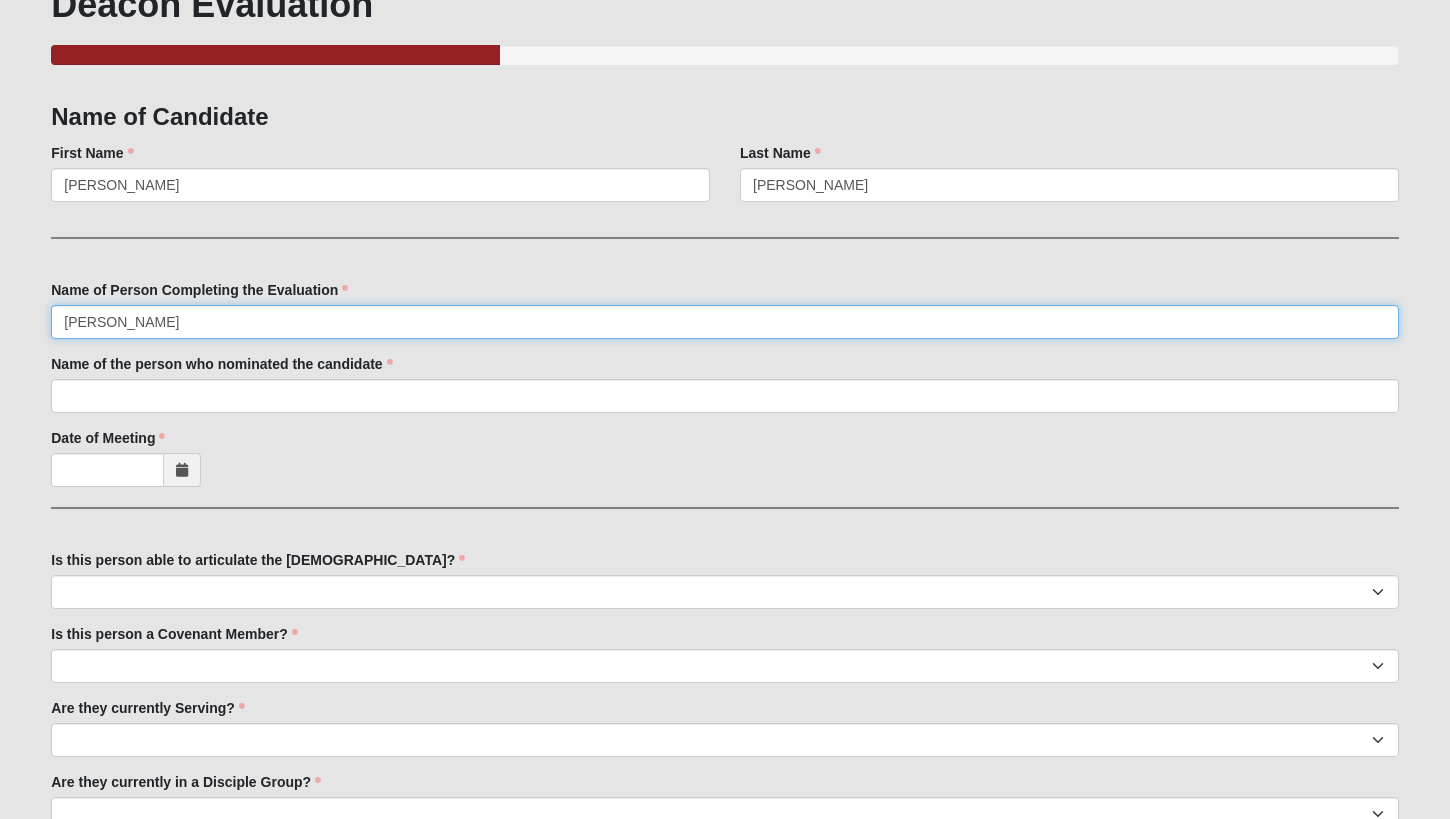 type on "[PERSON_NAME]" 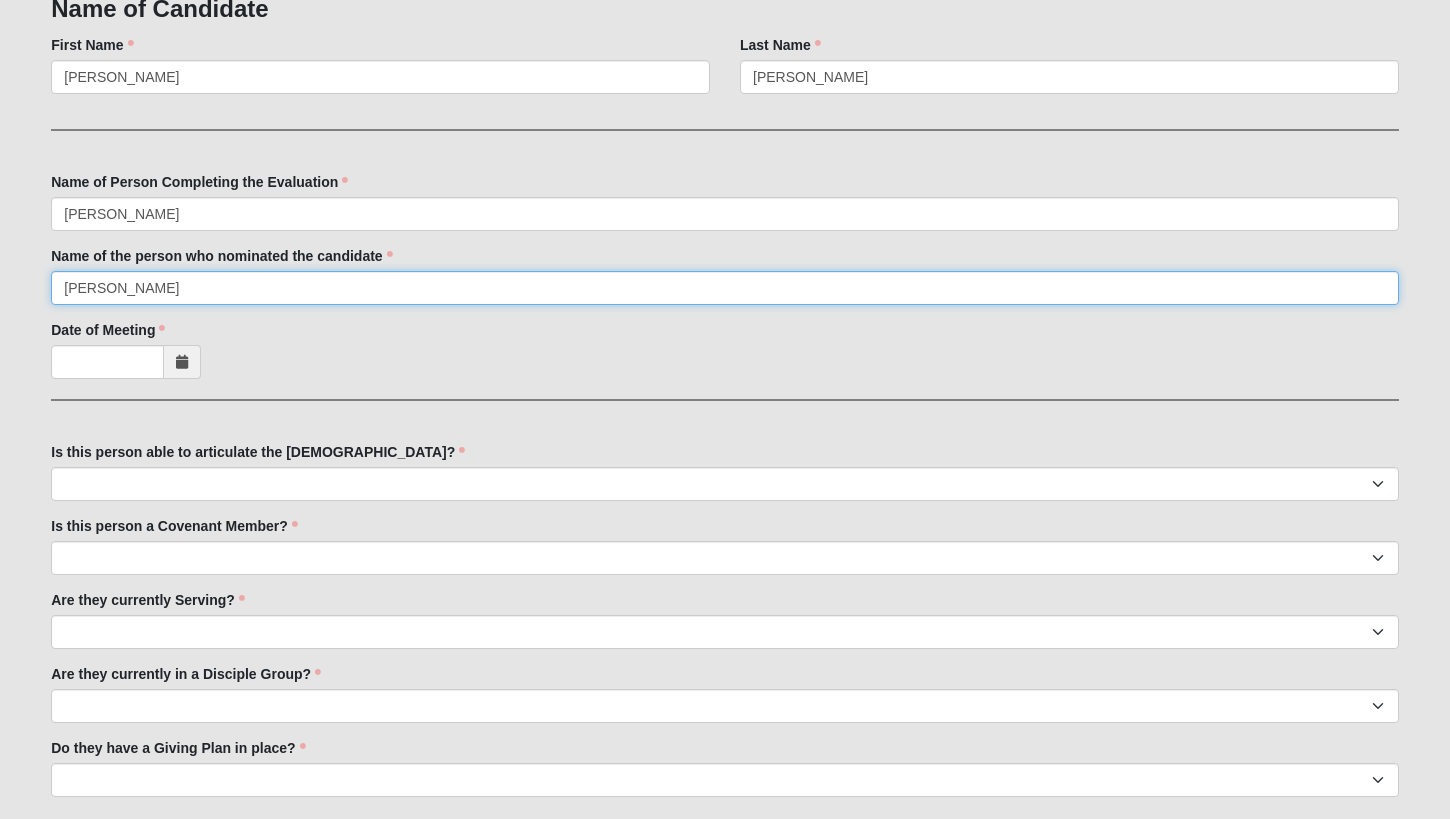scroll, scrollTop: 401, scrollLeft: 0, axis: vertical 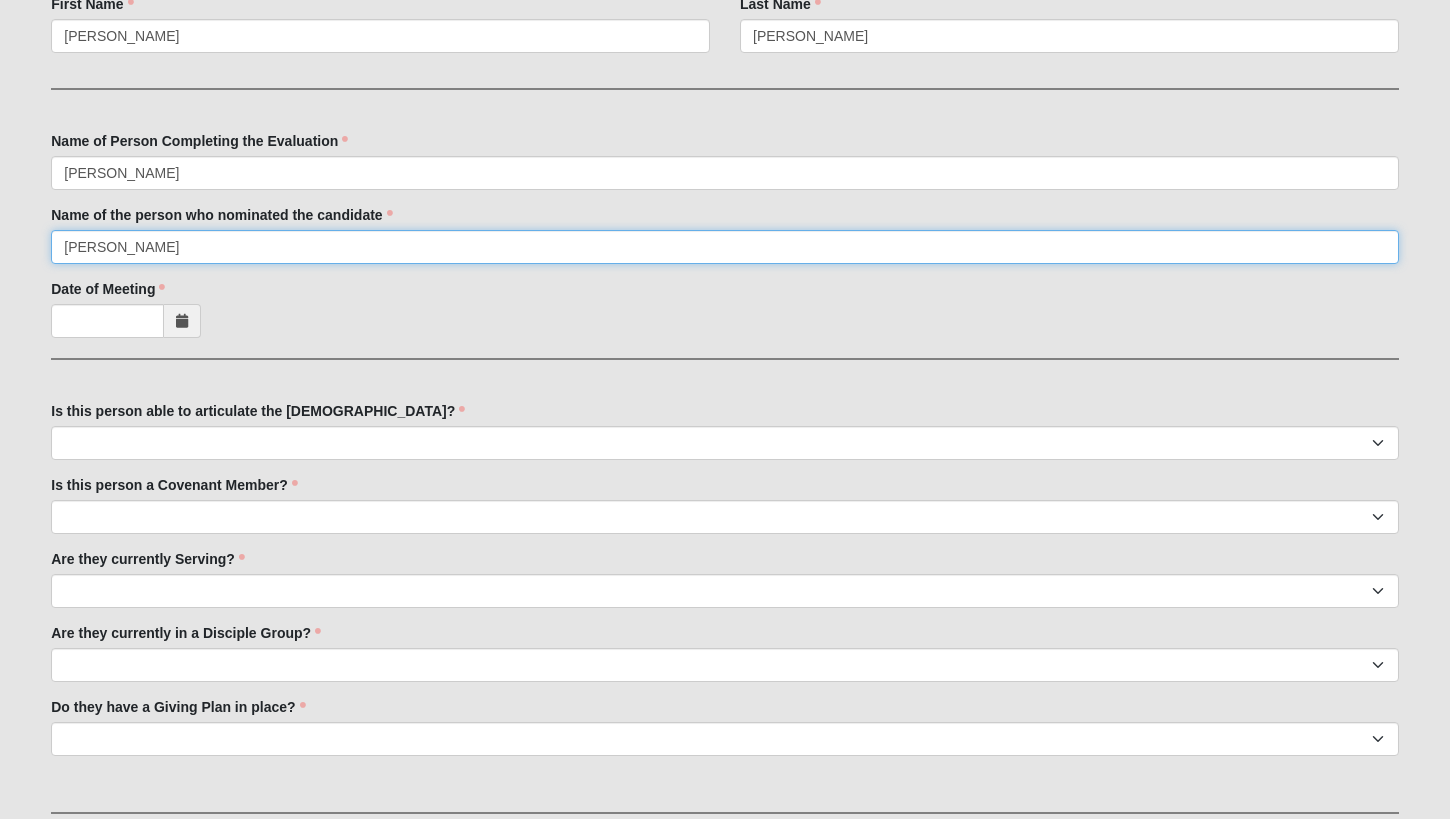 type on "[PERSON_NAME]" 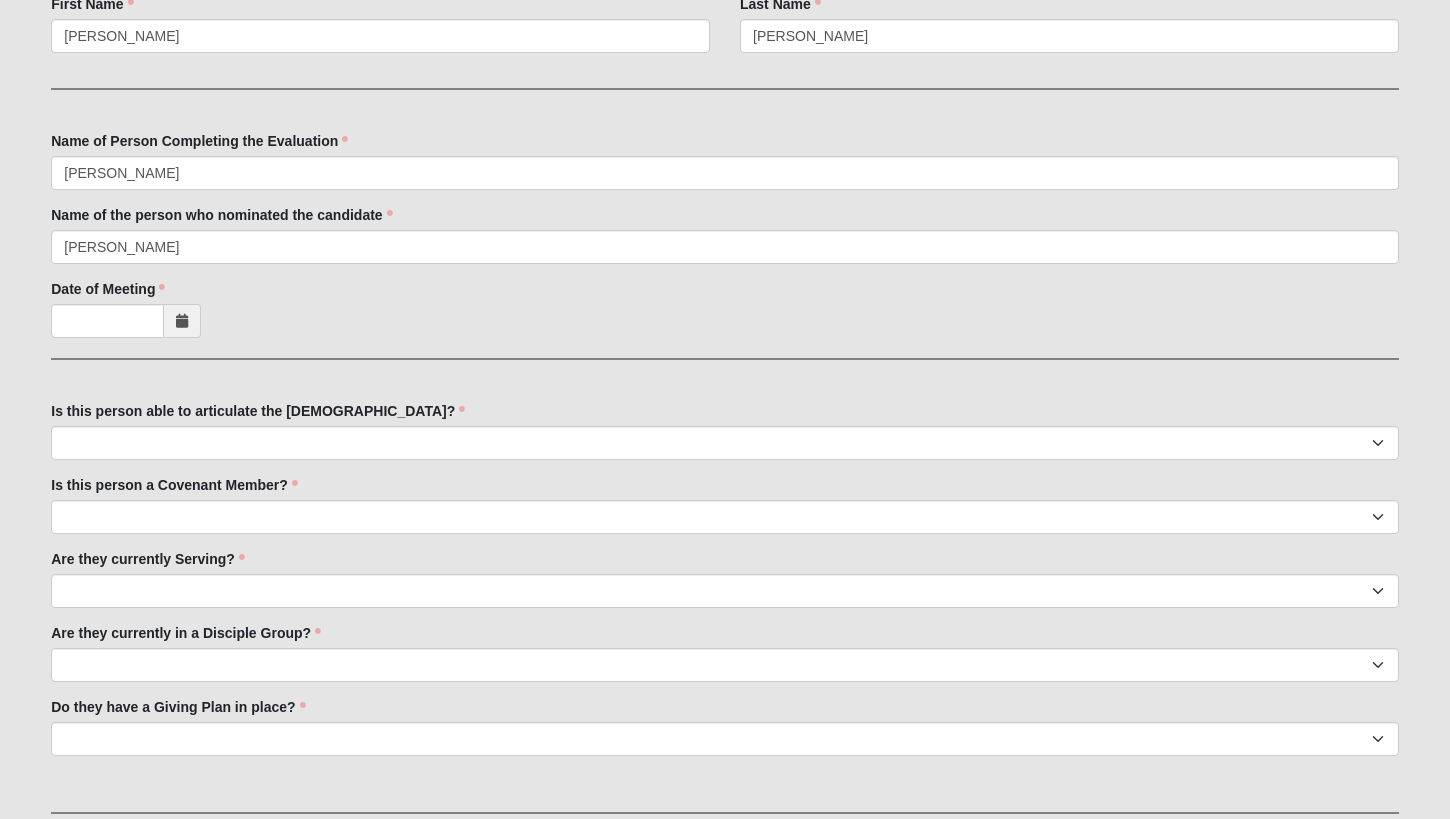 click at bounding box center [182, 321] 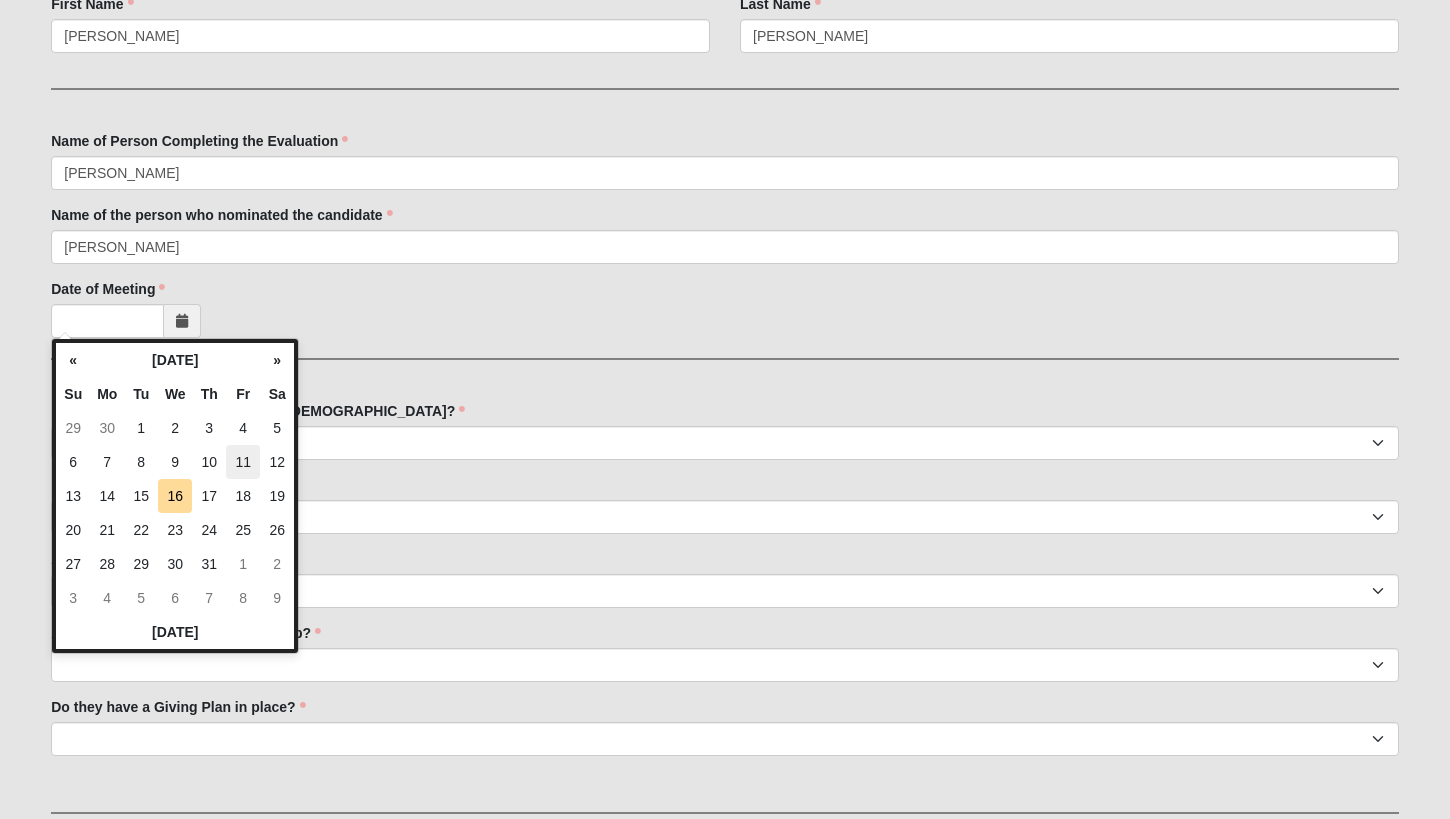 click on "11" at bounding box center (243, 462) 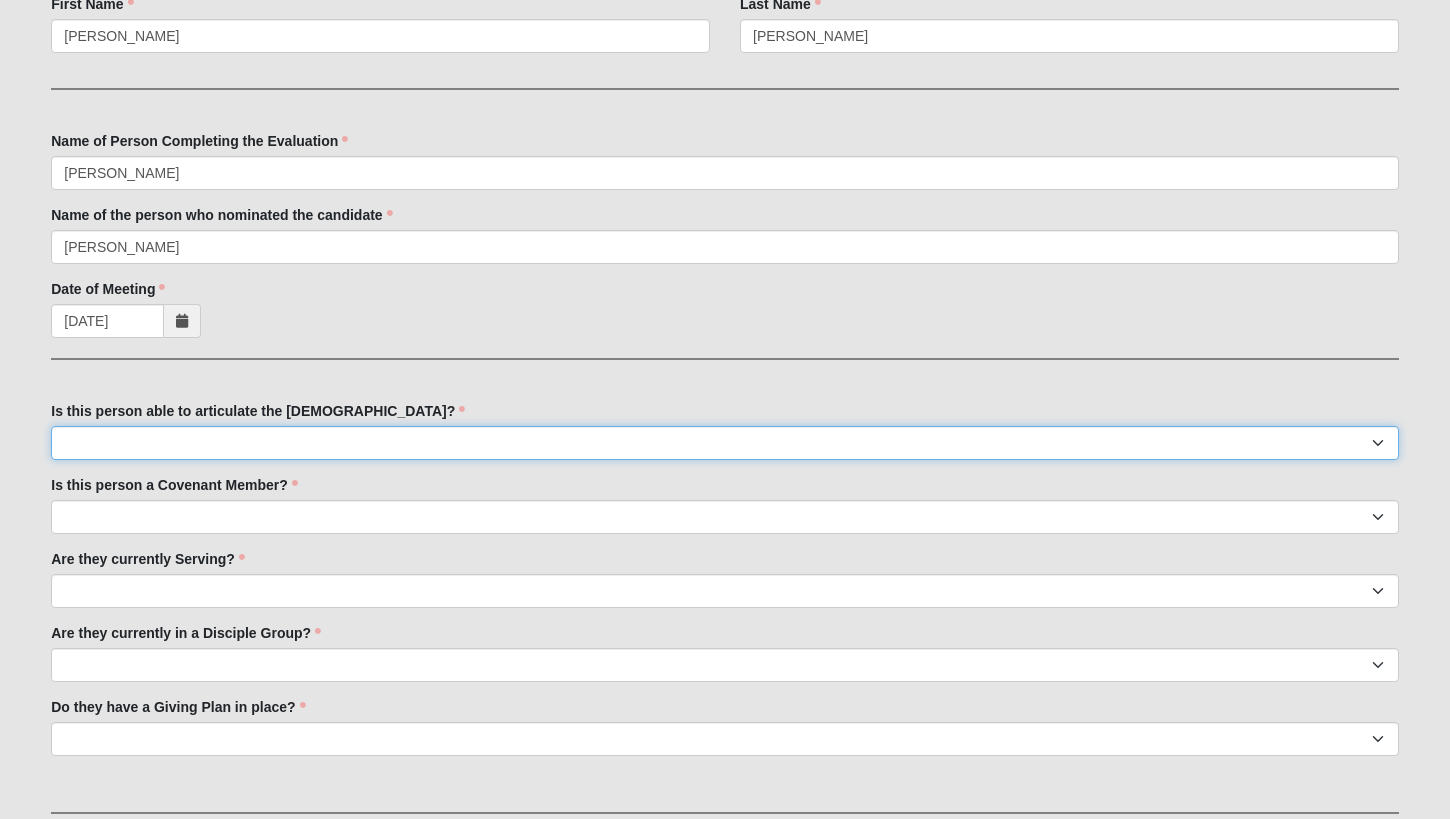 select on "True" 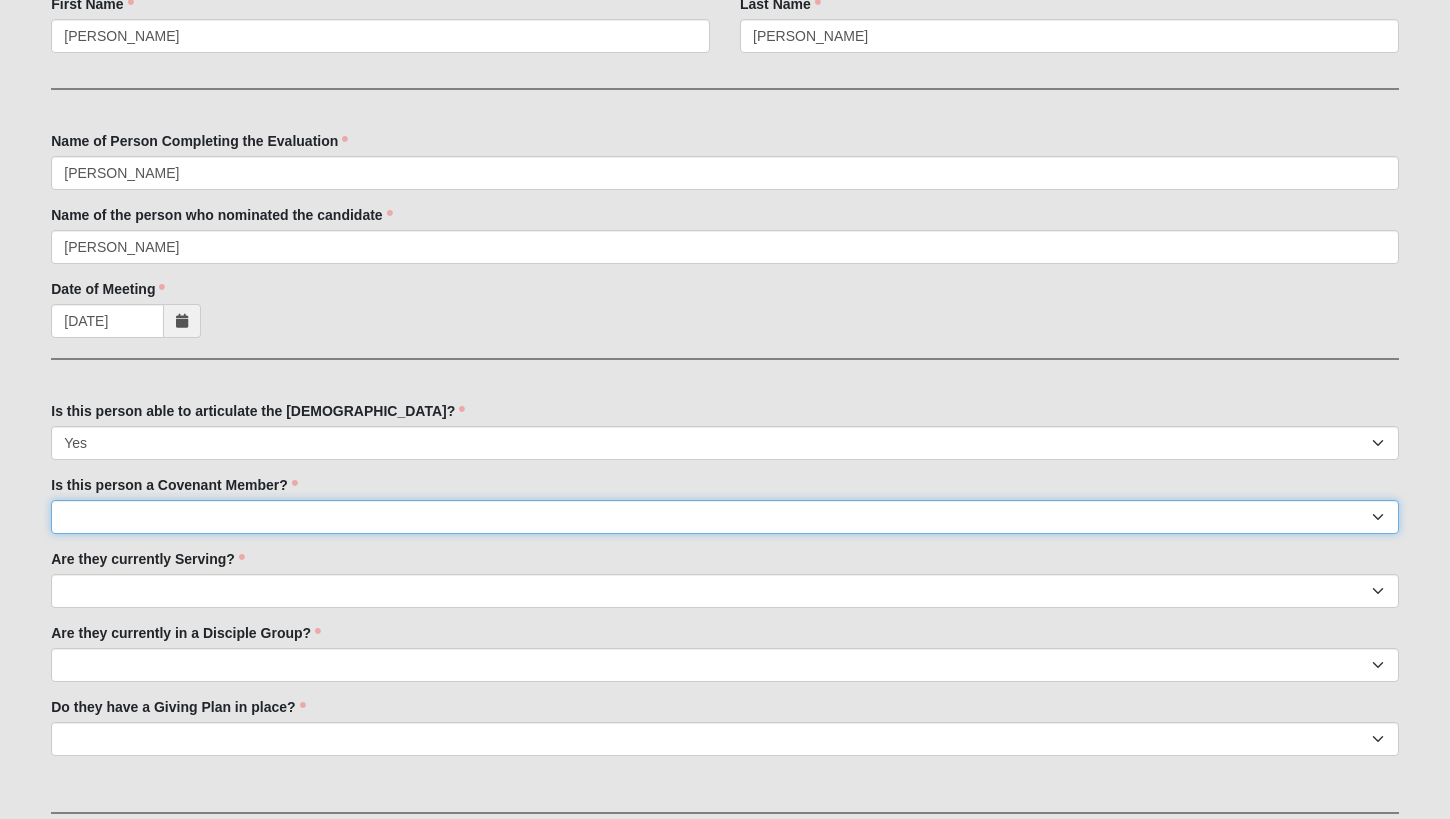 select on "True" 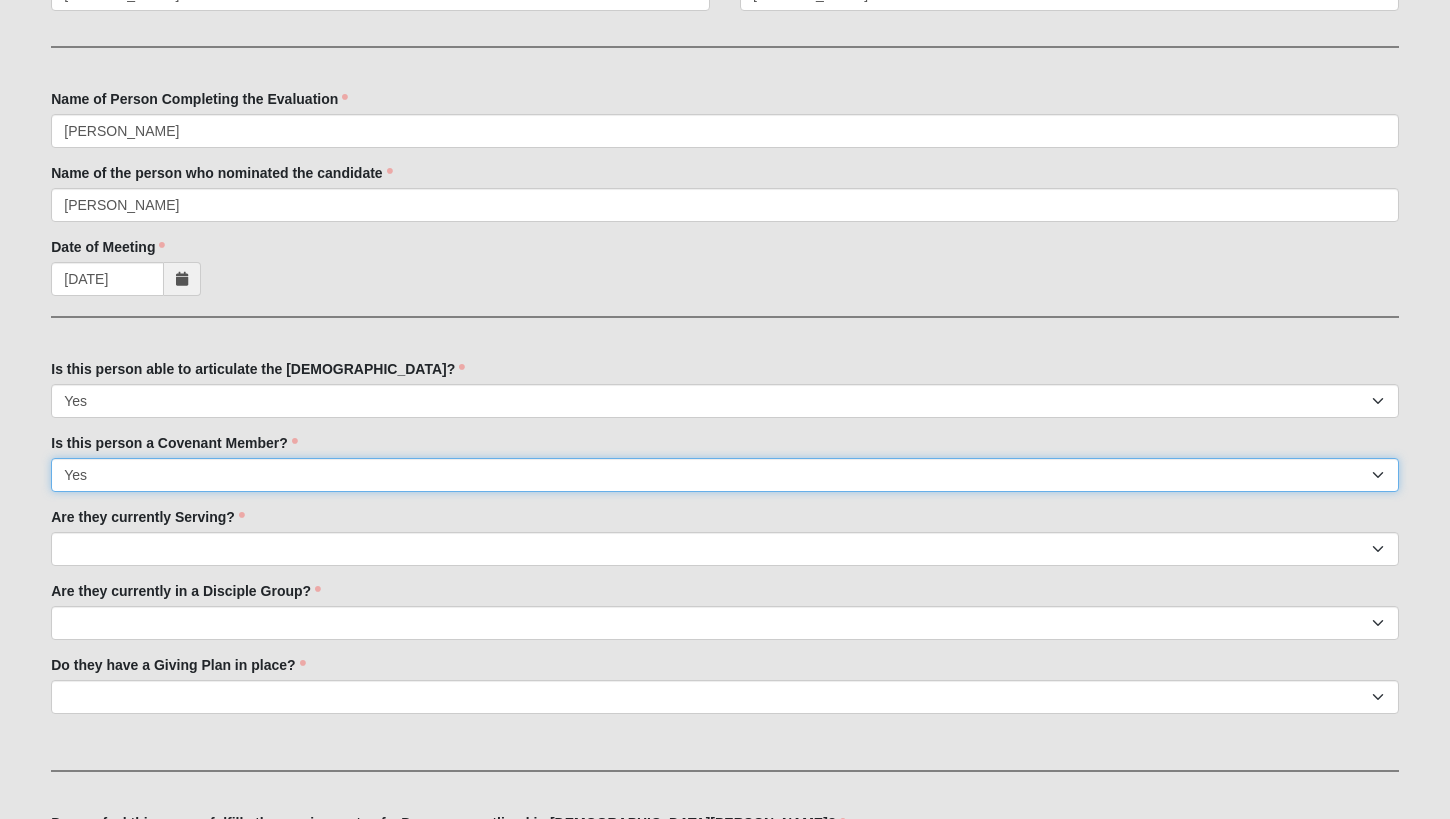 scroll, scrollTop: 473, scrollLeft: 0, axis: vertical 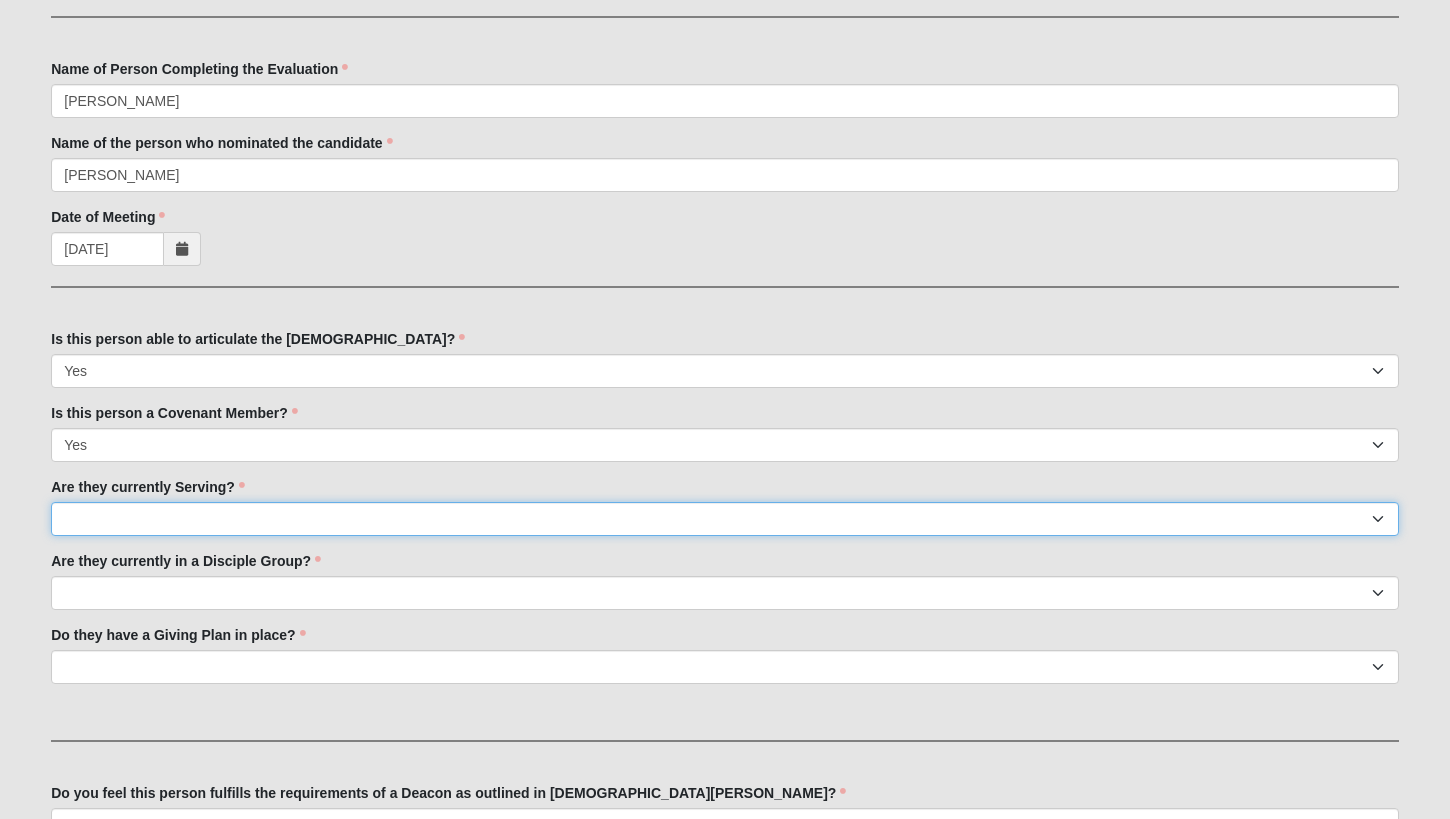 select on "True" 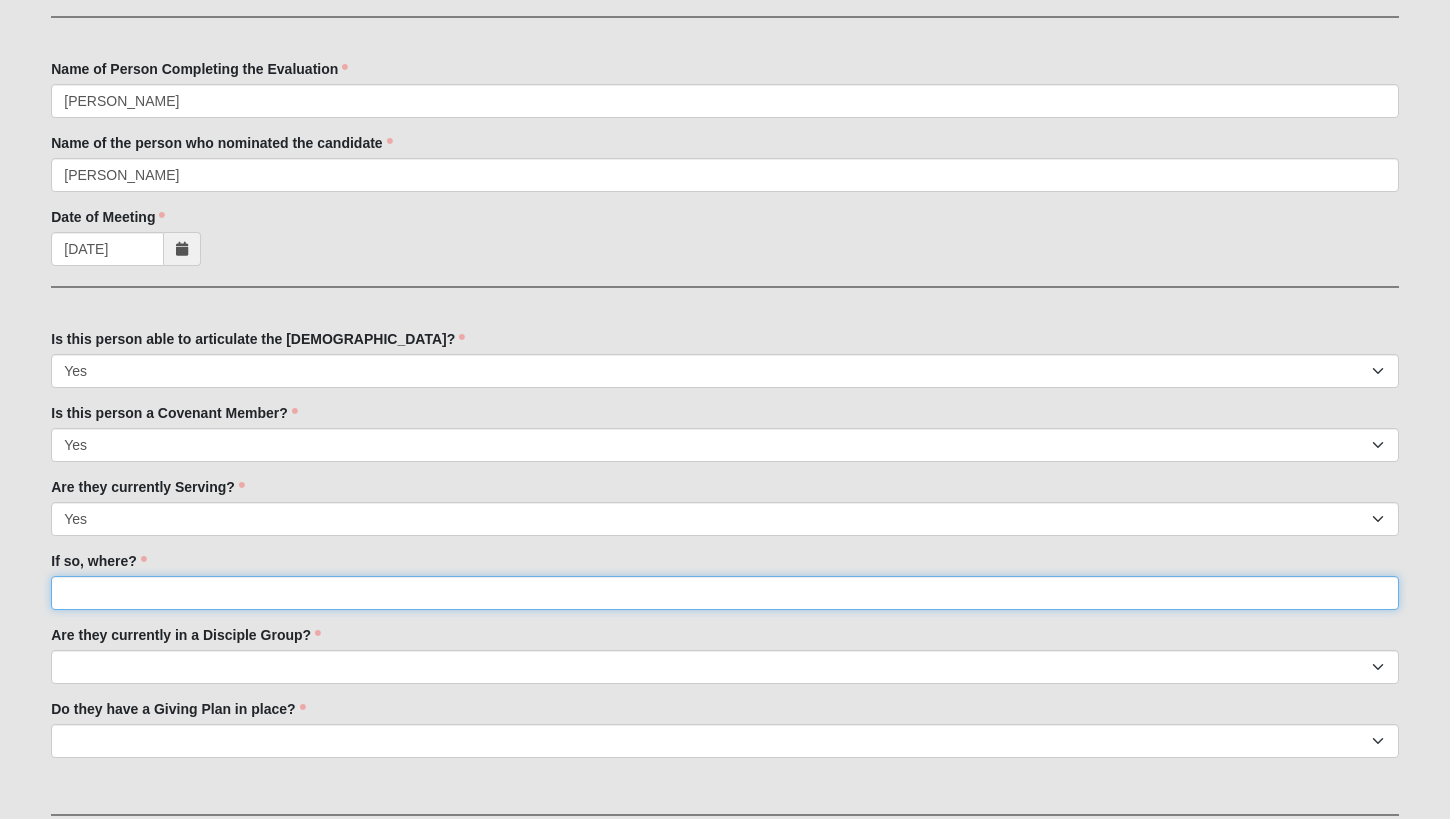 click on "If so, where?" at bounding box center (725, 593) 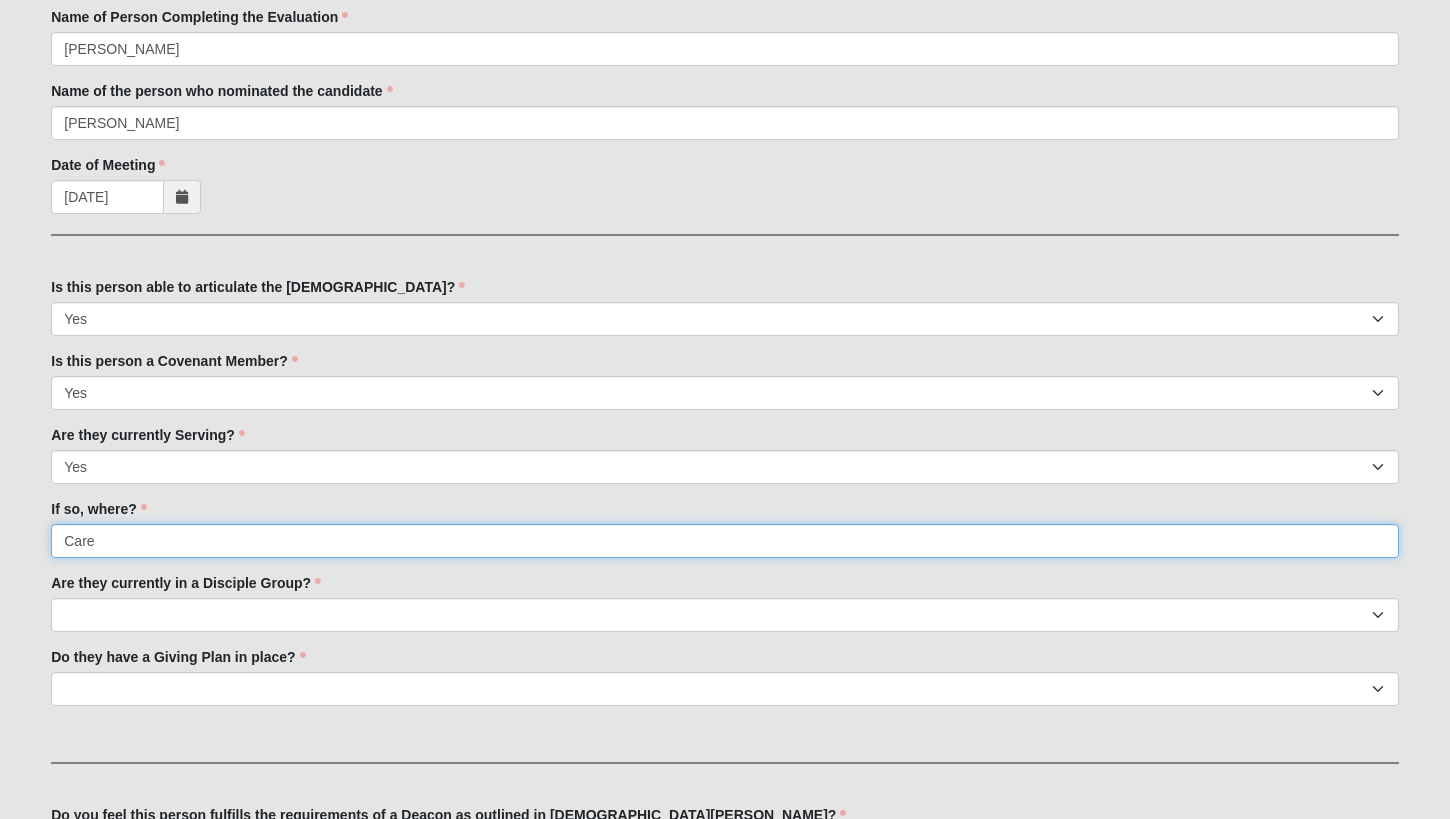 scroll, scrollTop: 529, scrollLeft: 0, axis: vertical 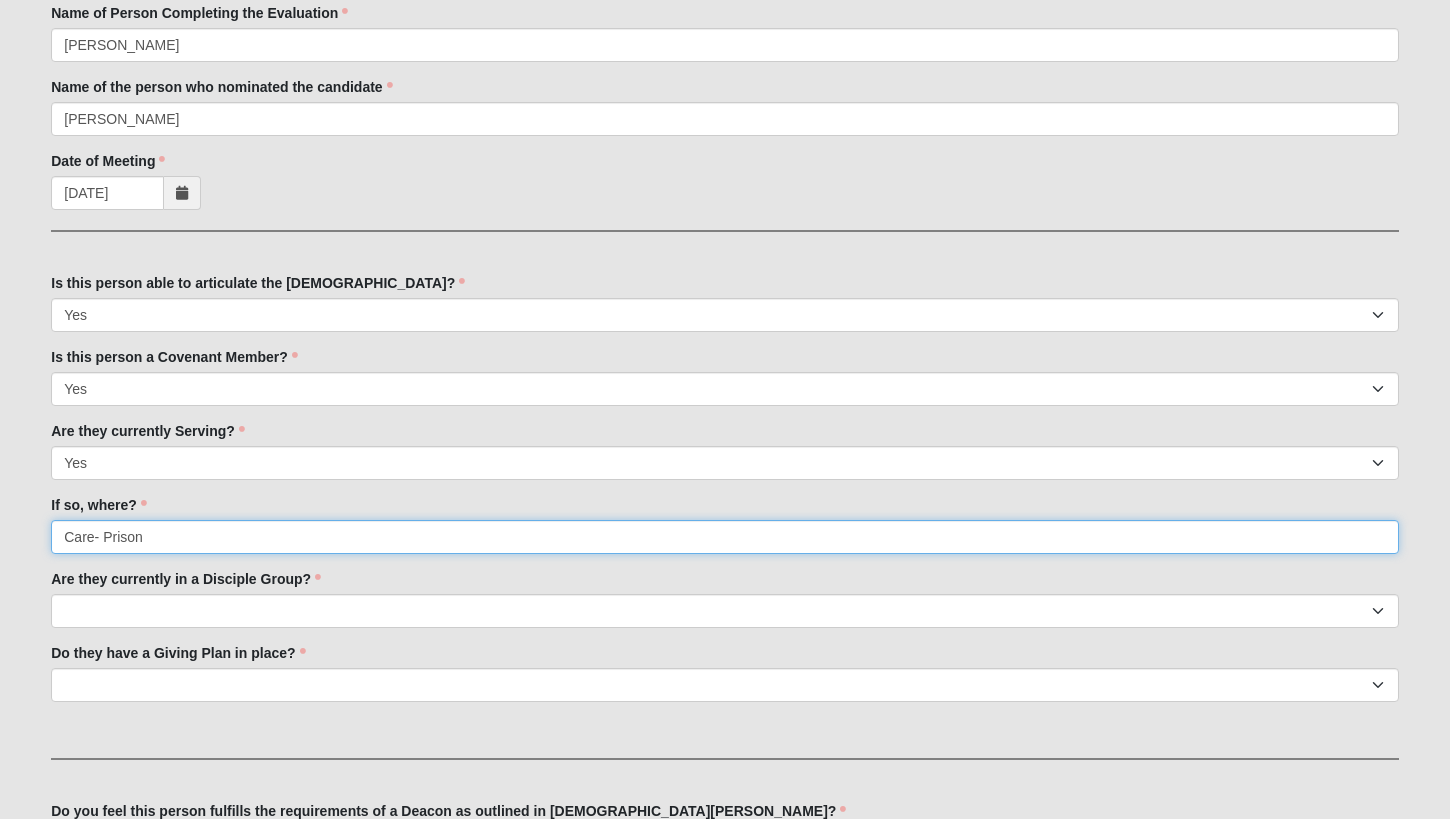 click on "Care- Prison" at bounding box center [725, 537] 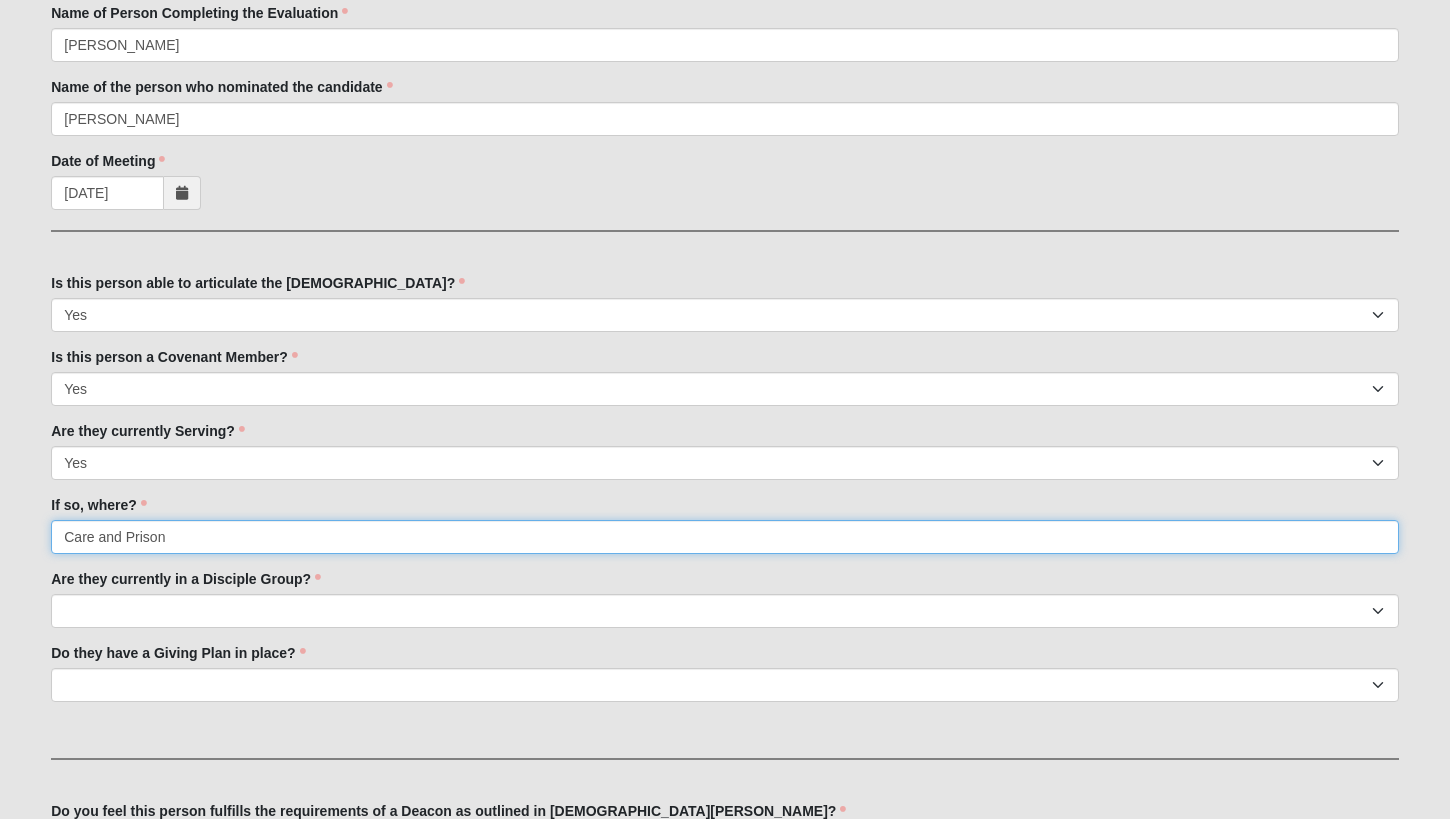 type on "Care and Prison" 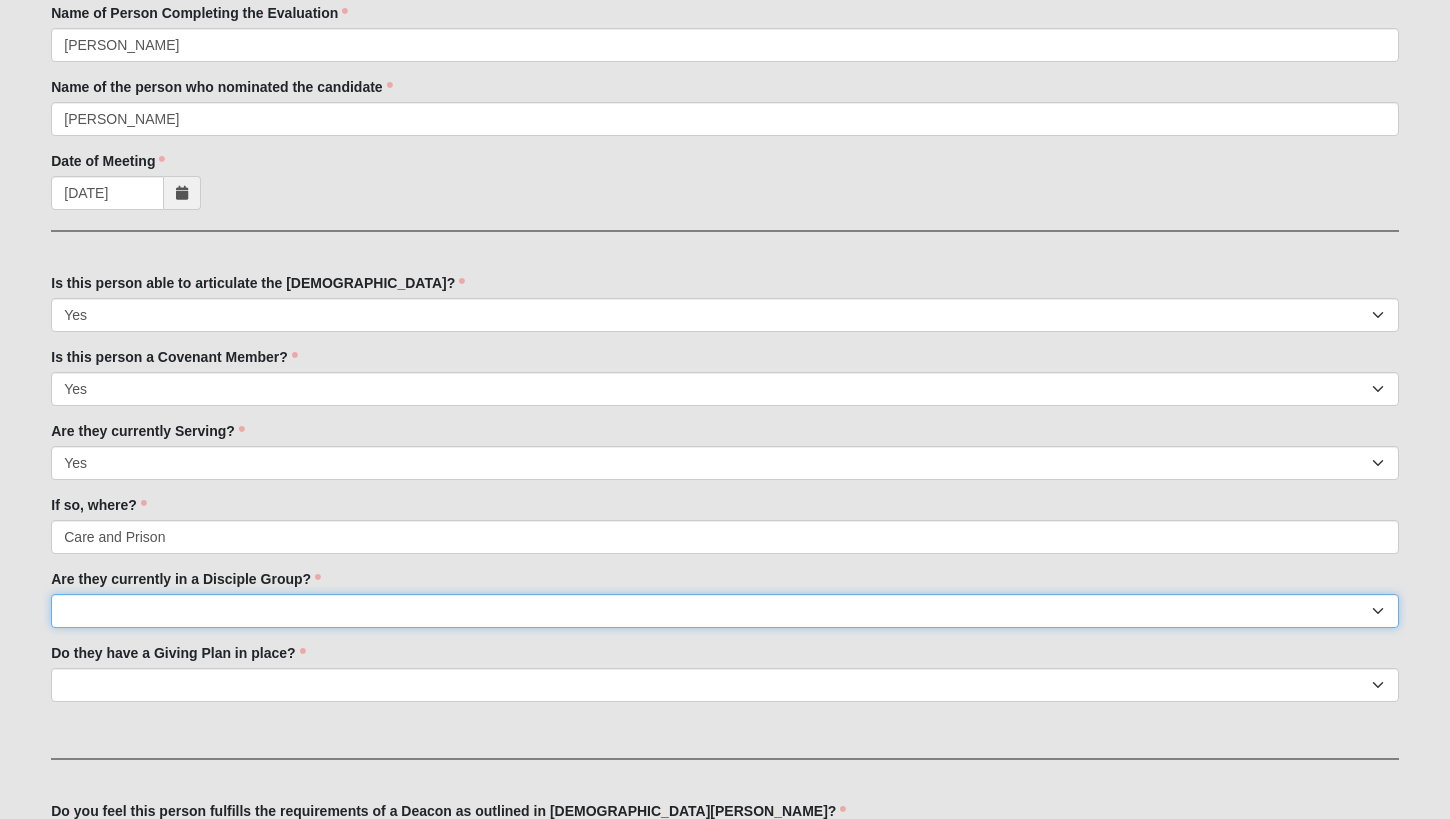 select on "True" 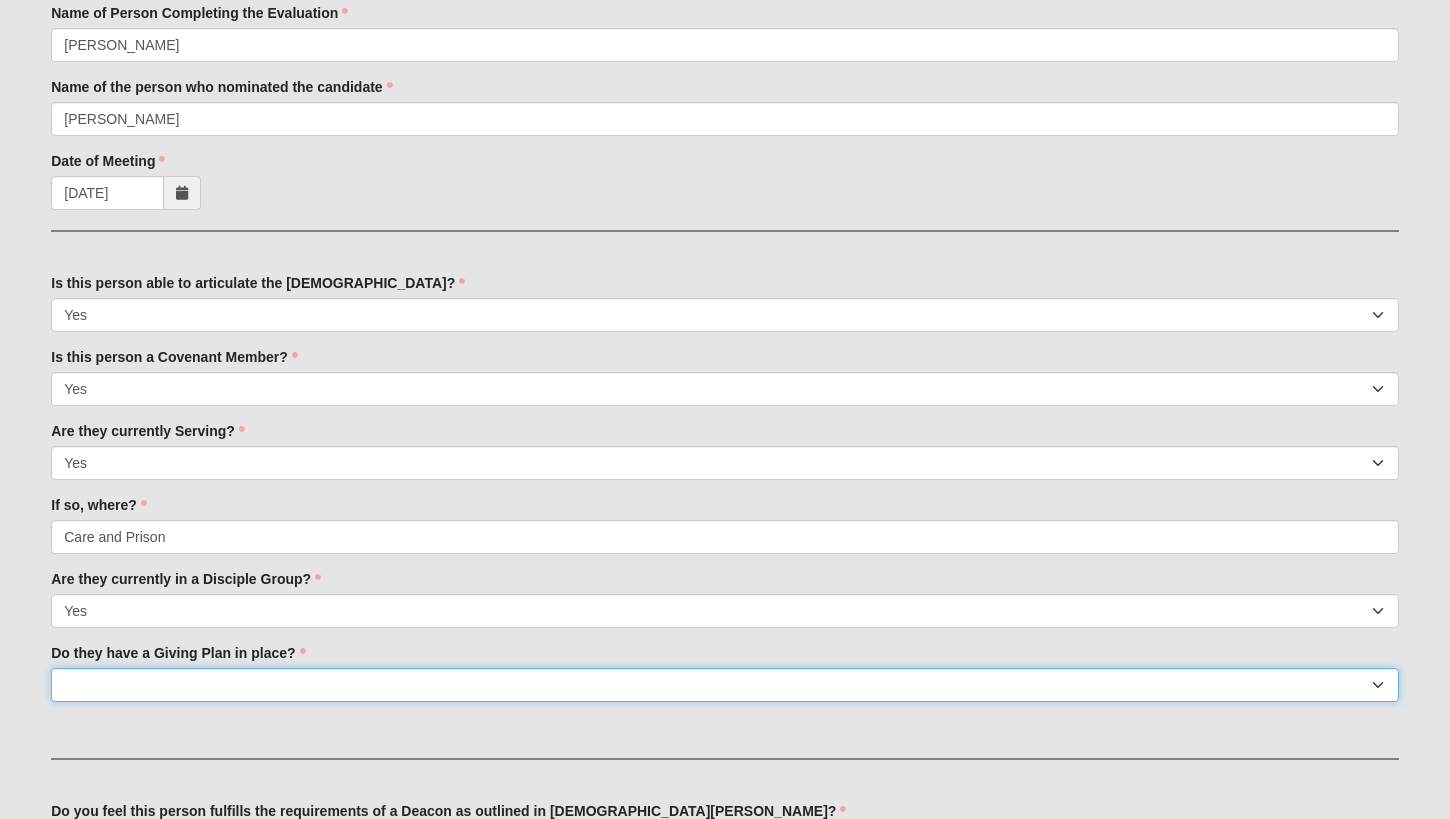 select on "True" 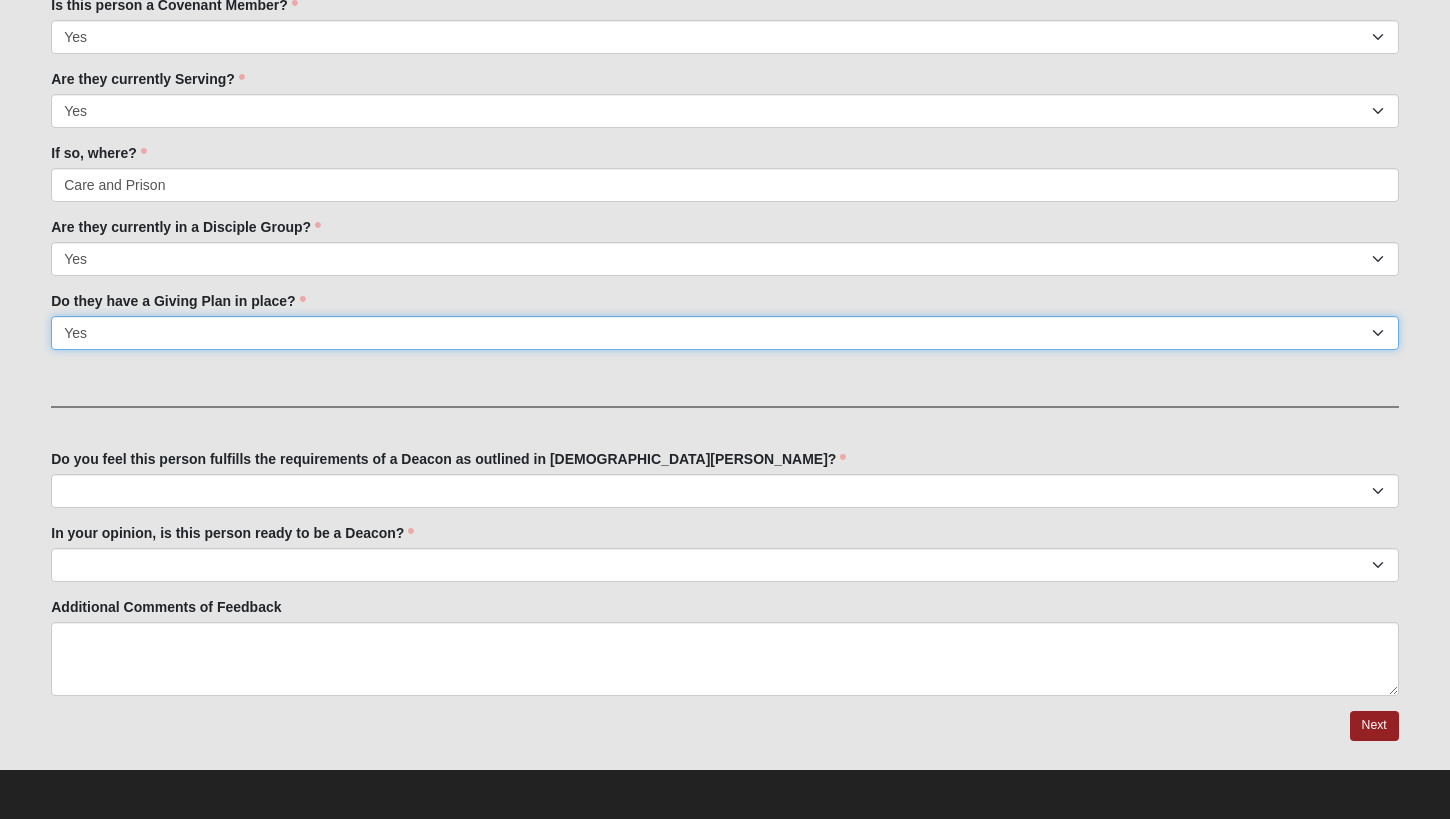 scroll, scrollTop: 880, scrollLeft: 0, axis: vertical 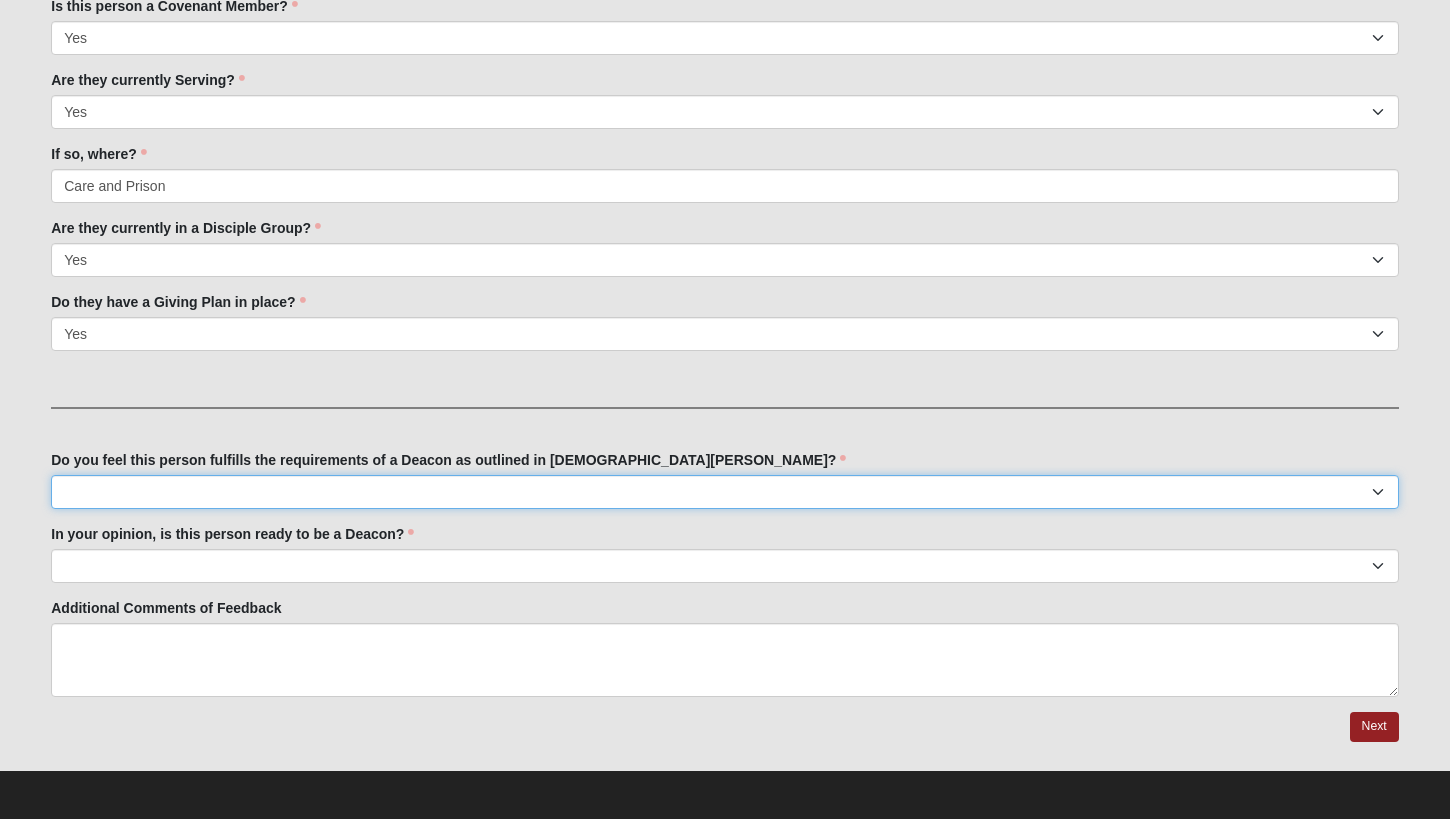 select on "True" 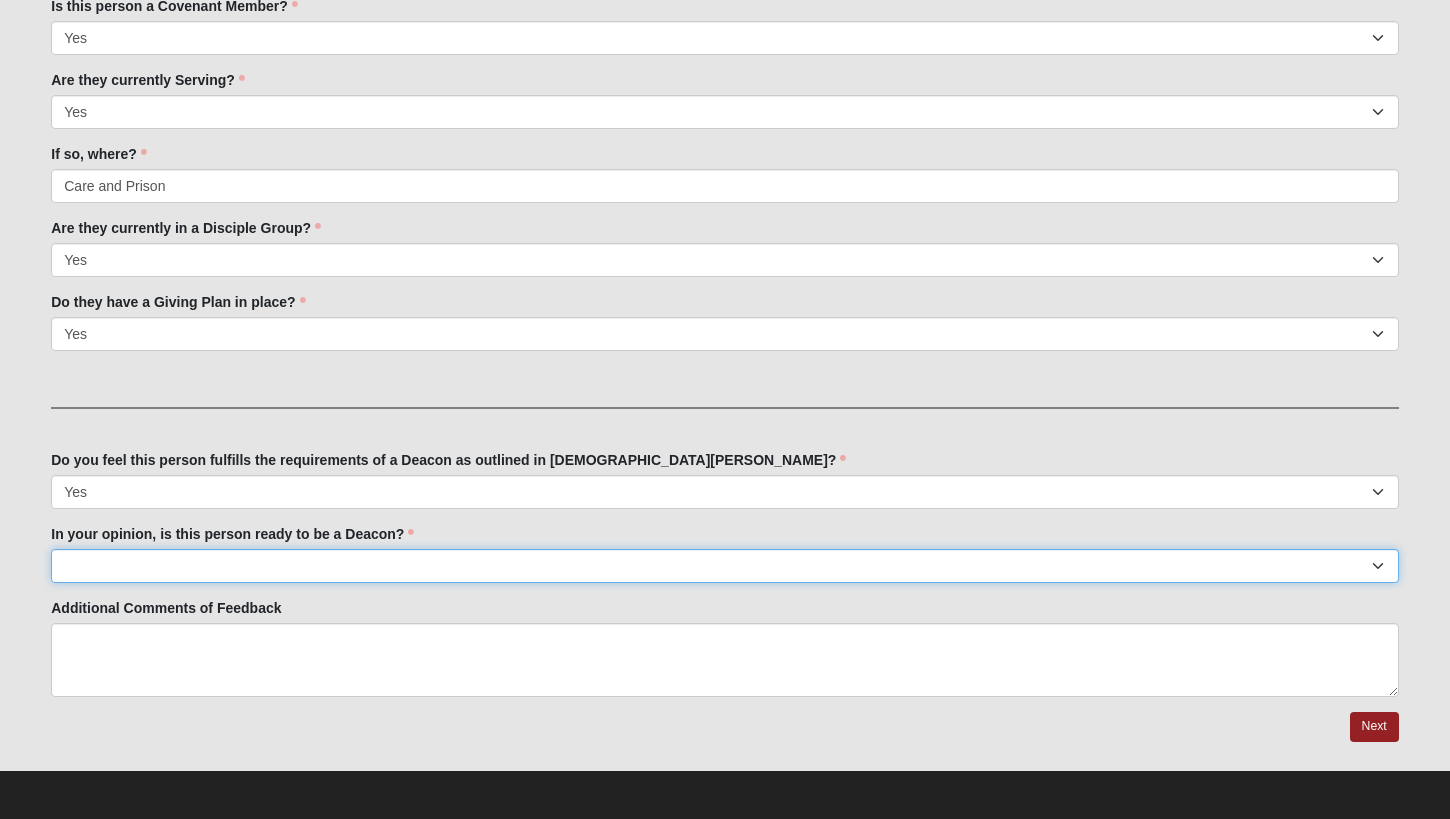 select on "Yes" 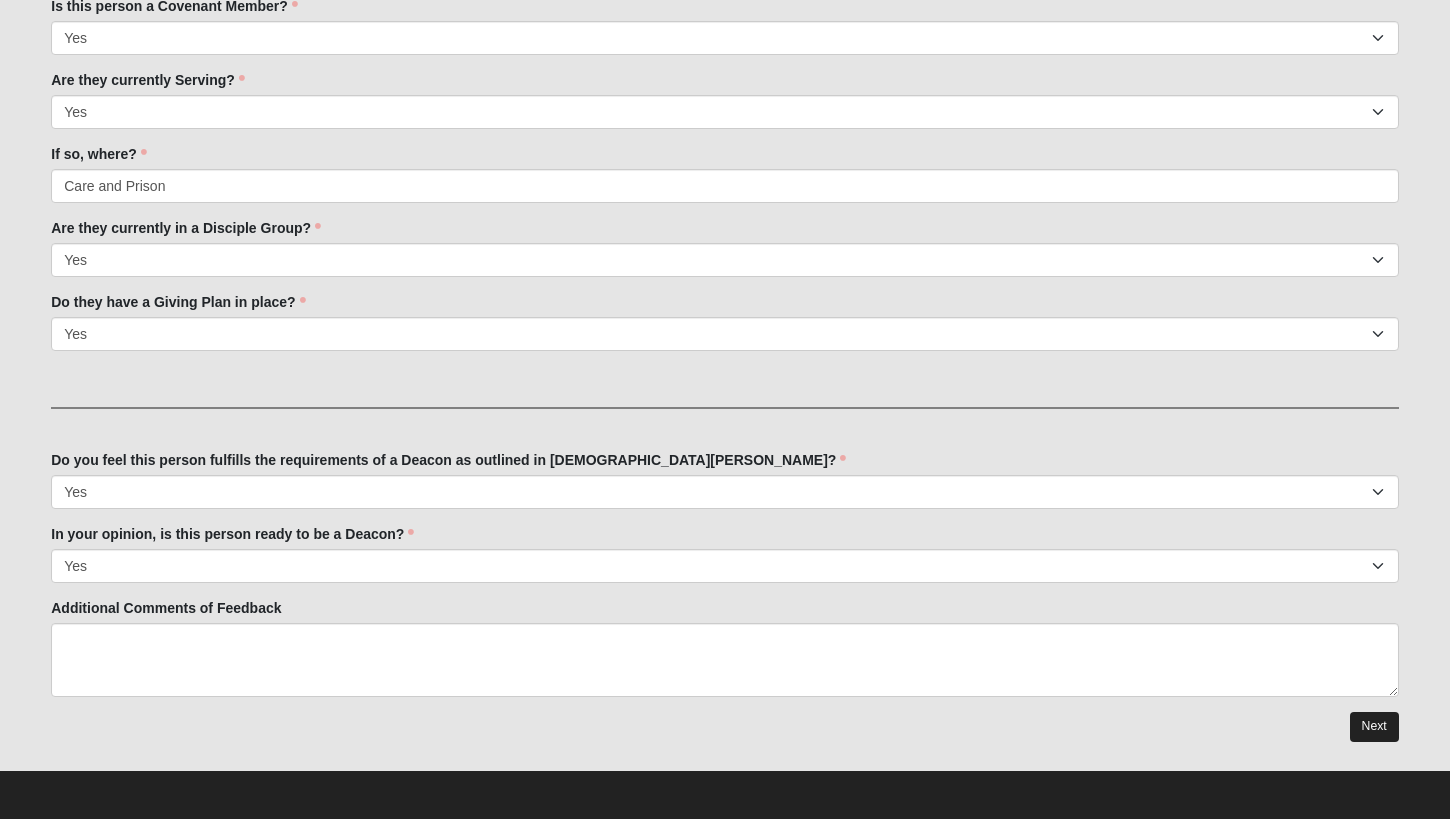click on "Next" at bounding box center [1374, 726] 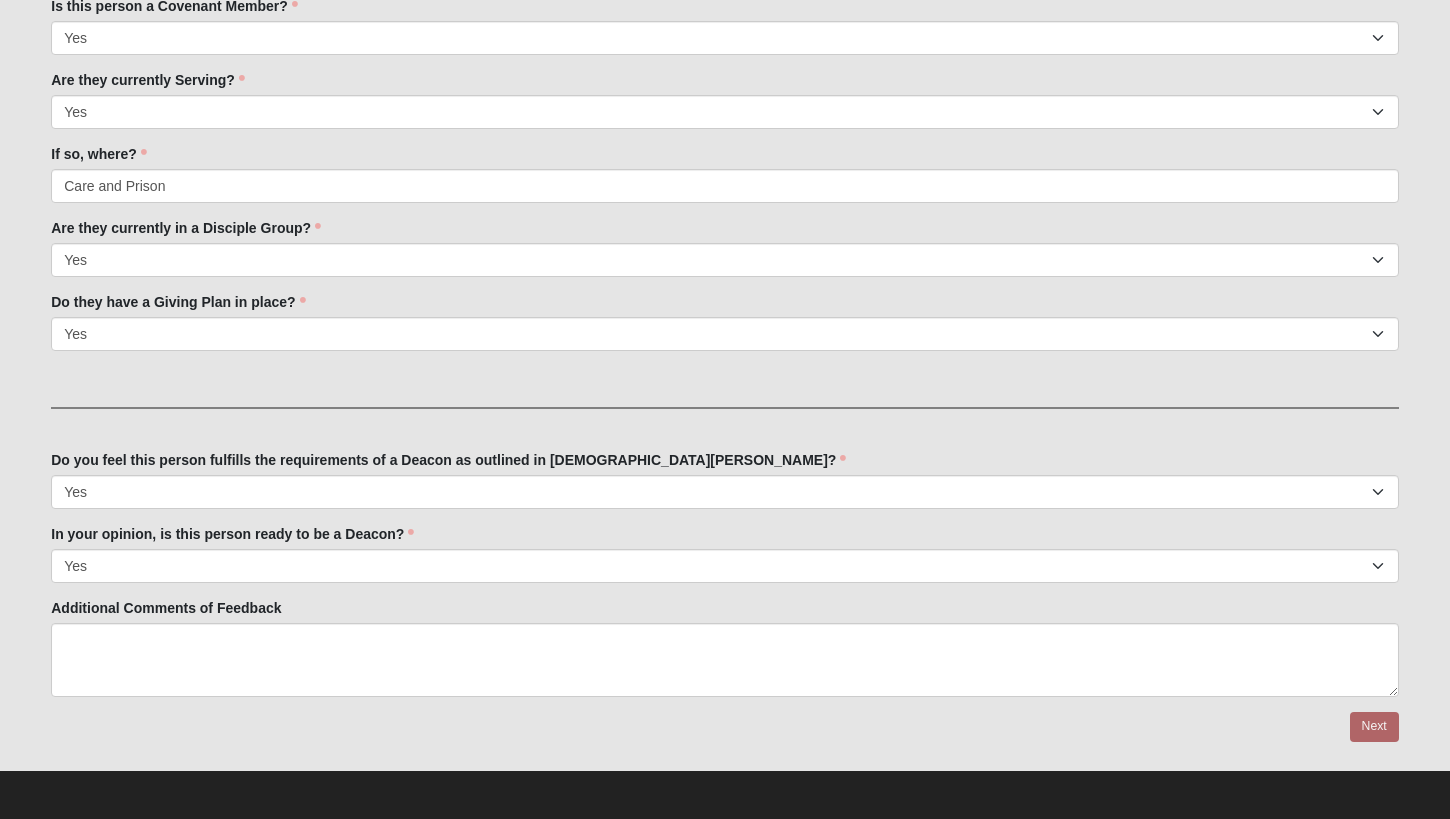 scroll, scrollTop: 0, scrollLeft: 0, axis: both 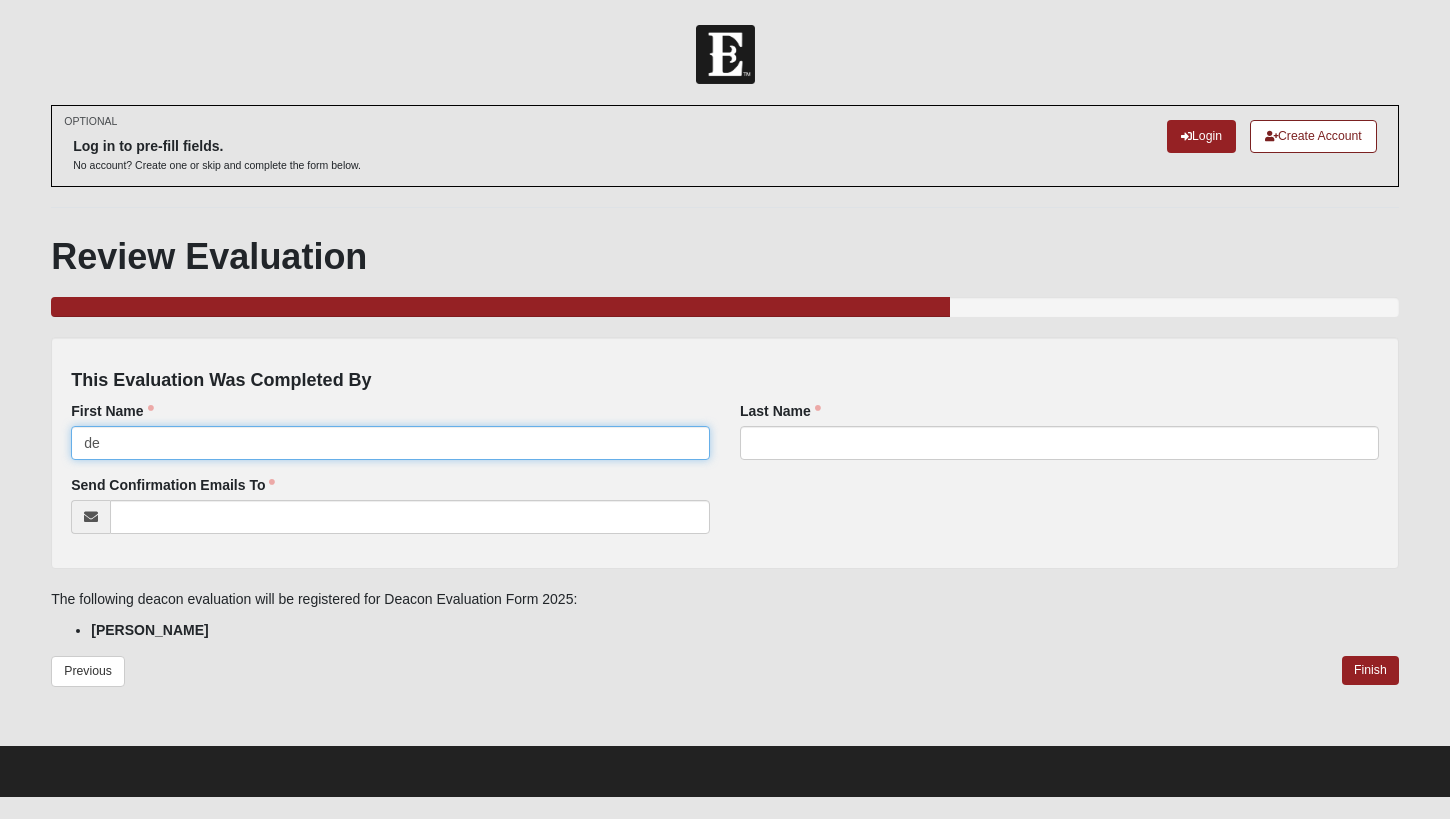 type on "d" 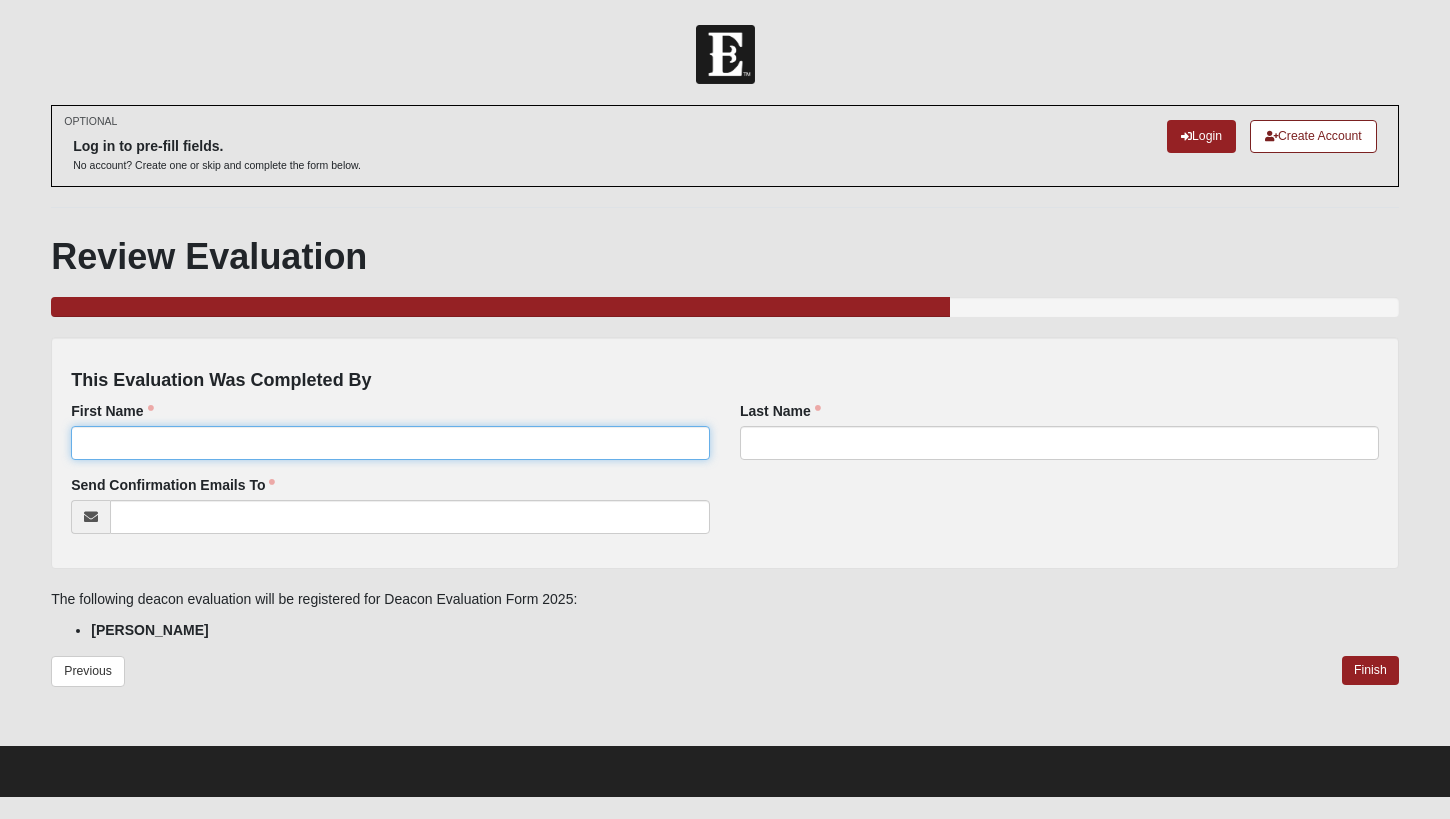type on "d" 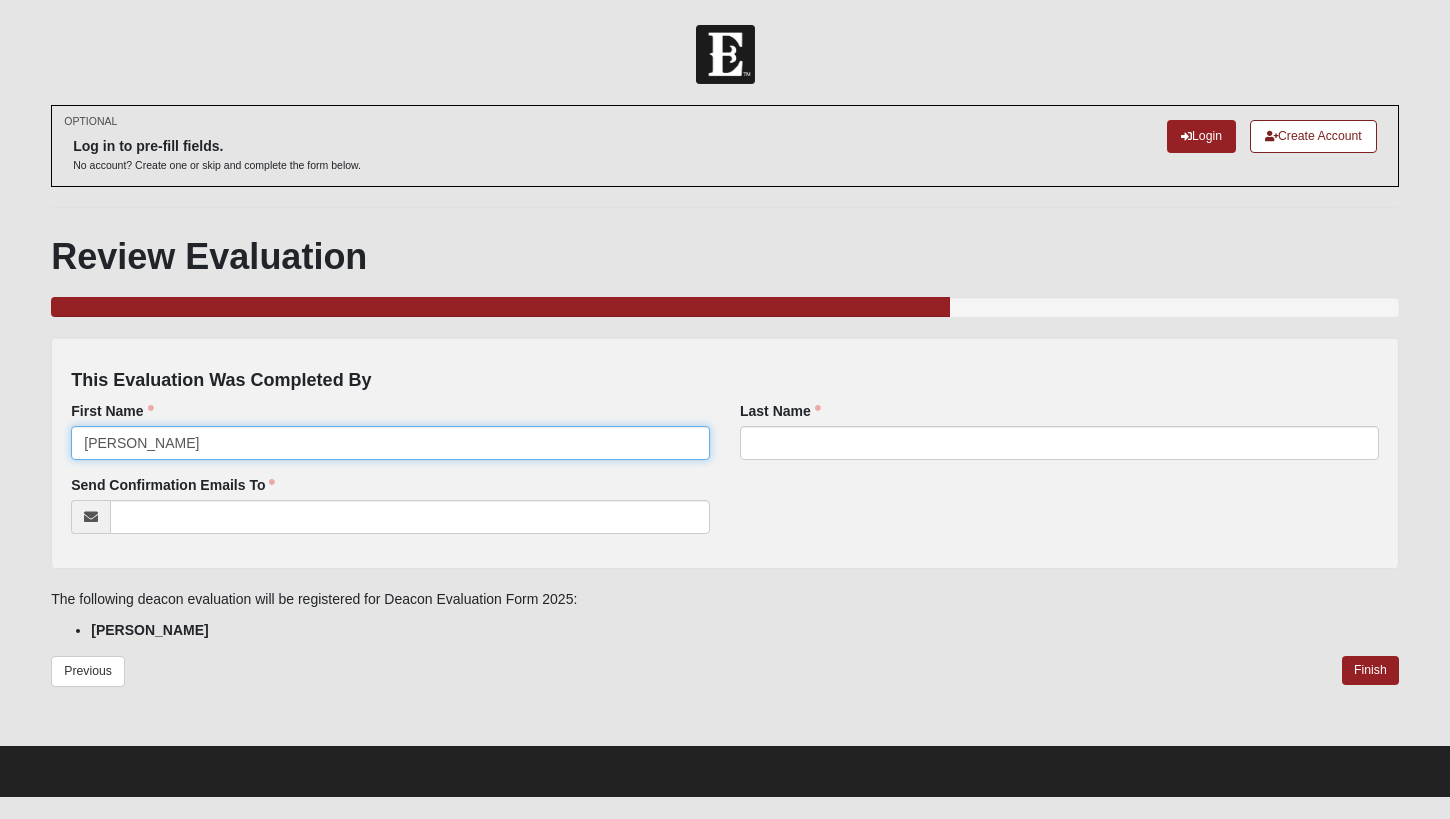 type on "[PERSON_NAME]" 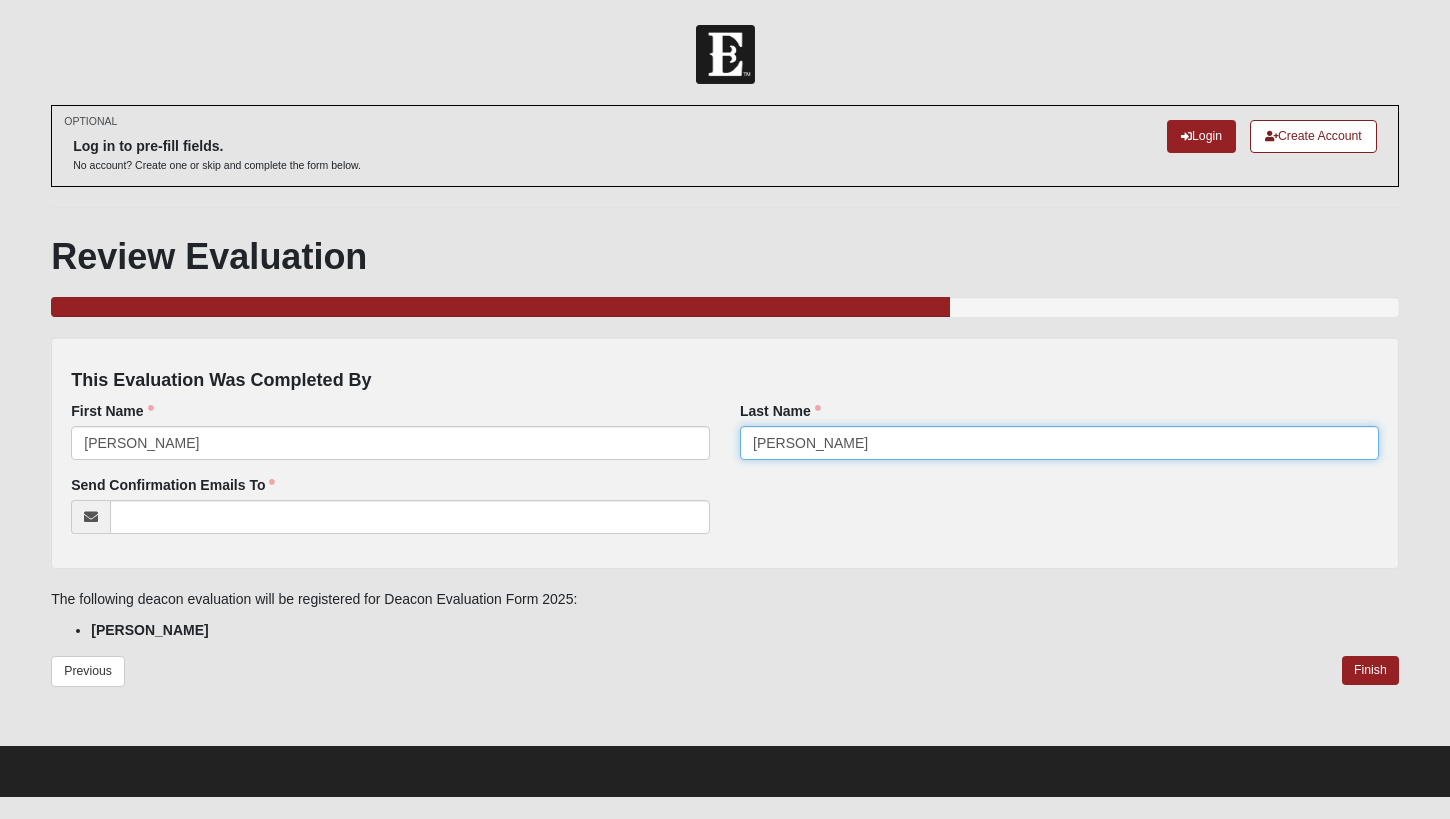 type on "[PERSON_NAME]" 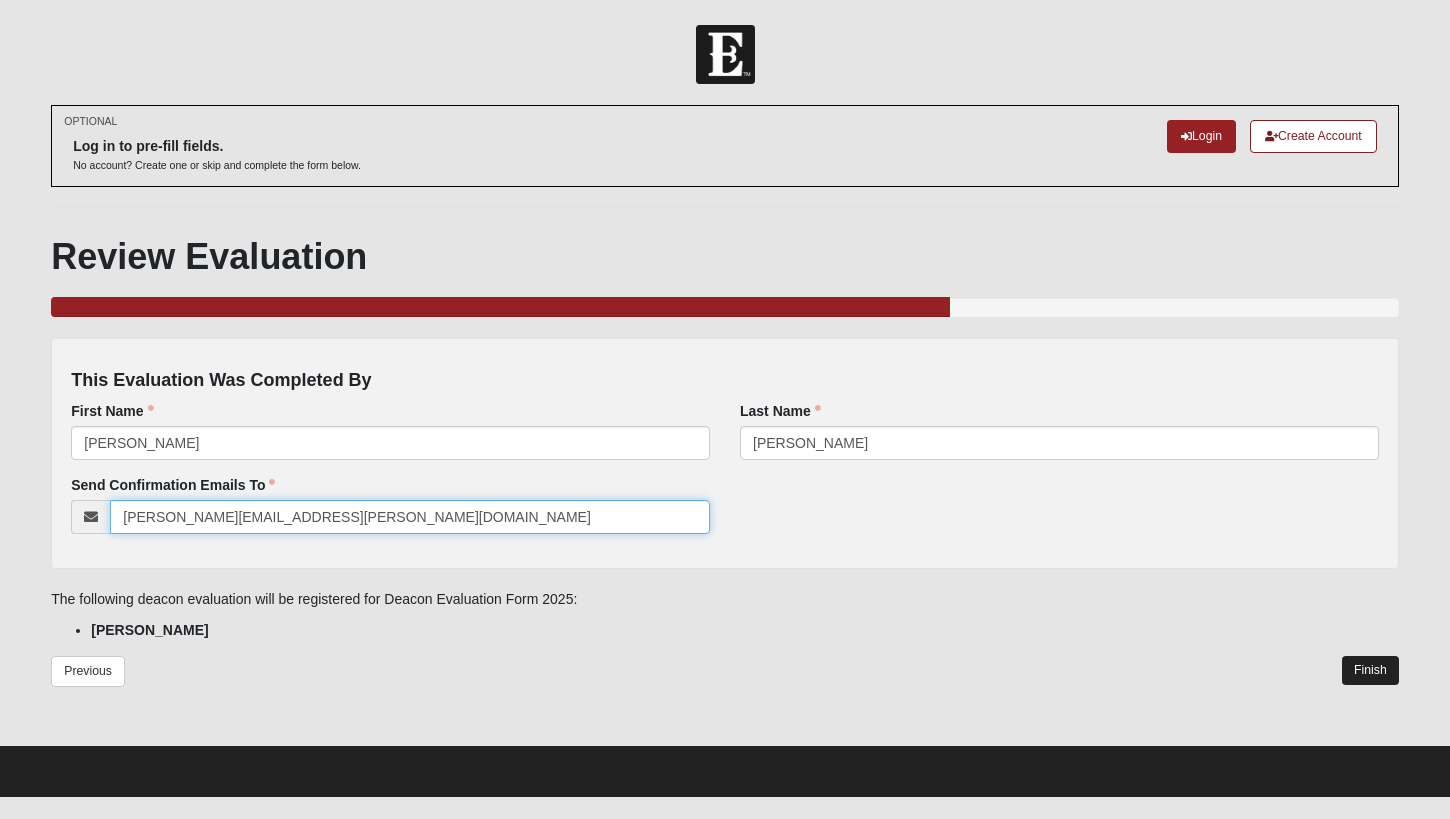 type on "[PERSON_NAME][EMAIL_ADDRESS][PERSON_NAME][DOMAIN_NAME]" 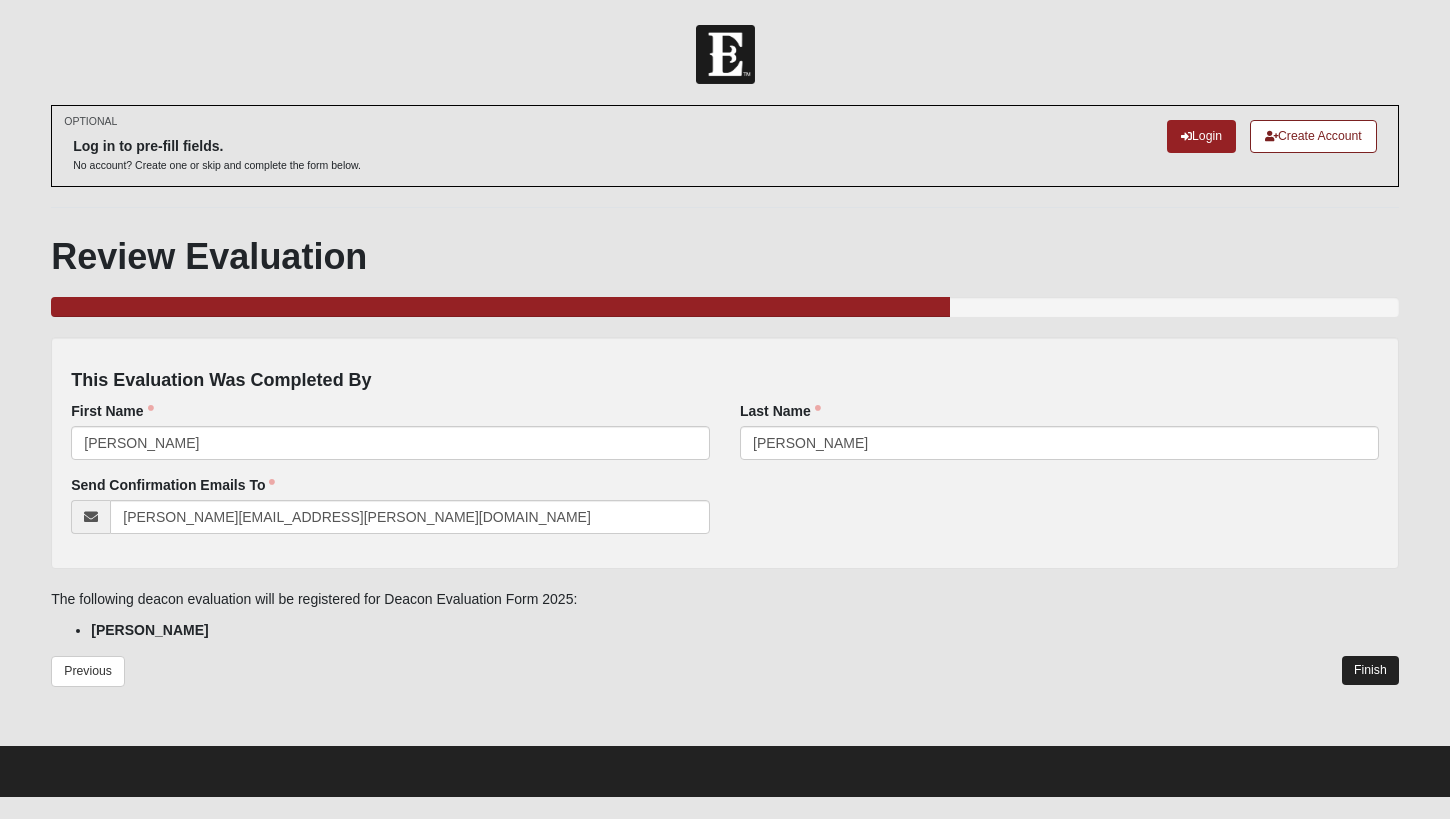 click on "Finish" at bounding box center [1370, 670] 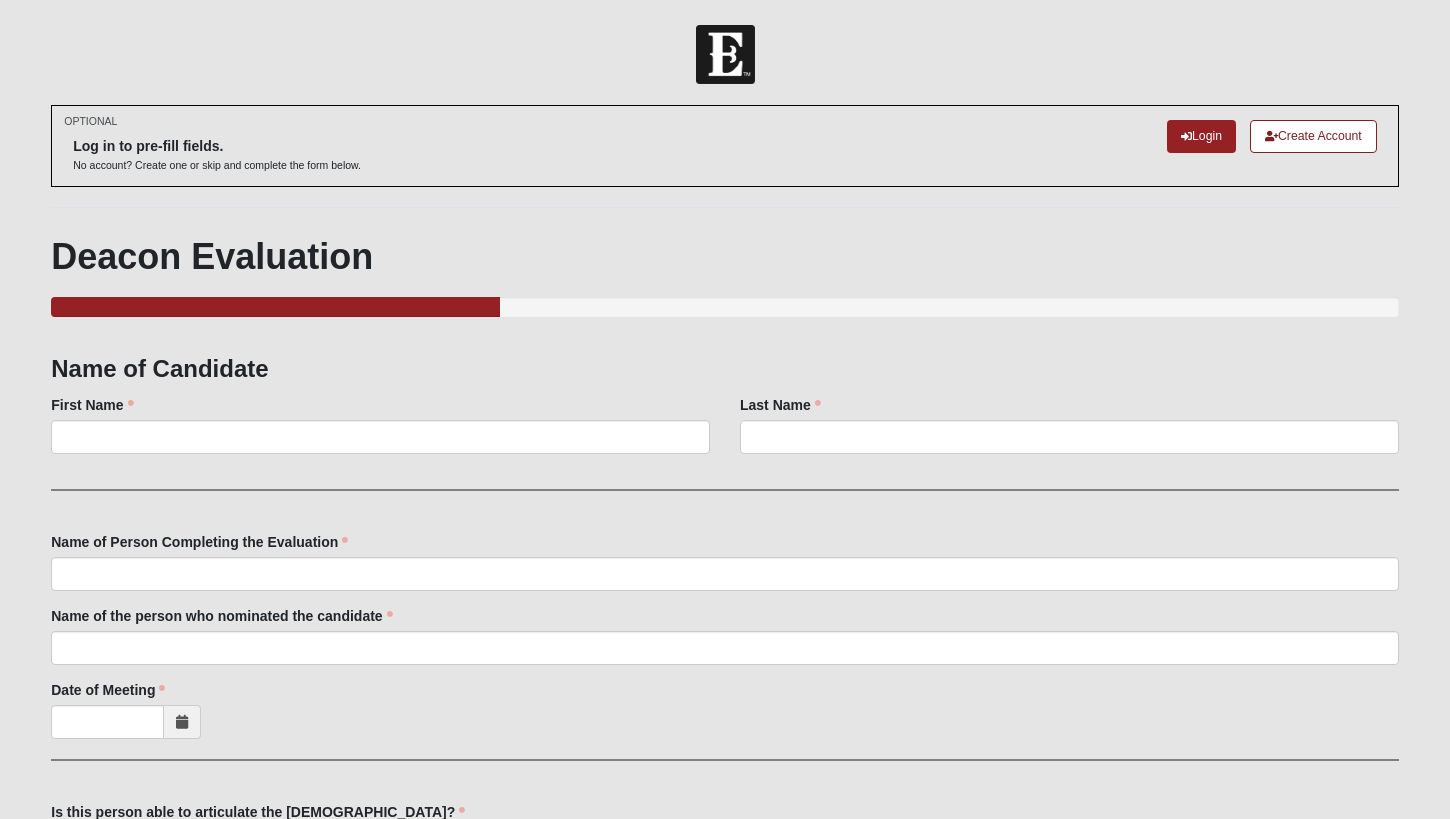 scroll, scrollTop: 0, scrollLeft: 0, axis: both 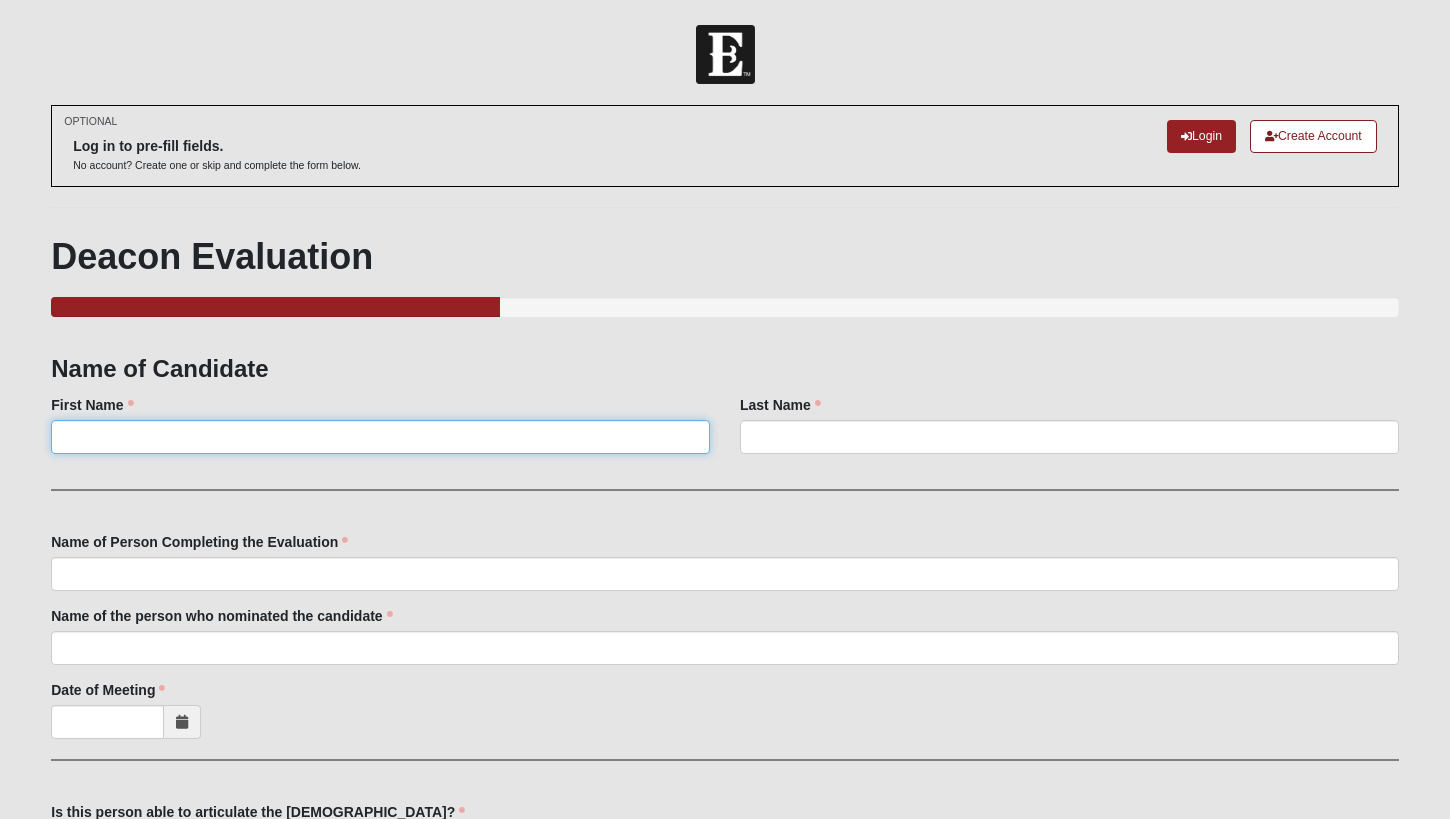 click on "First Name" at bounding box center (380, 437) 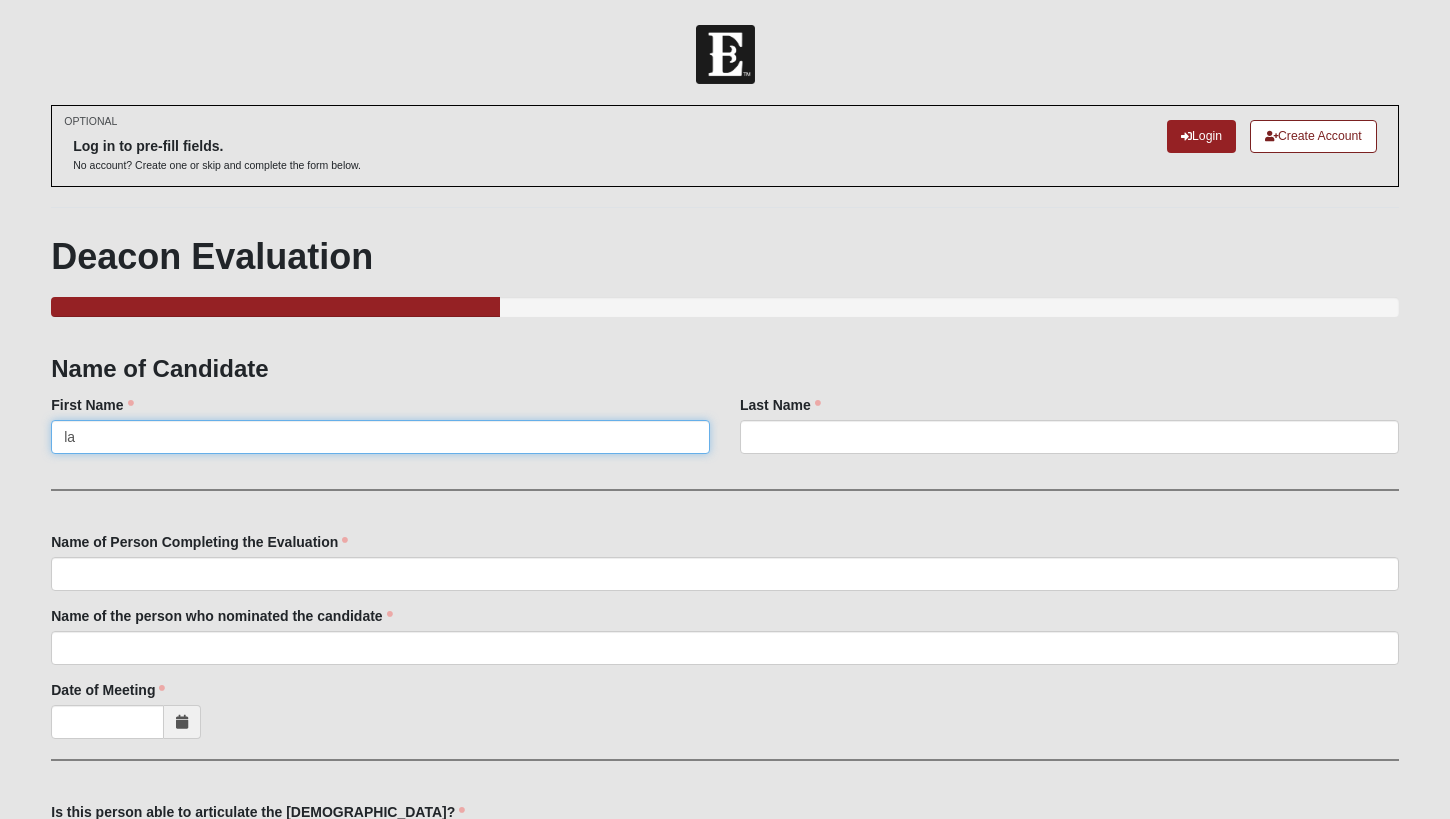 type on "l" 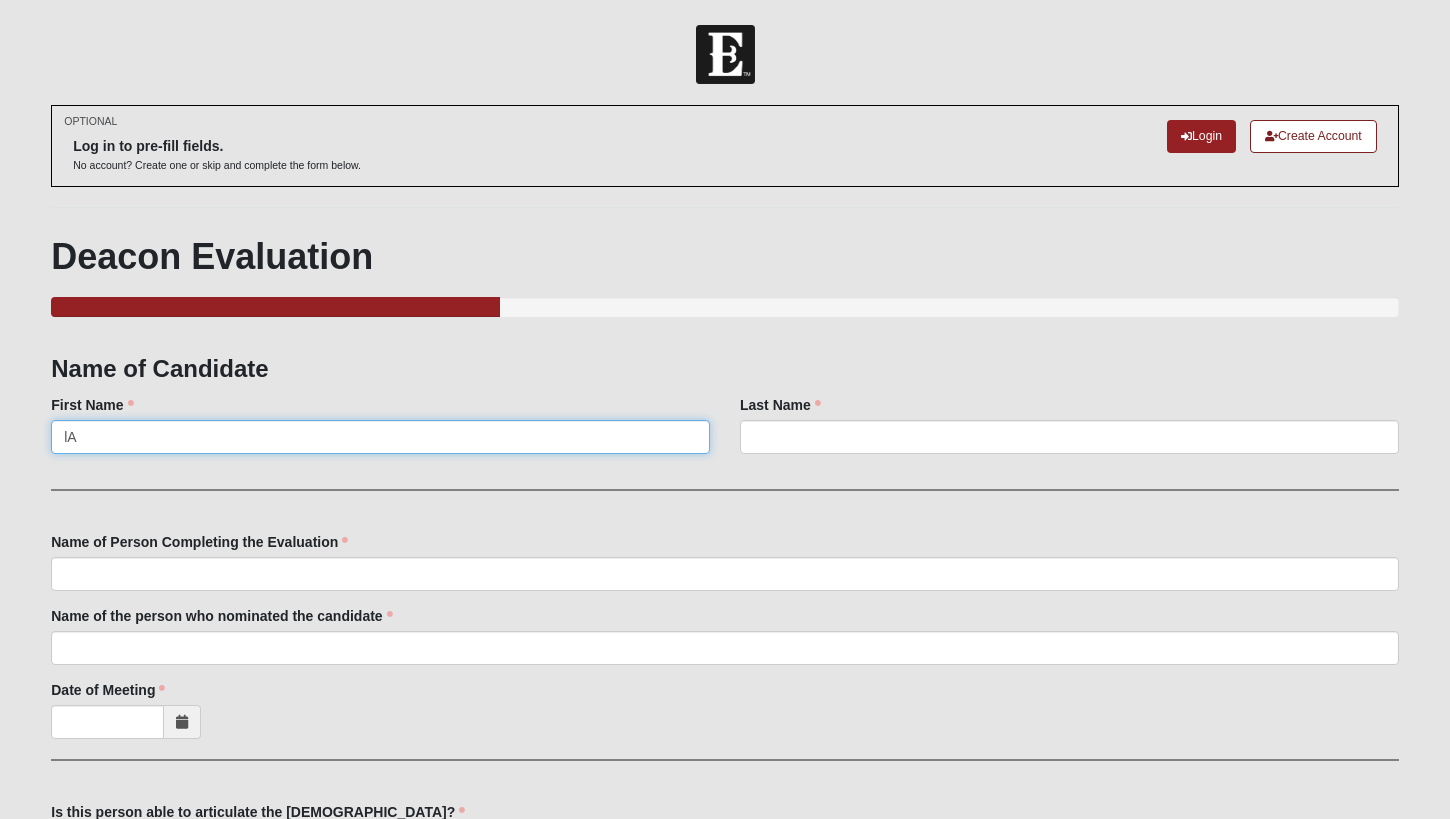 type on "l" 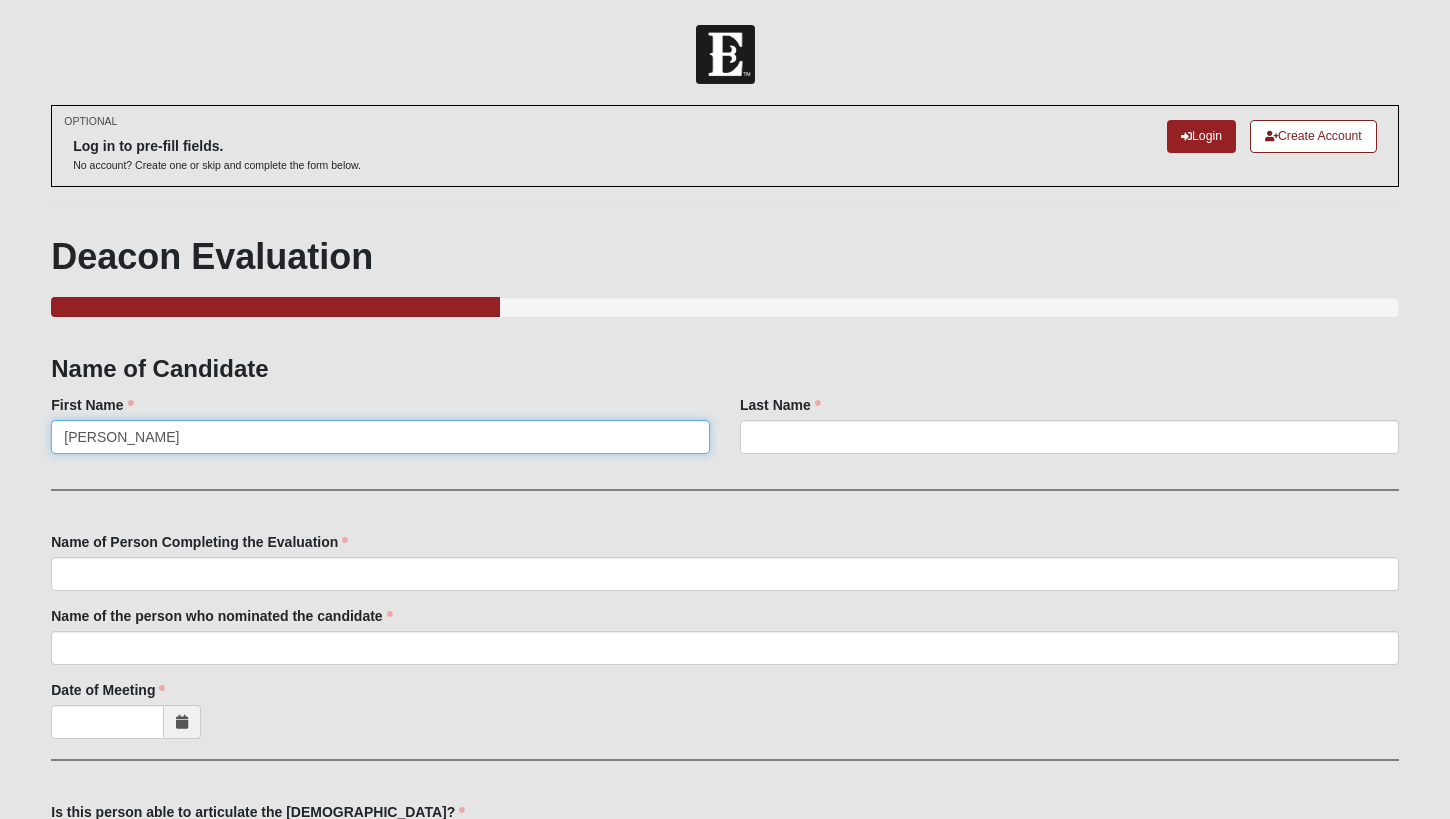 type on "[PERSON_NAME]" 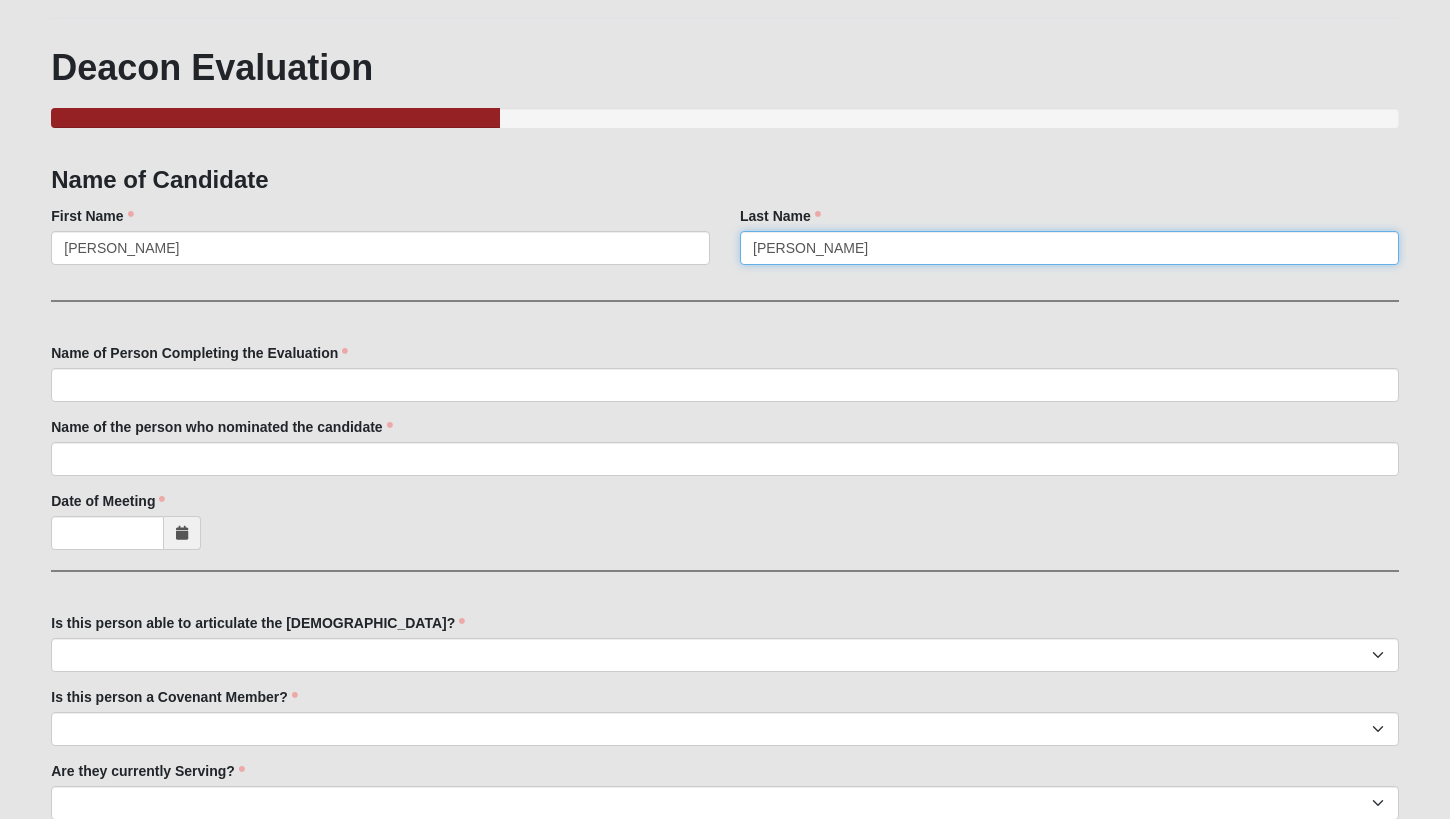 scroll, scrollTop: 201, scrollLeft: 0, axis: vertical 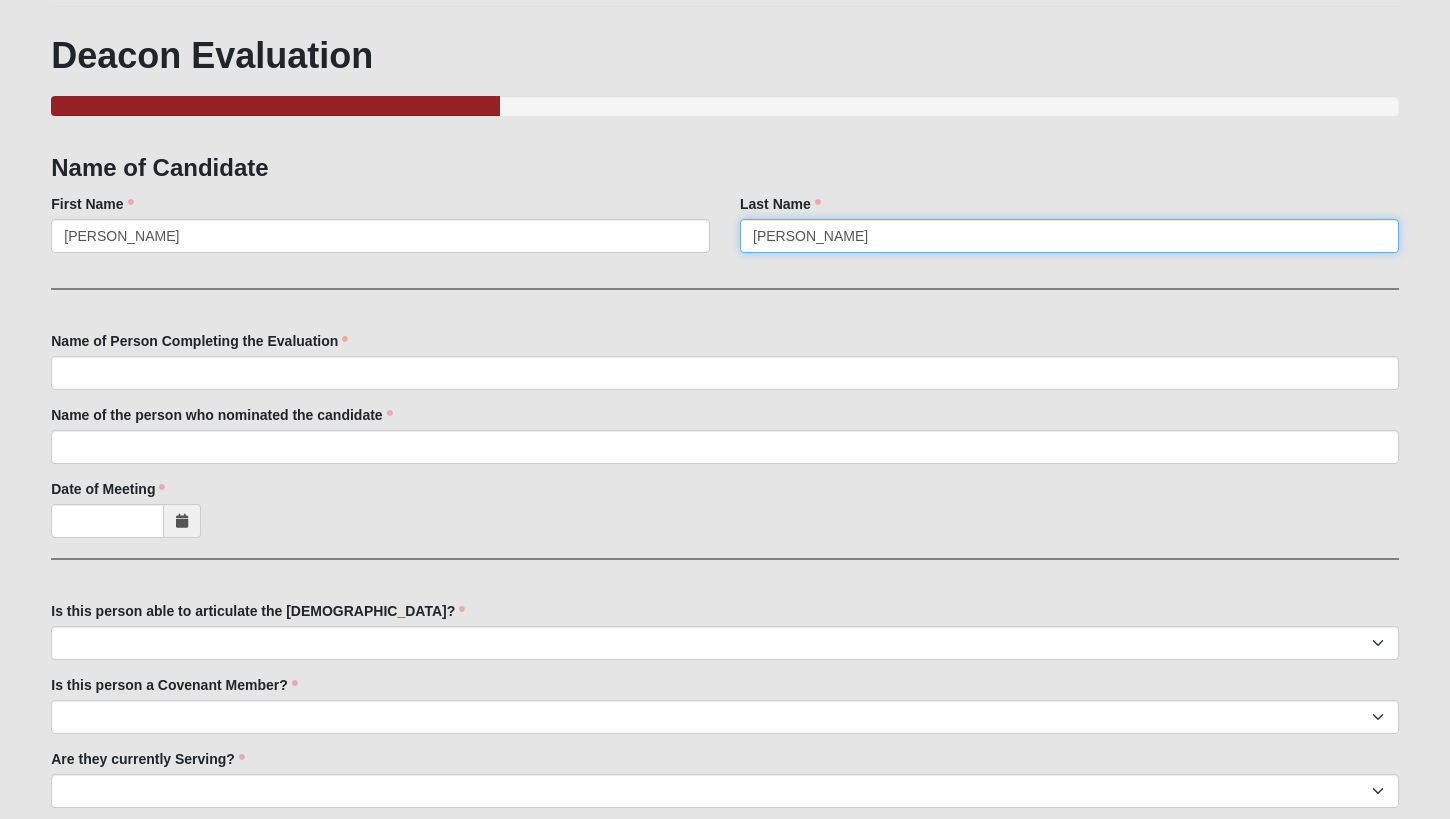 type on "[PERSON_NAME]" 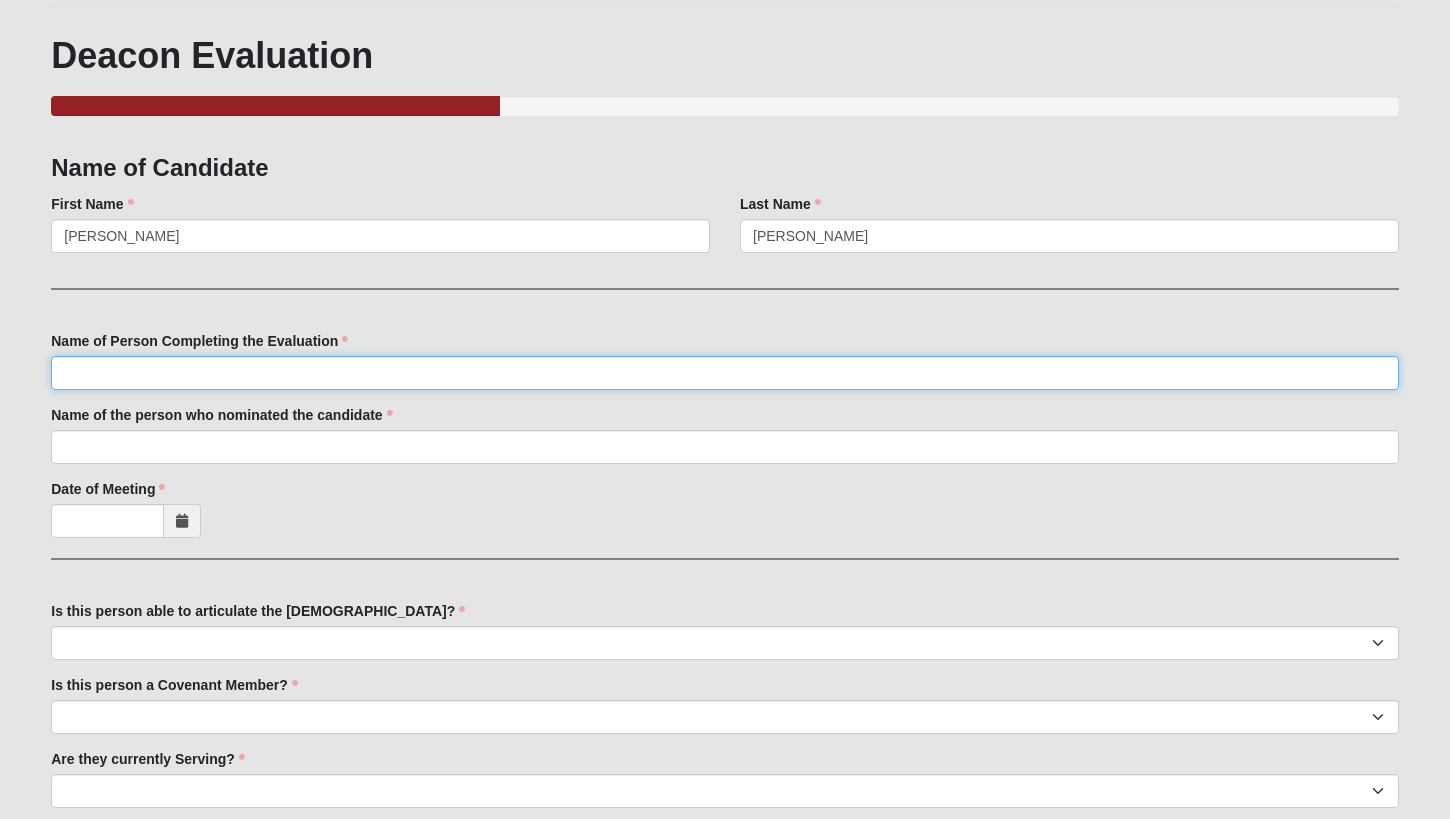 click on "Name of Person Completing the Evaluation" at bounding box center (725, 373) 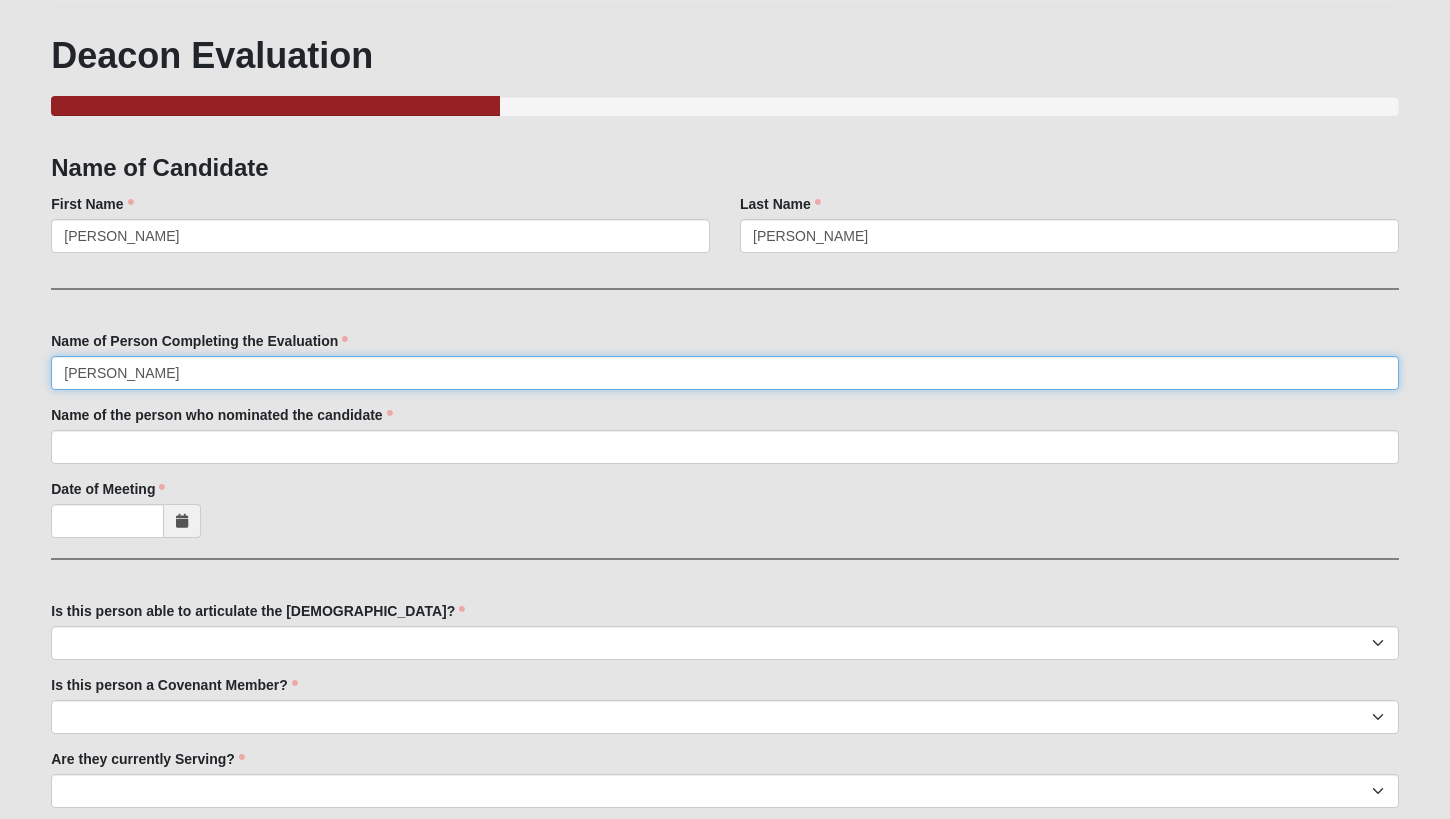 type on "[PERSON_NAME]" 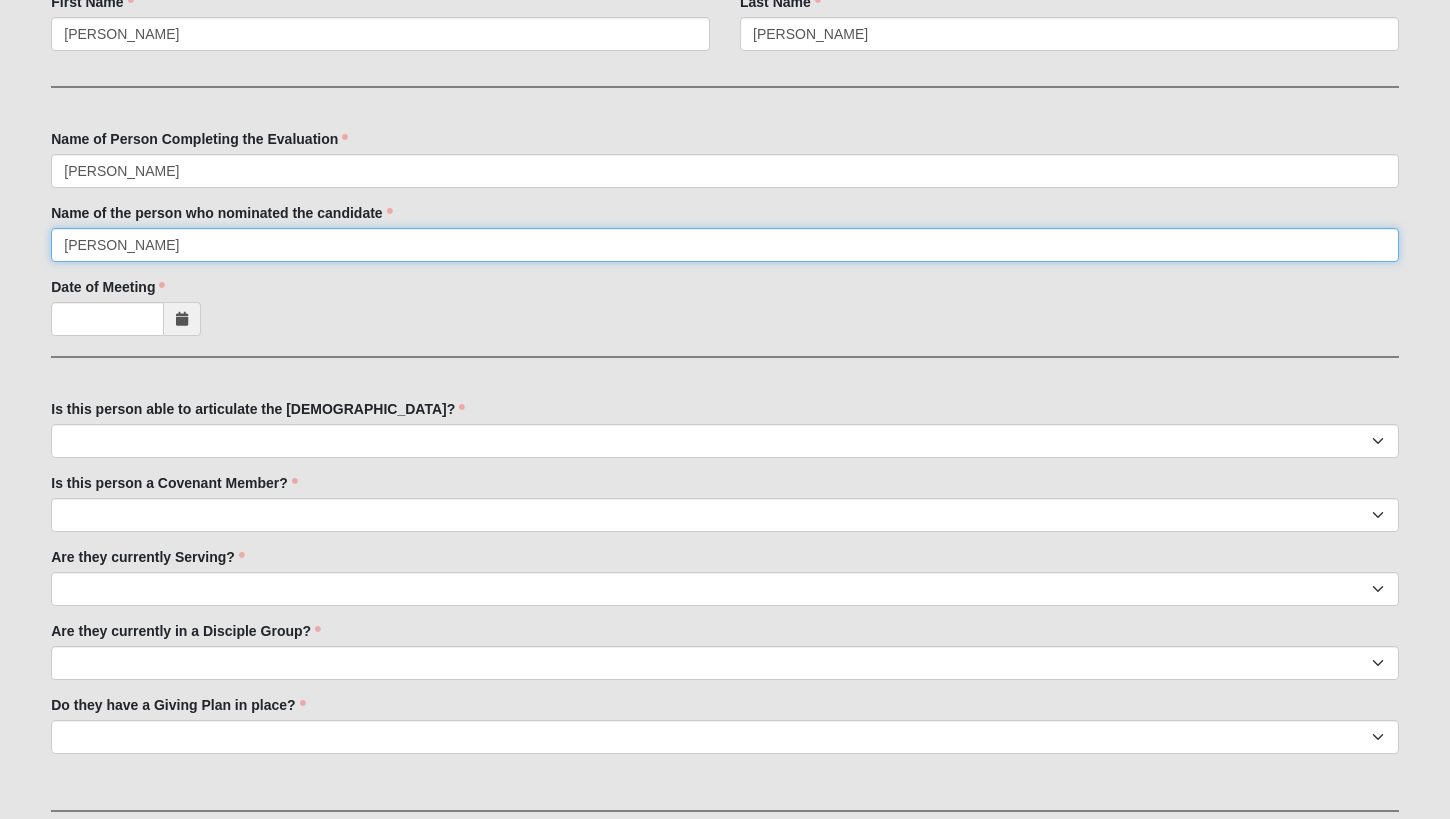 scroll, scrollTop: 407, scrollLeft: 0, axis: vertical 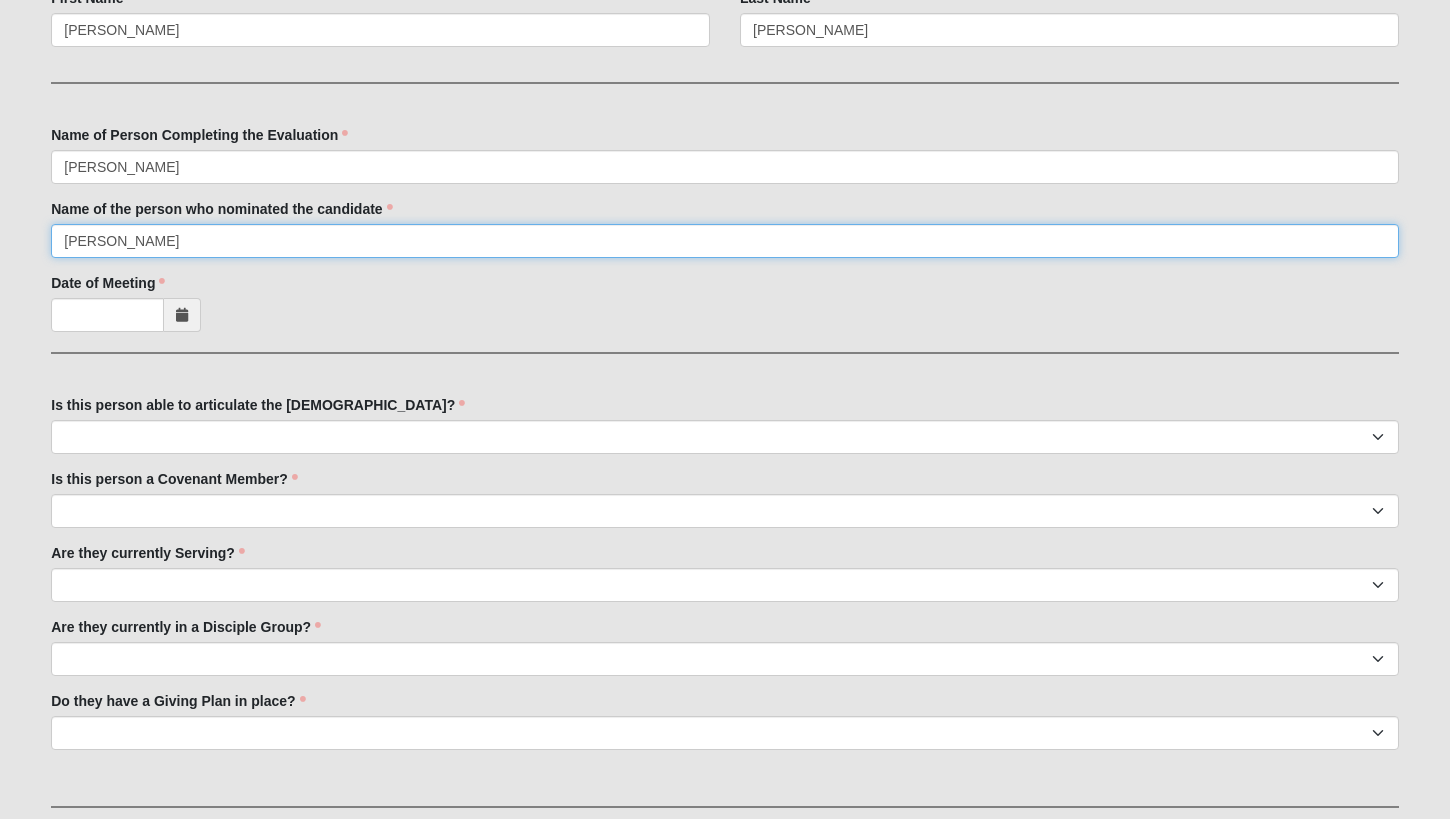 type on "[PERSON_NAME]" 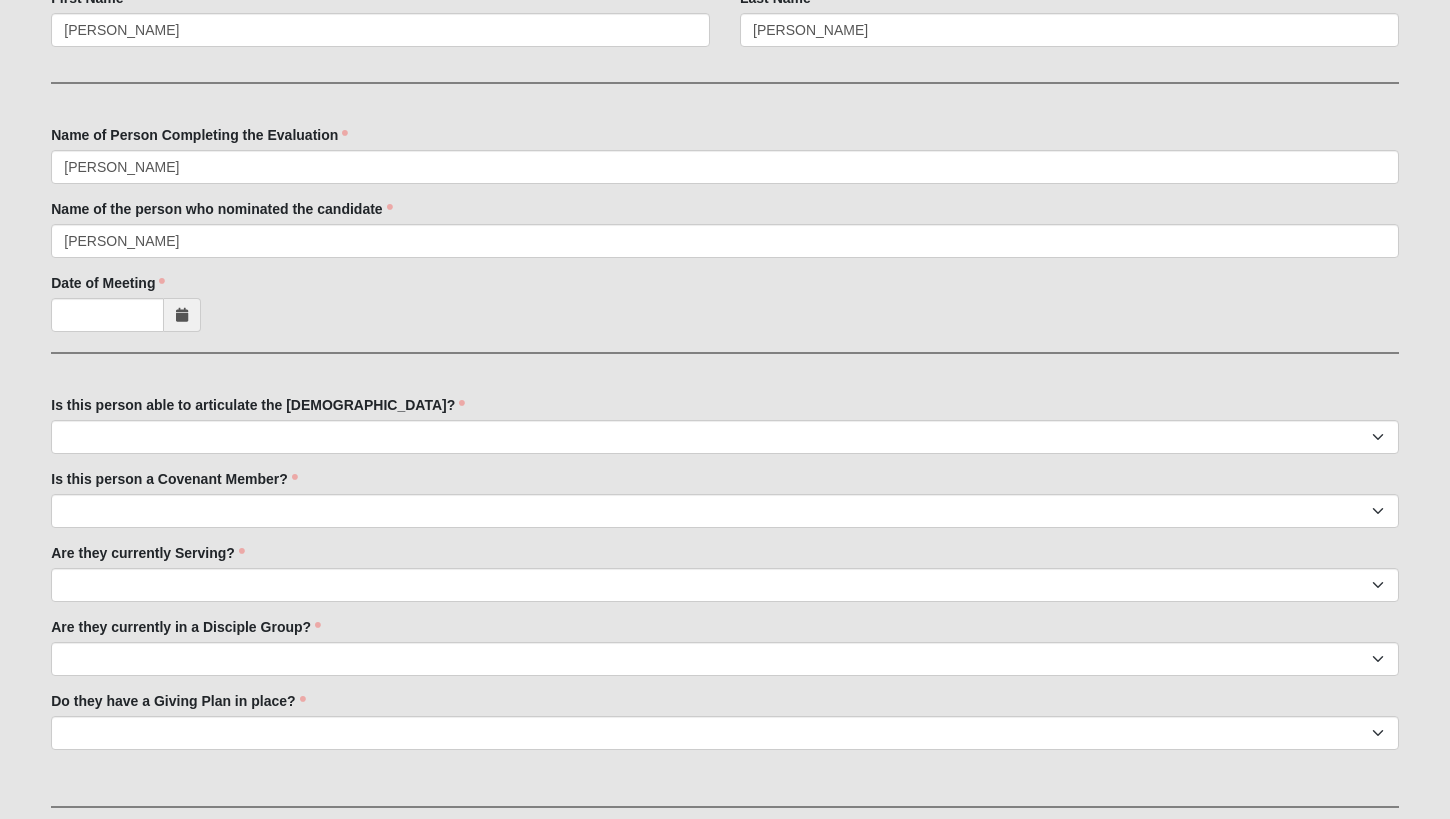 click at bounding box center (182, 315) 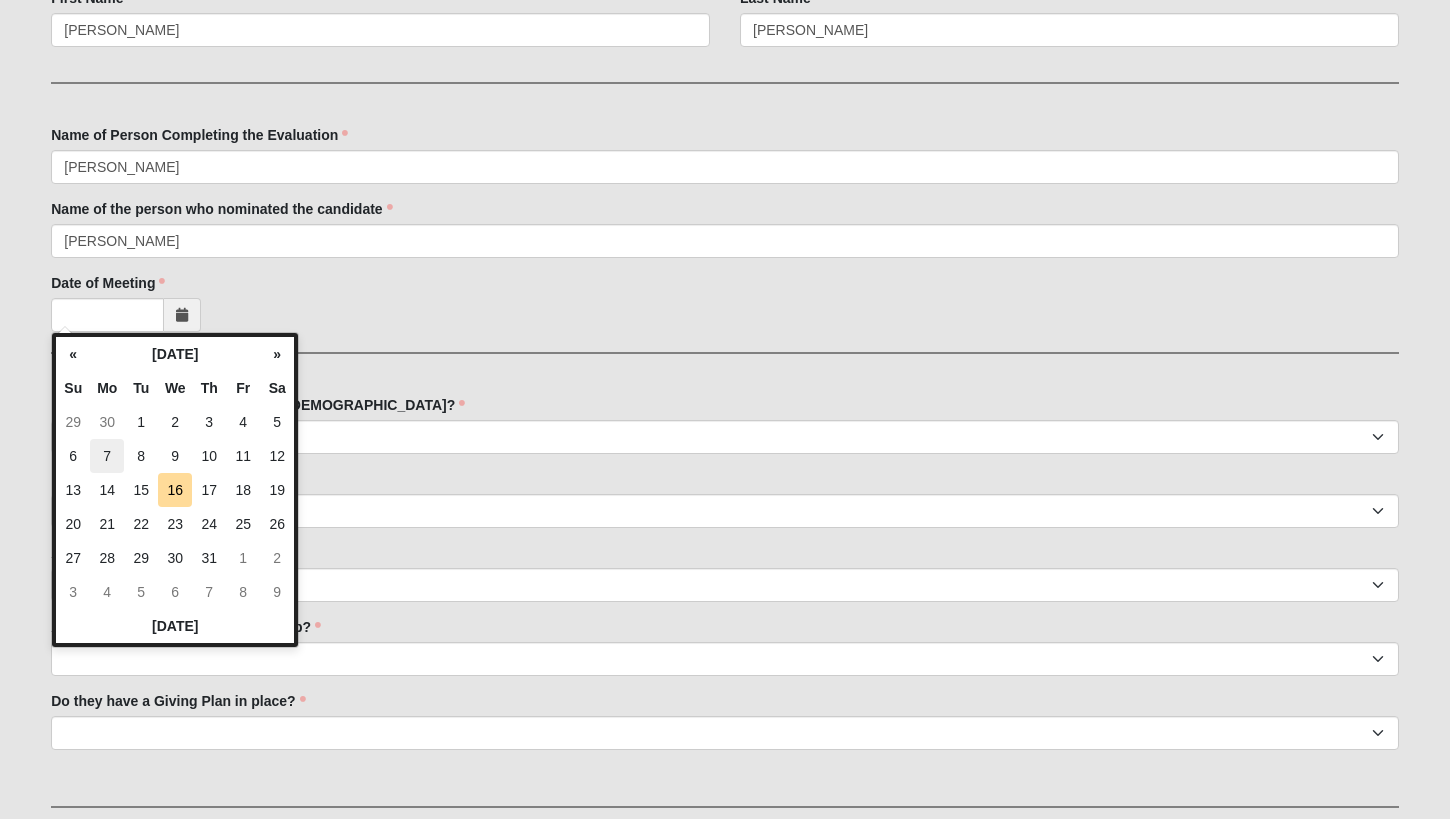 click on "7" at bounding box center (107, 456) 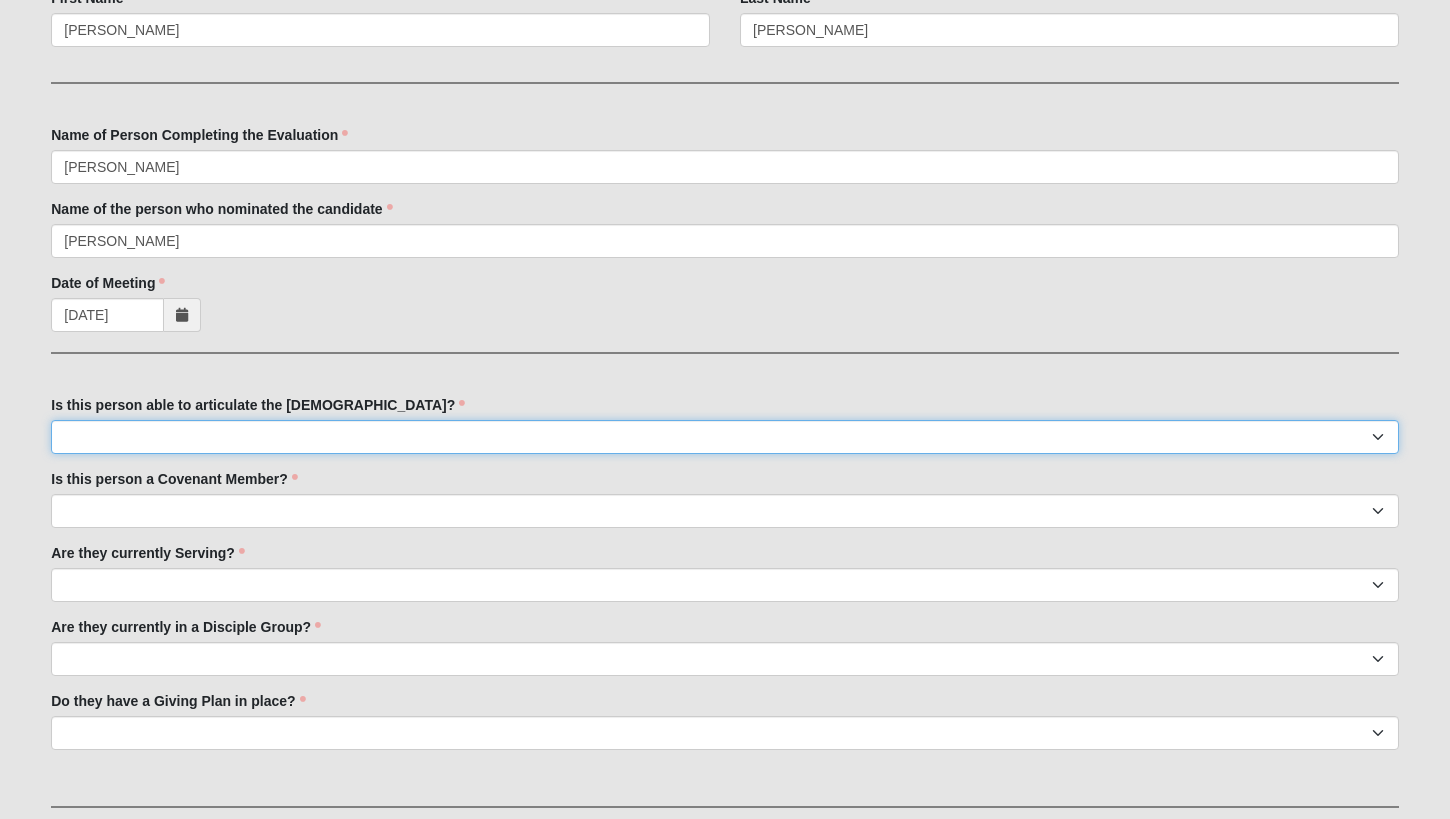 select on "True" 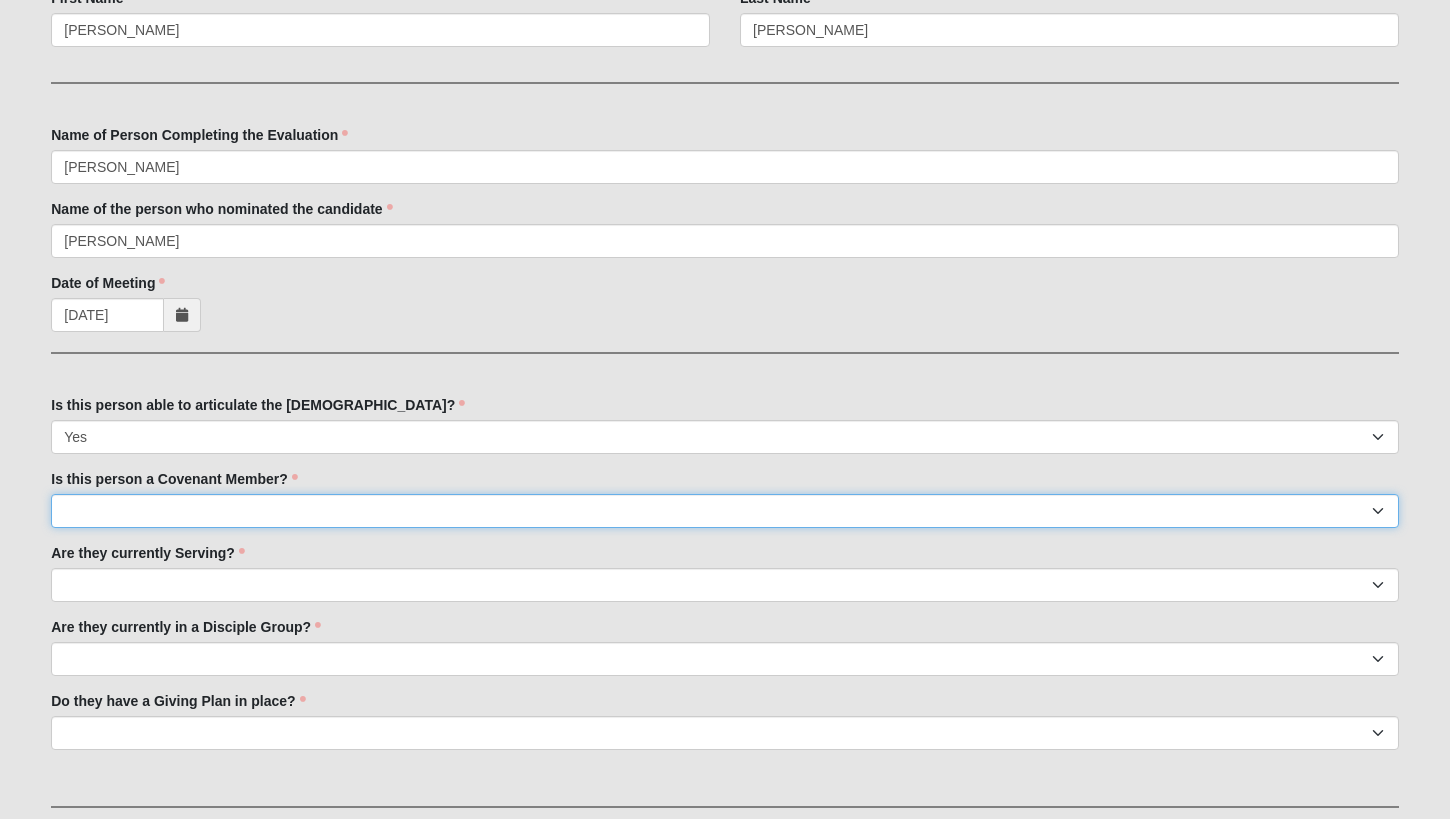 select on "True" 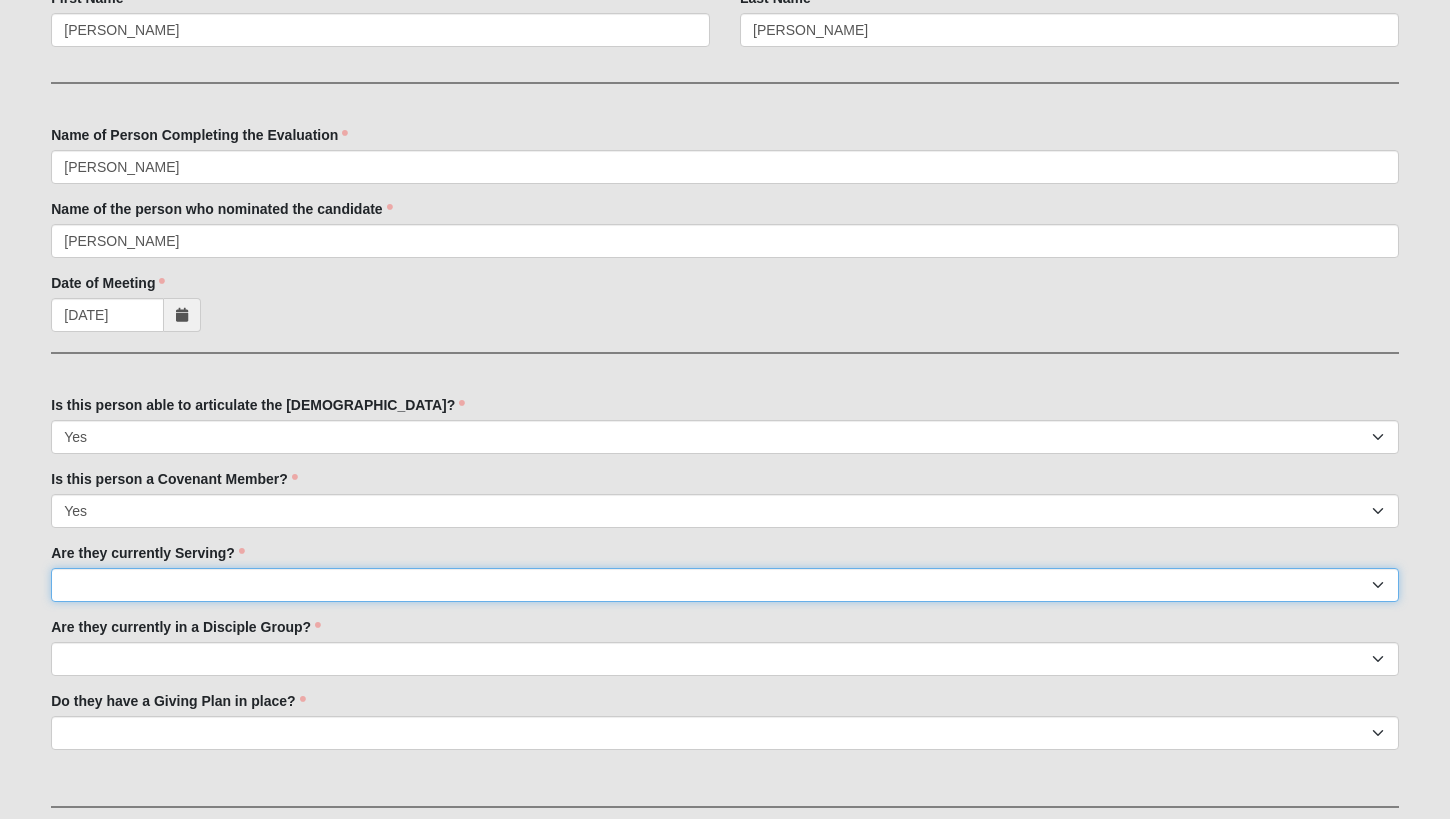 select on "True" 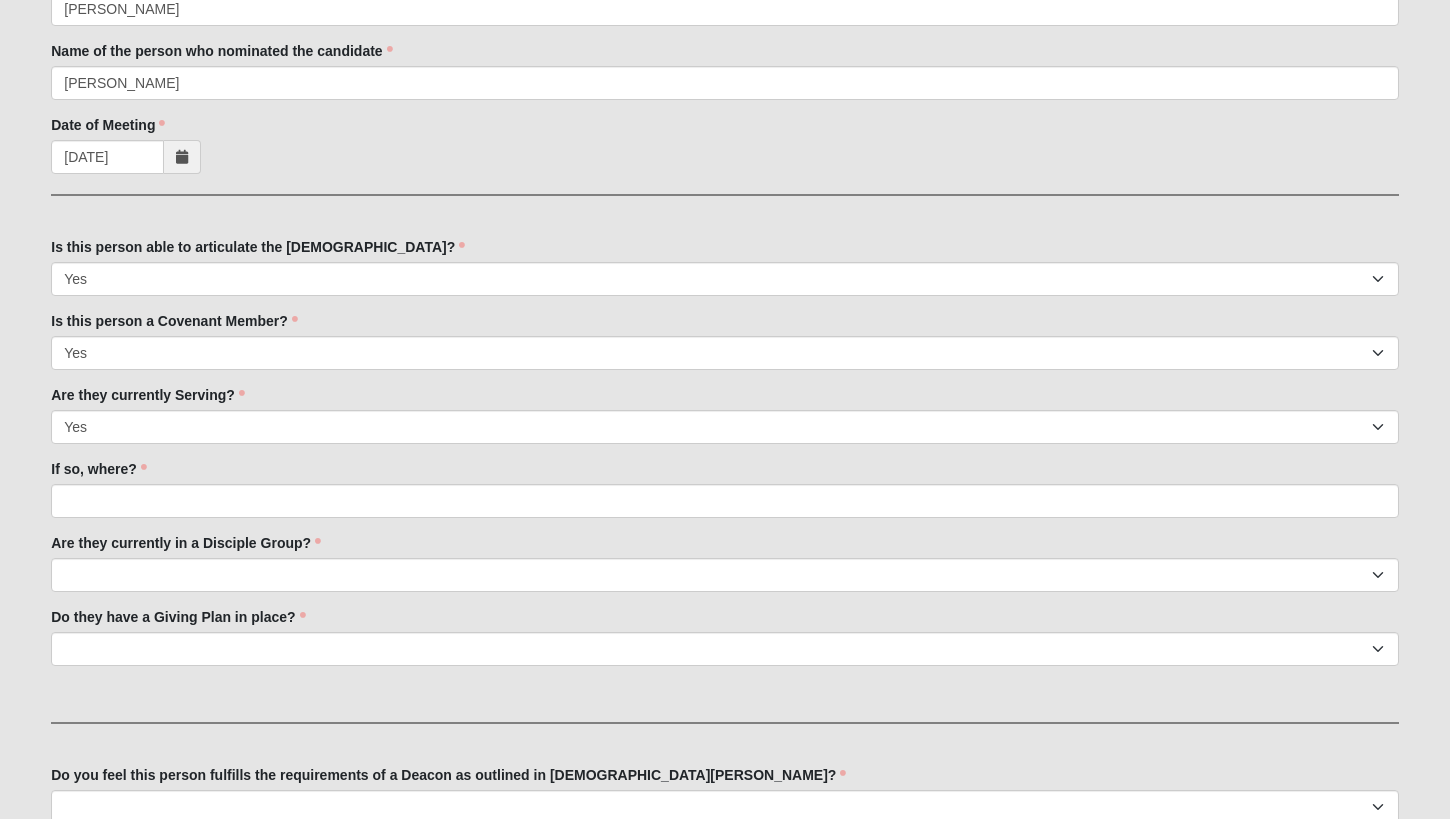 scroll, scrollTop: 679, scrollLeft: 0, axis: vertical 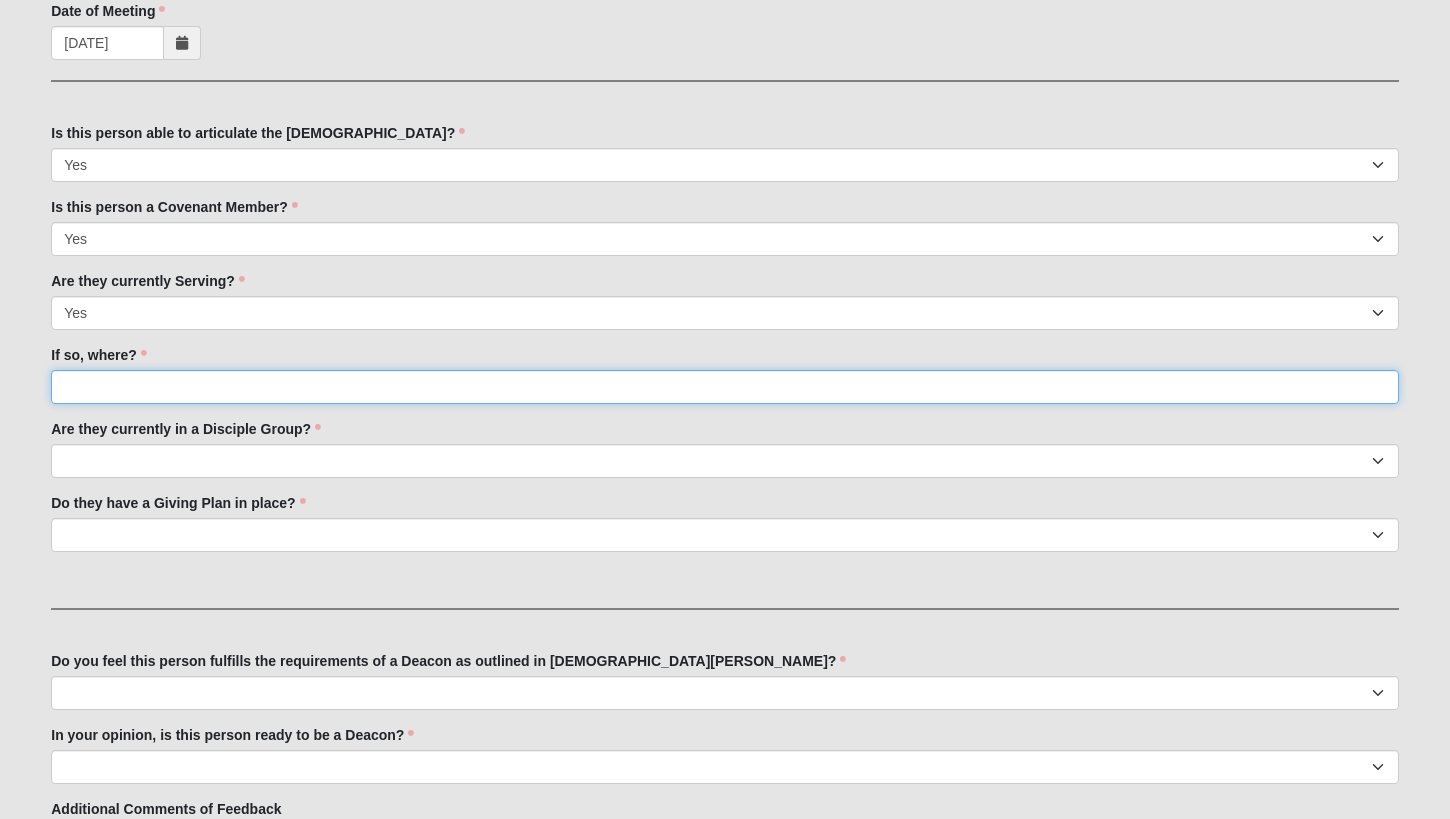 click on "If so, where?" at bounding box center (725, 387) 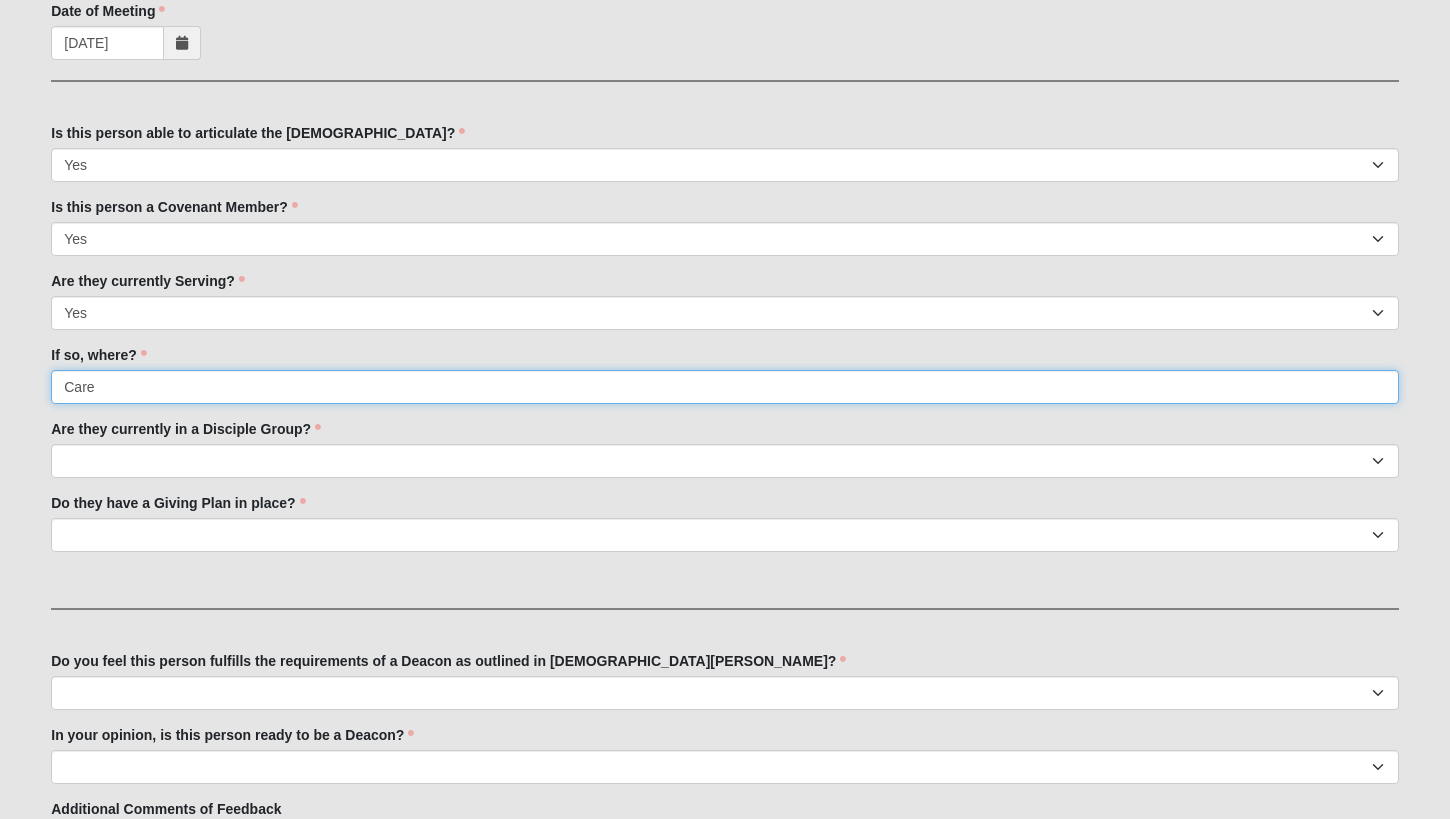type on "Care" 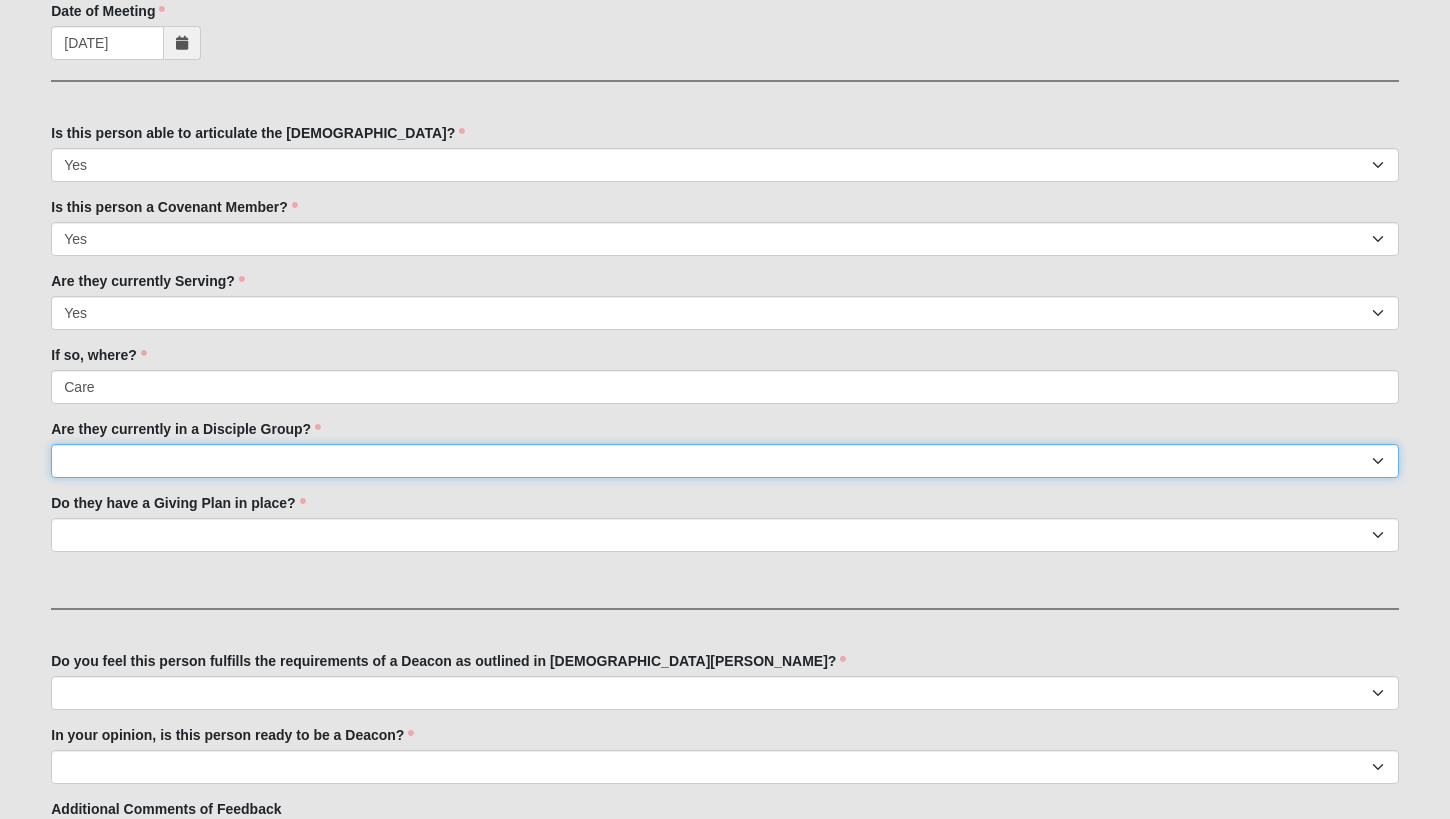 select on "True" 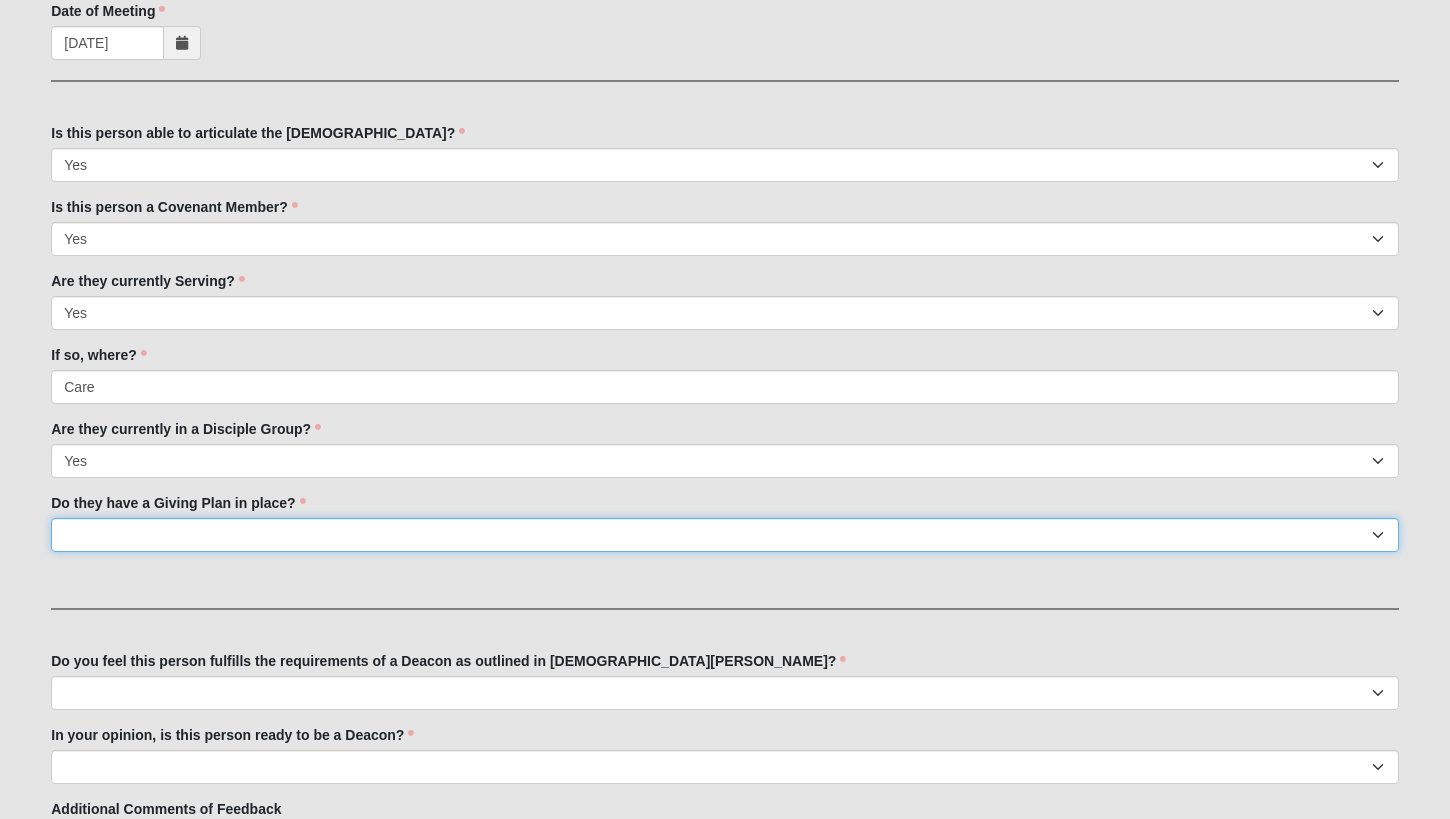 select on "True" 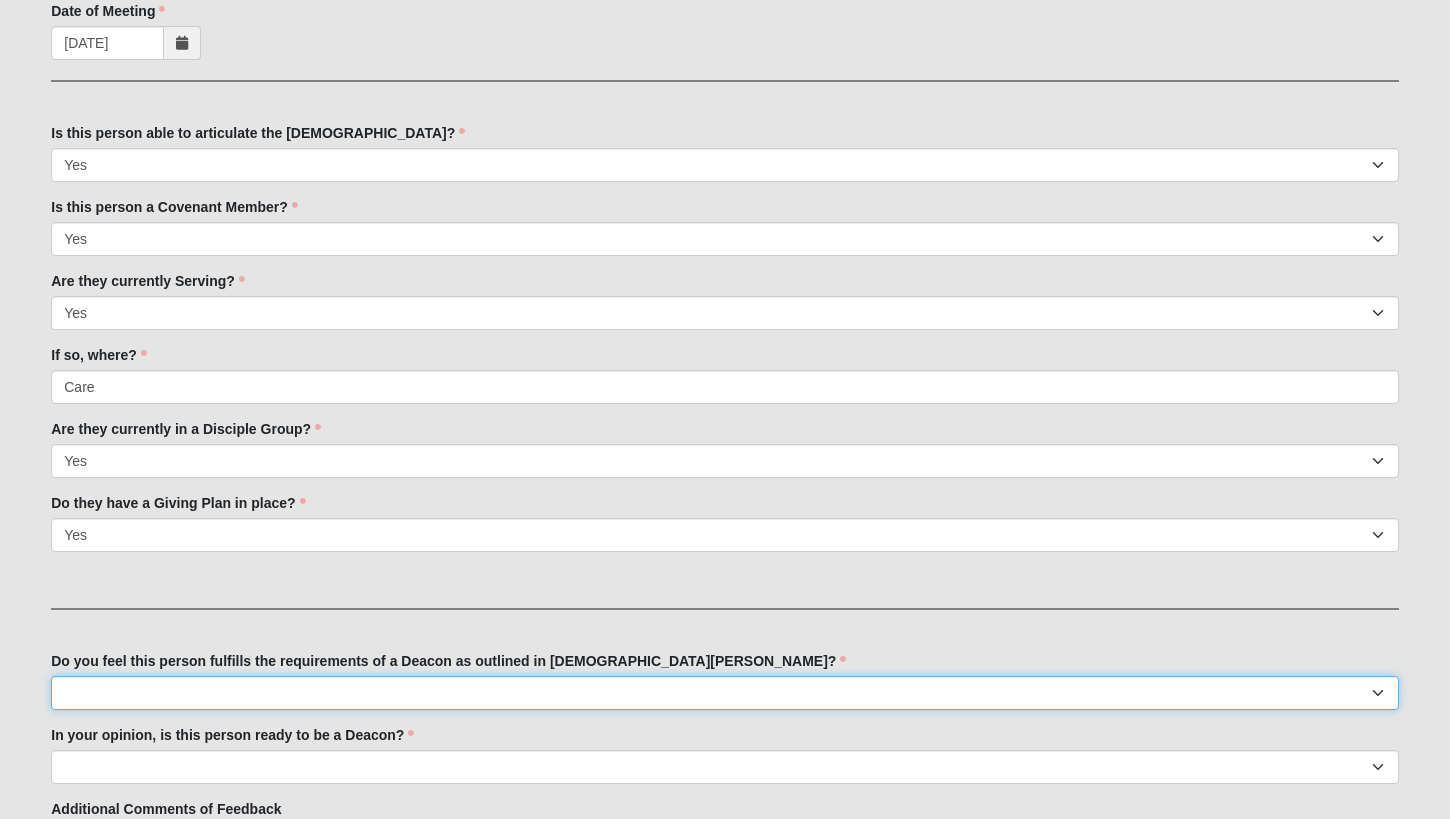 select on "True" 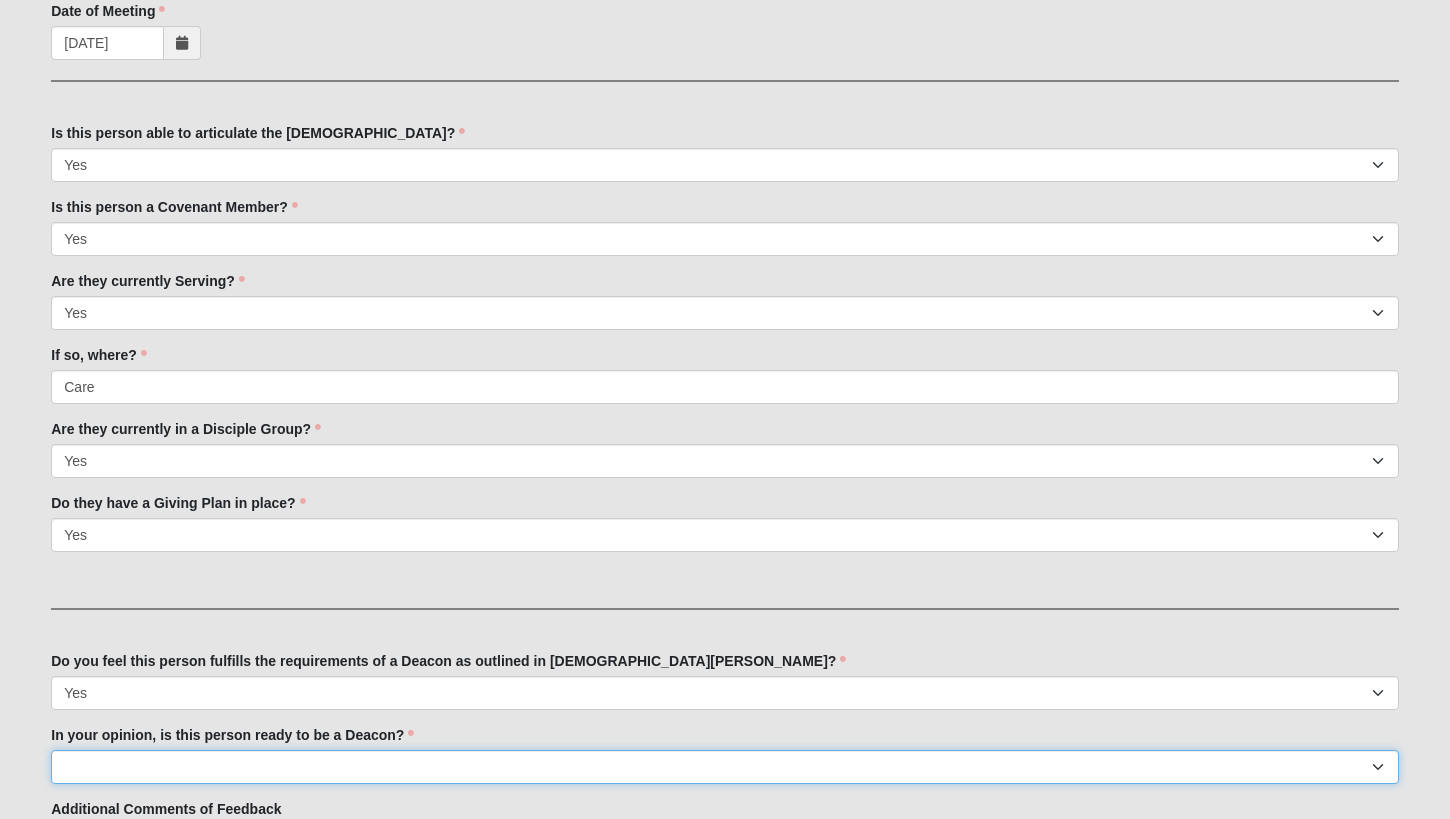 select on "Yes" 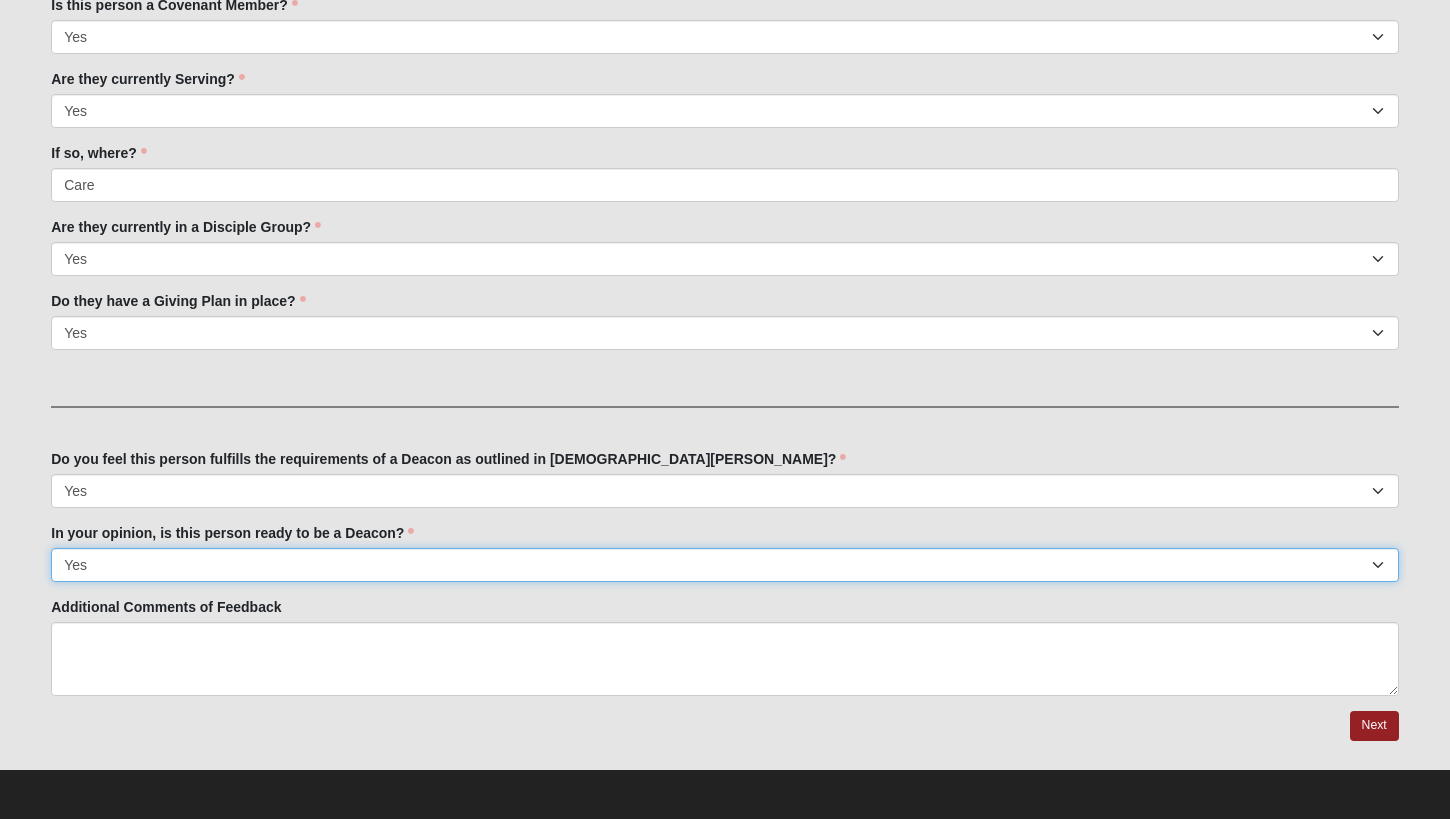 scroll, scrollTop: 880, scrollLeft: 0, axis: vertical 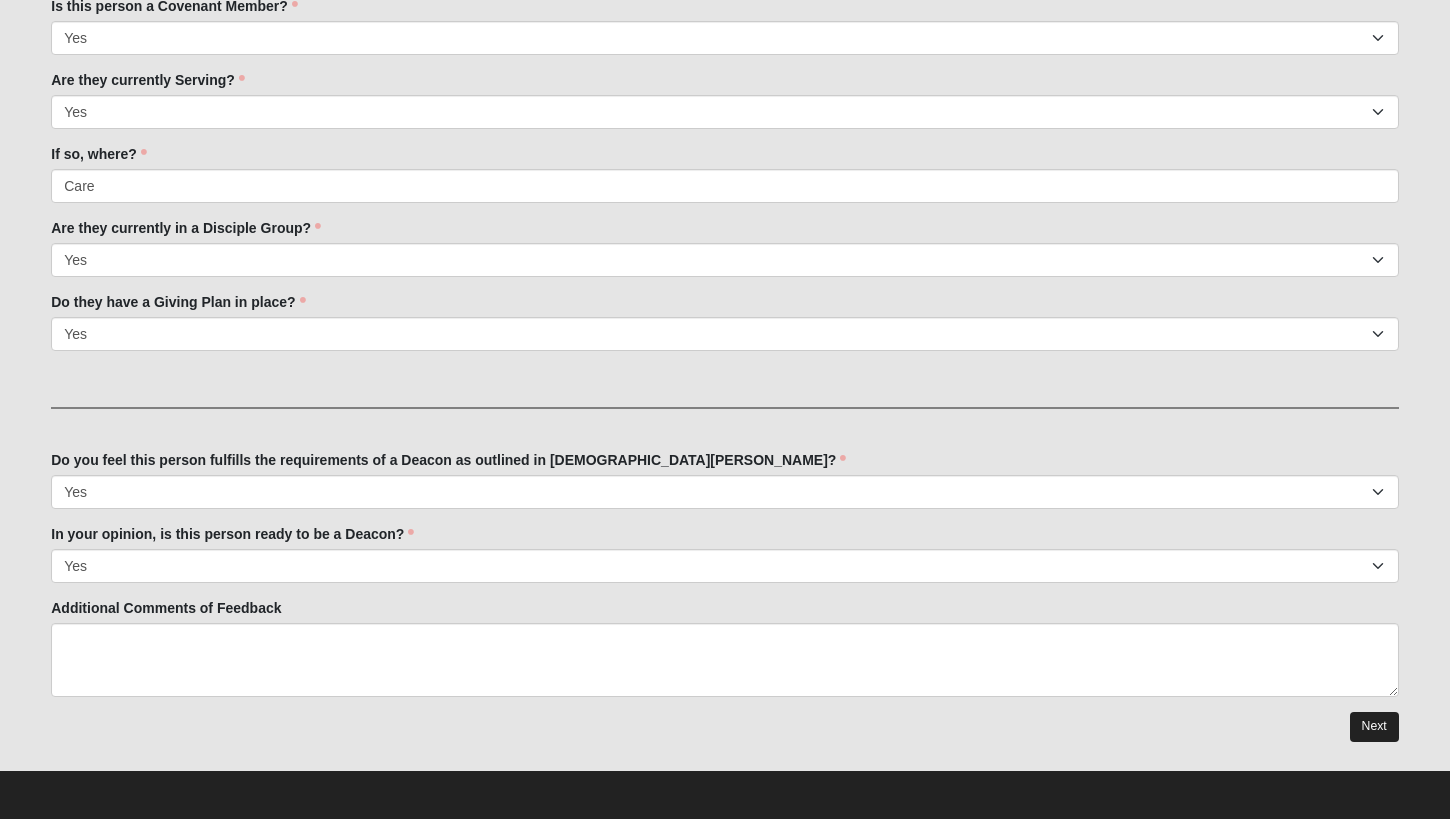 click on "Next" at bounding box center [1374, 726] 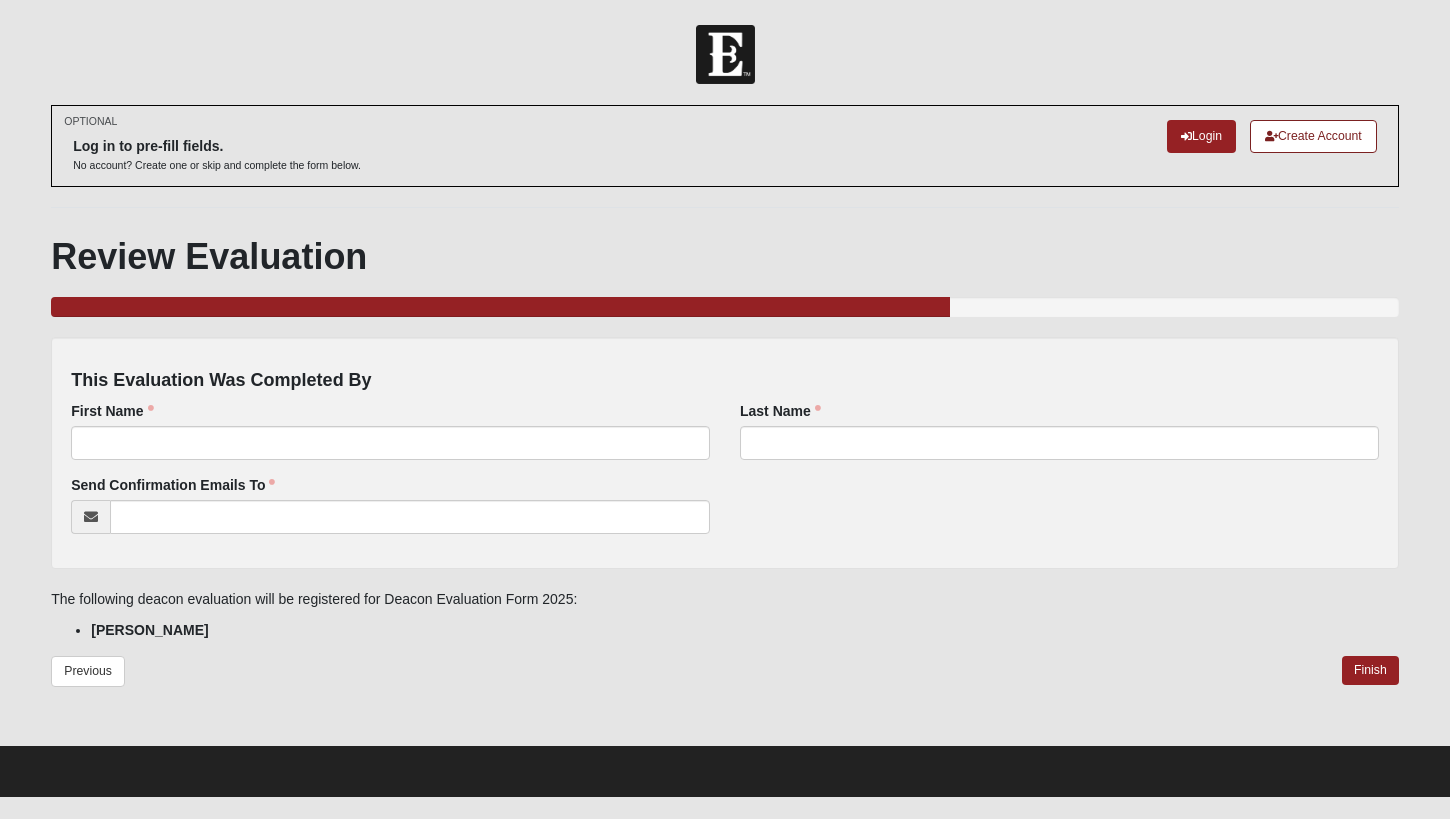 scroll, scrollTop: 0, scrollLeft: 0, axis: both 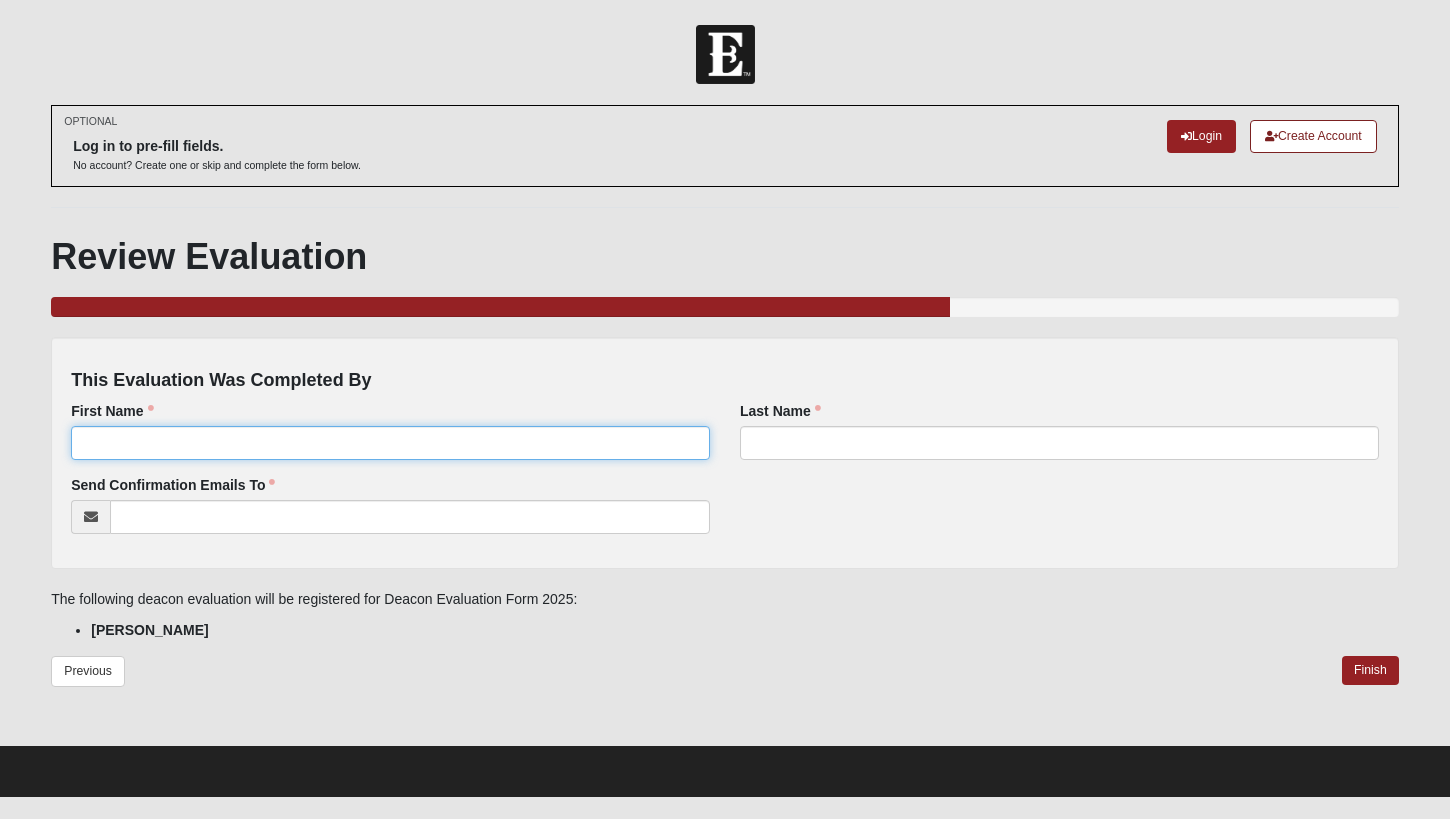 type on "d" 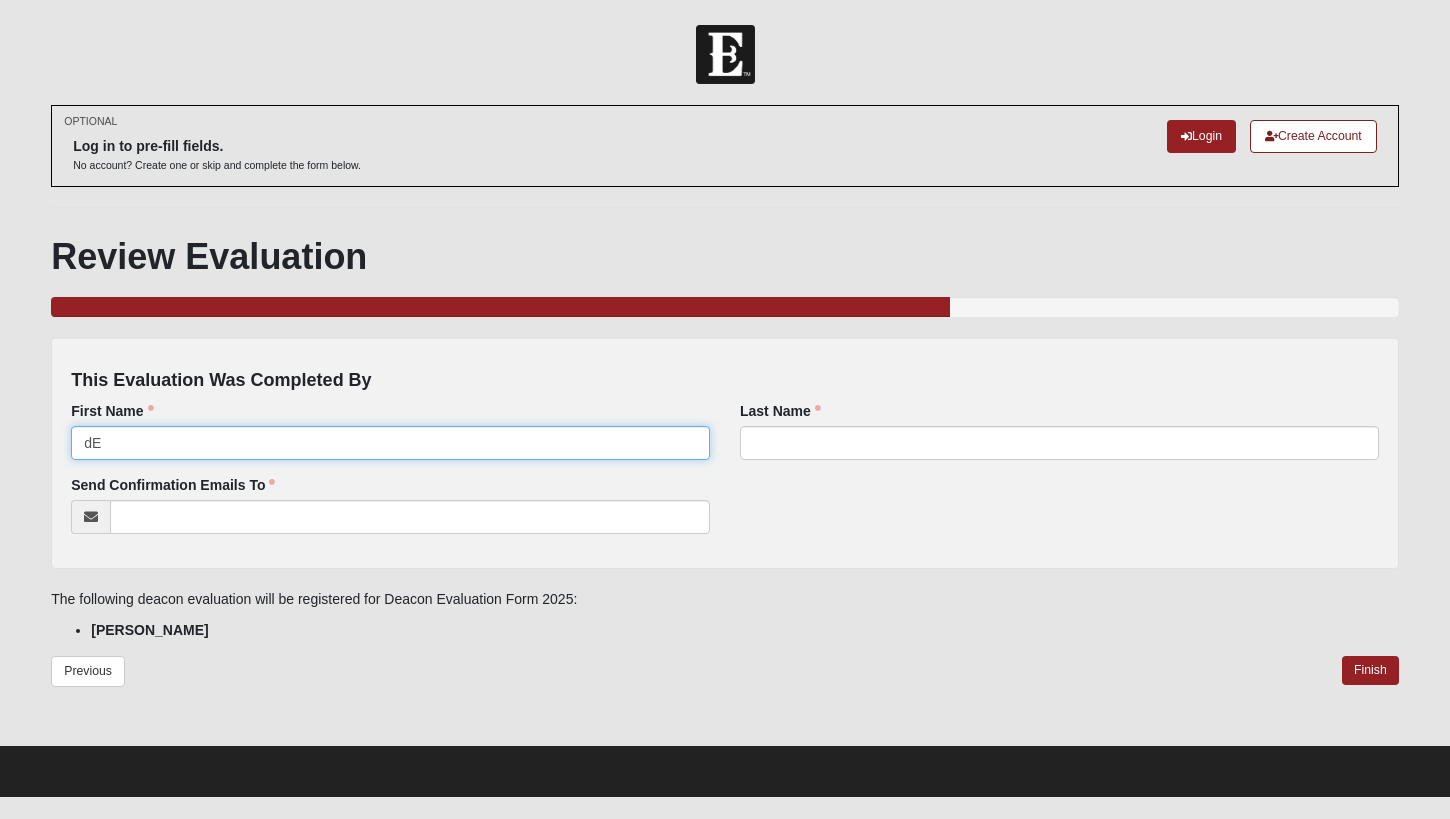 type on "d" 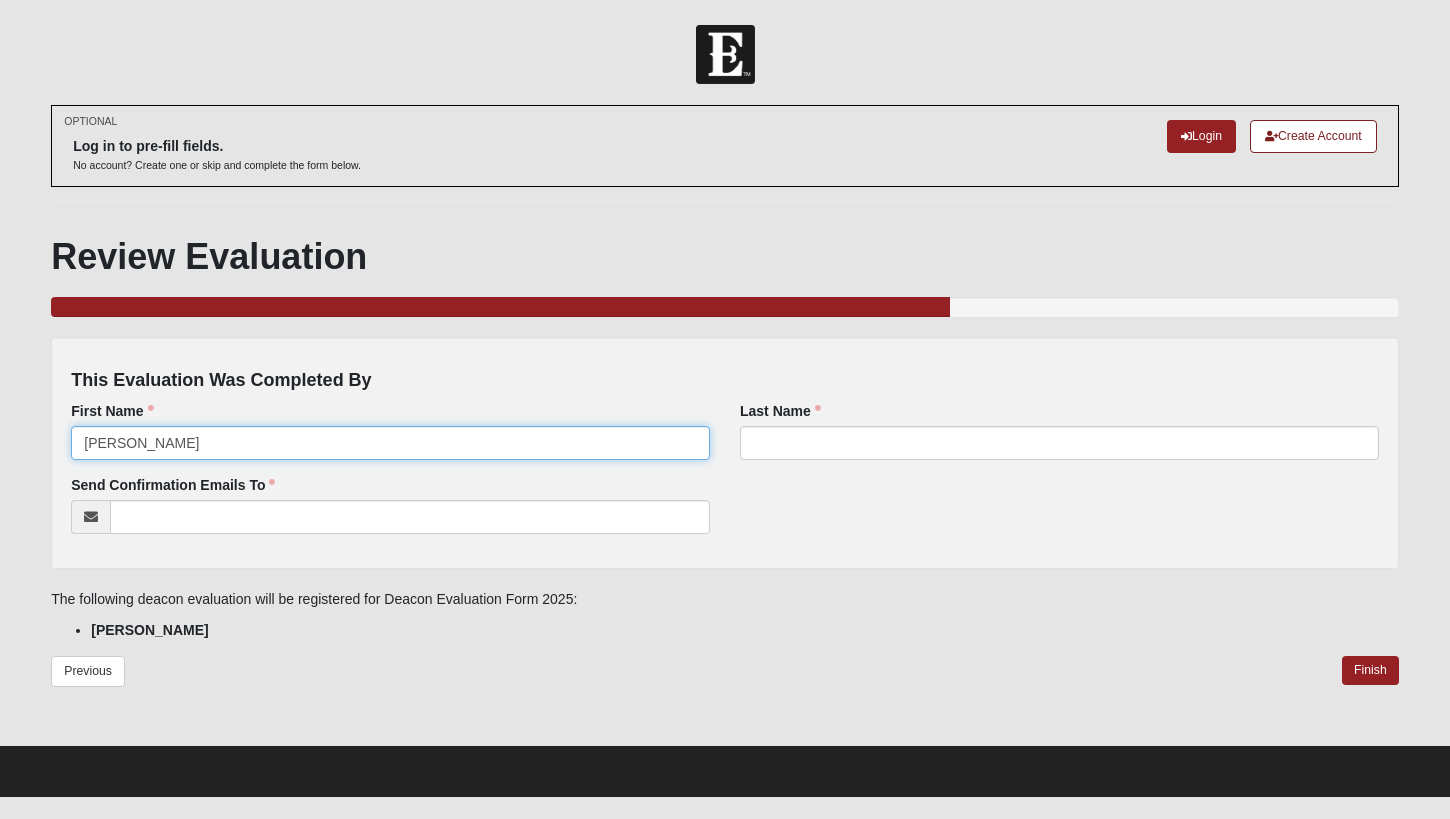 type on "[PERSON_NAME]" 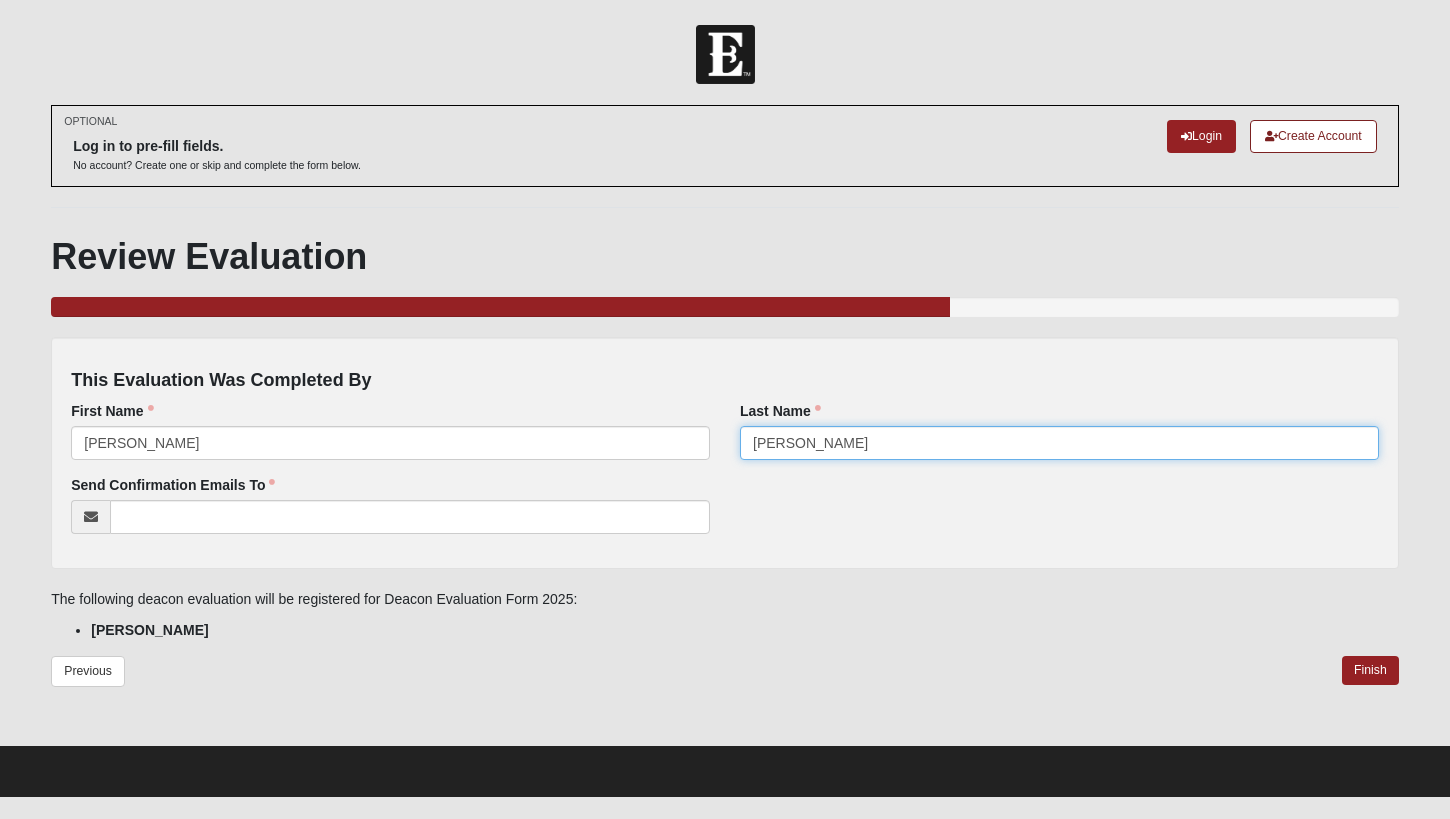 type on "[PERSON_NAME]" 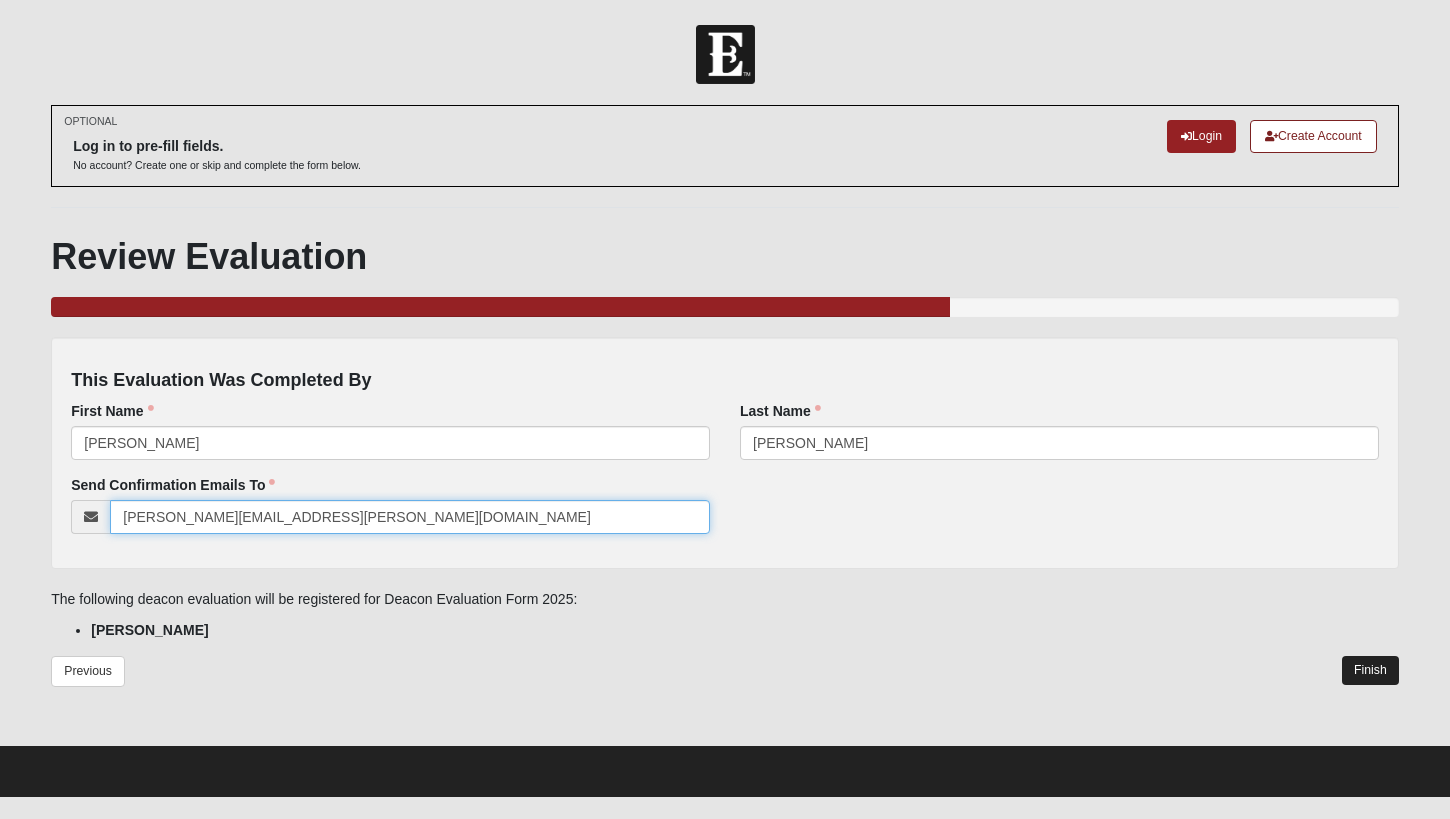 type on "[PERSON_NAME][EMAIL_ADDRESS][PERSON_NAME][DOMAIN_NAME]" 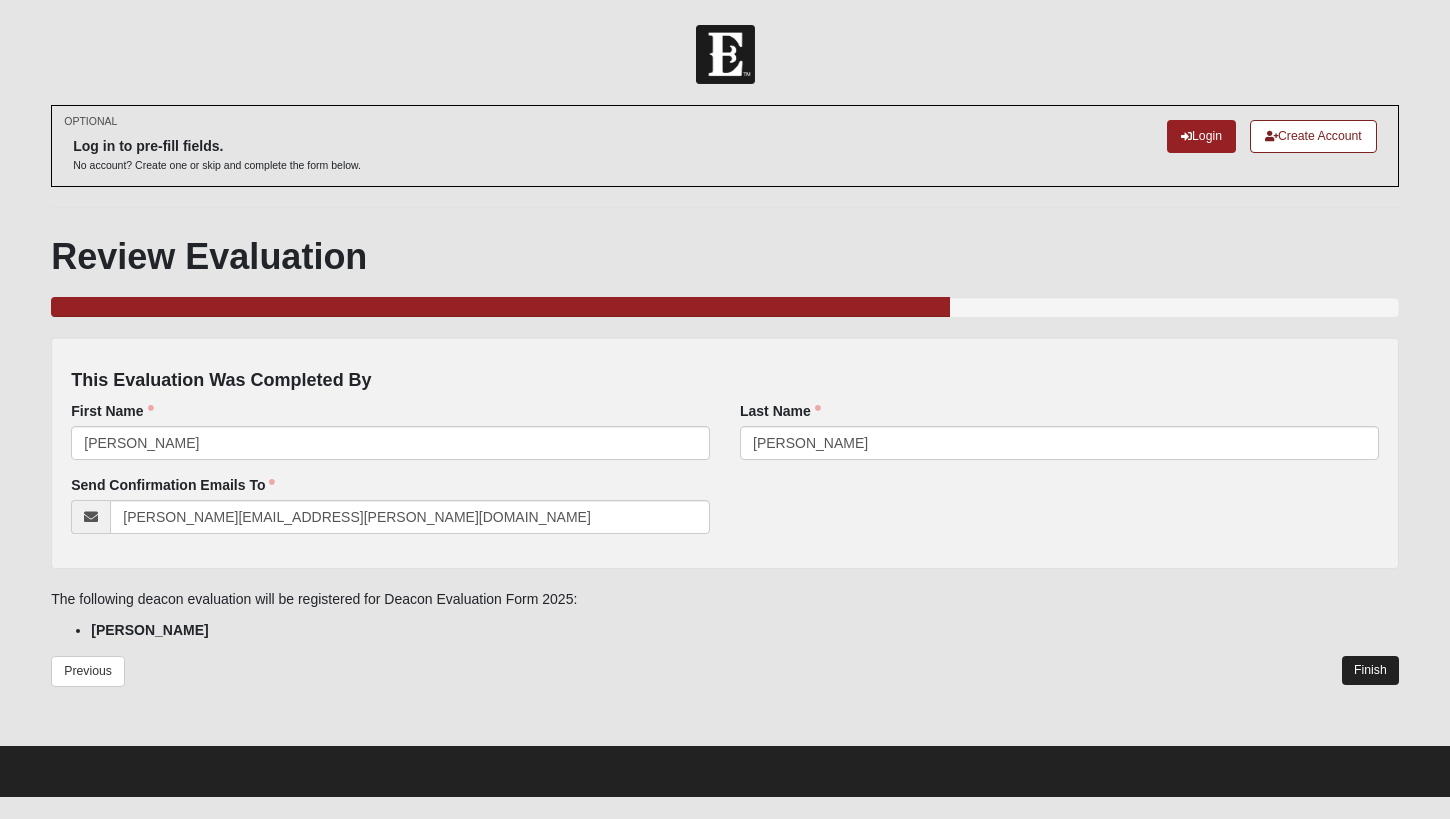 click on "Finish" at bounding box center [1370, 670] 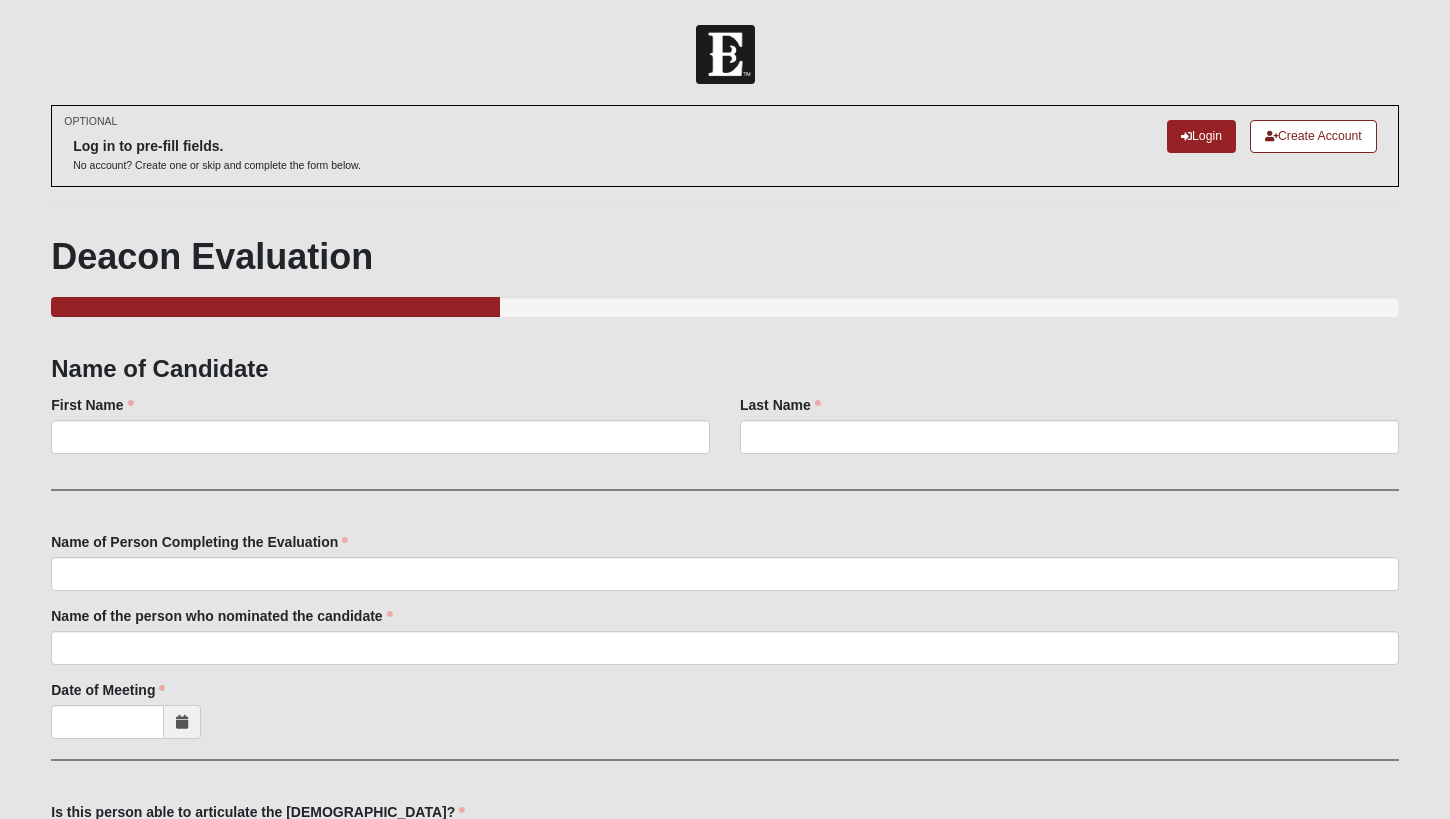 scroll, scrollTop: 0, scrollLeft: 0, axis: both 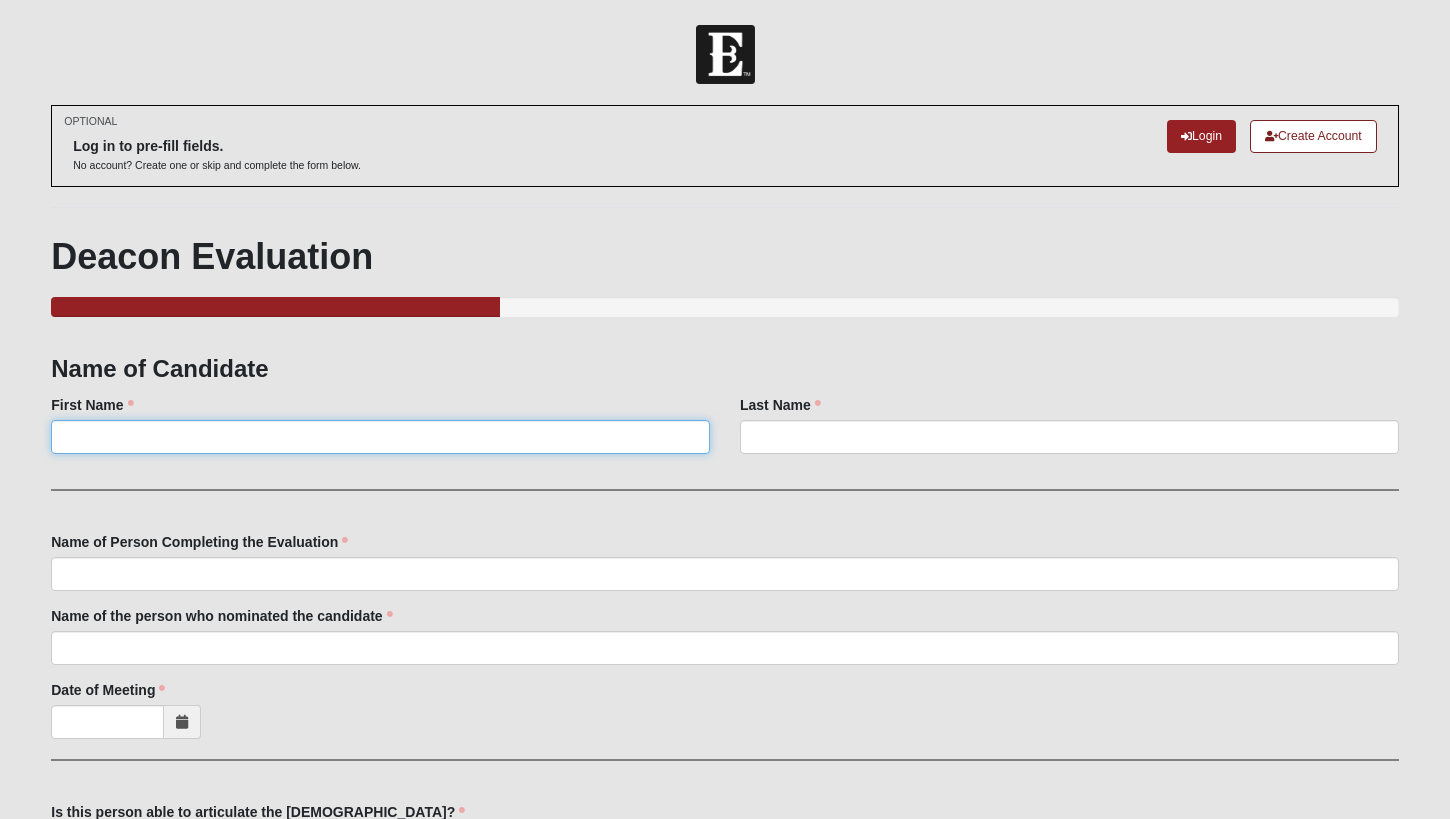 click on "First Name" at bounding box center (380, 437) 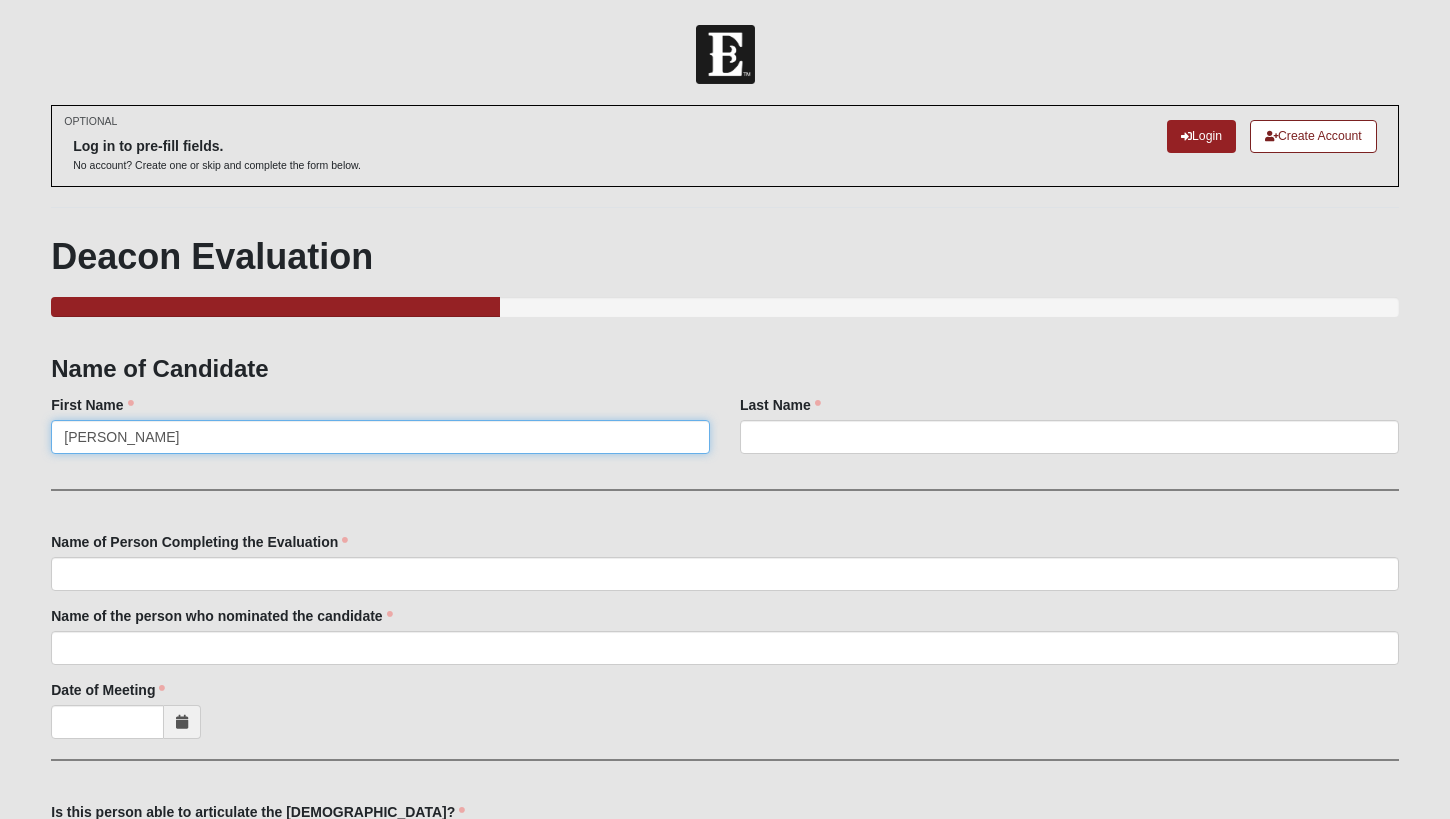type on "Larry" 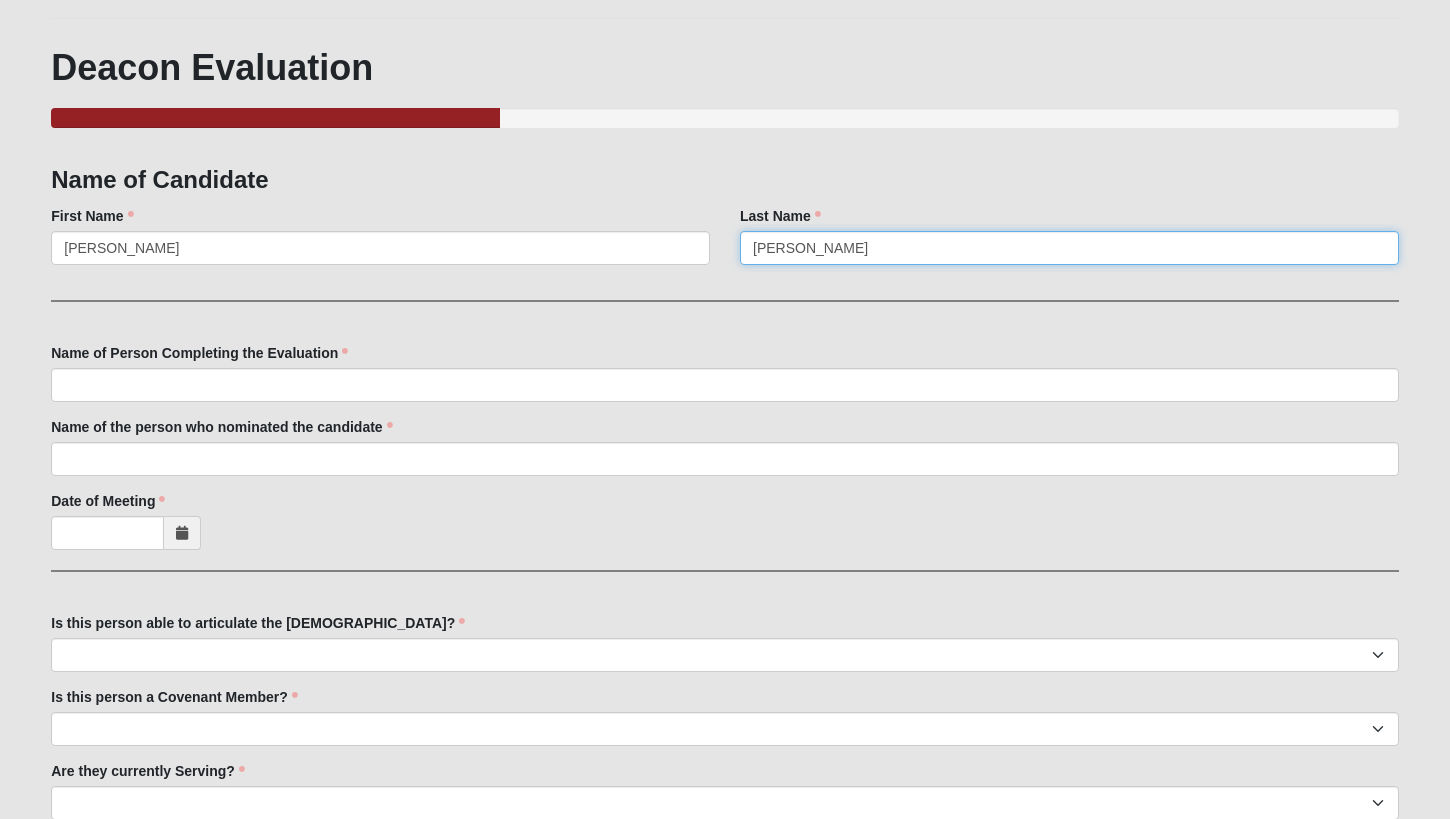 scroll, scrollTop: 221, scrollLeft: 0, axis: vertical 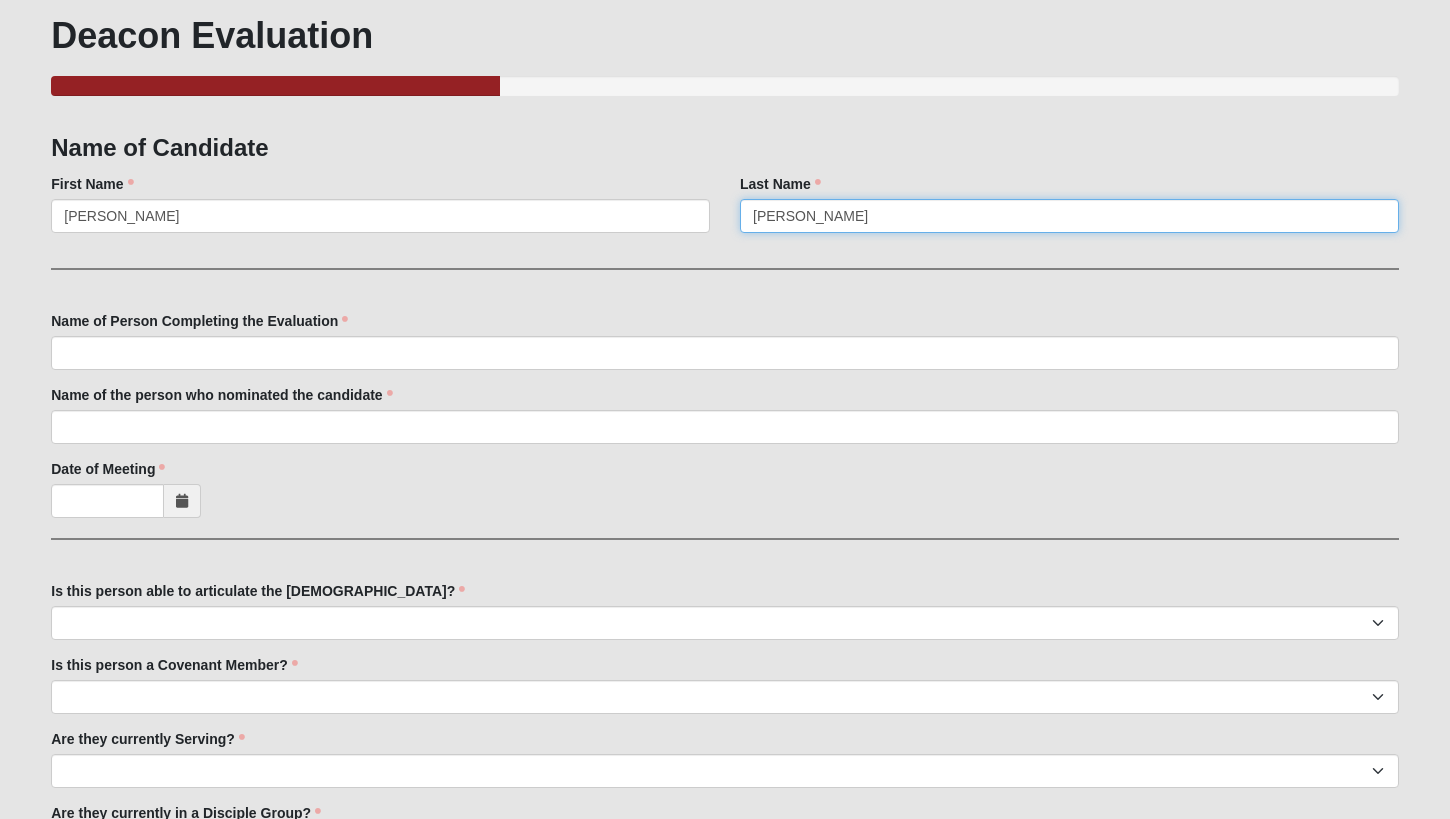 type on "[PERSON_NAME]" 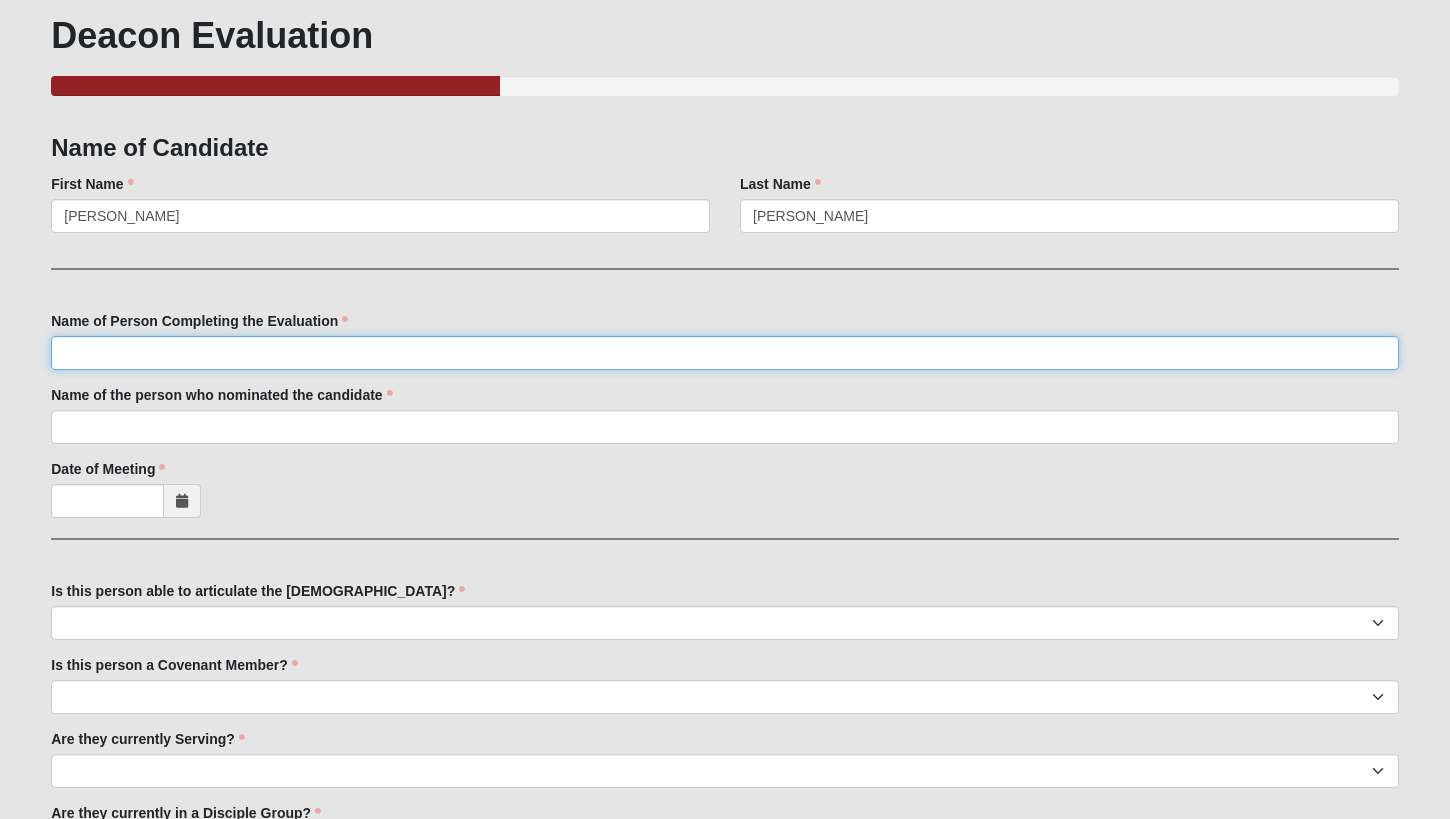 click on "Name of Person Completing the Evaluation" at bounding box center [725, 353] 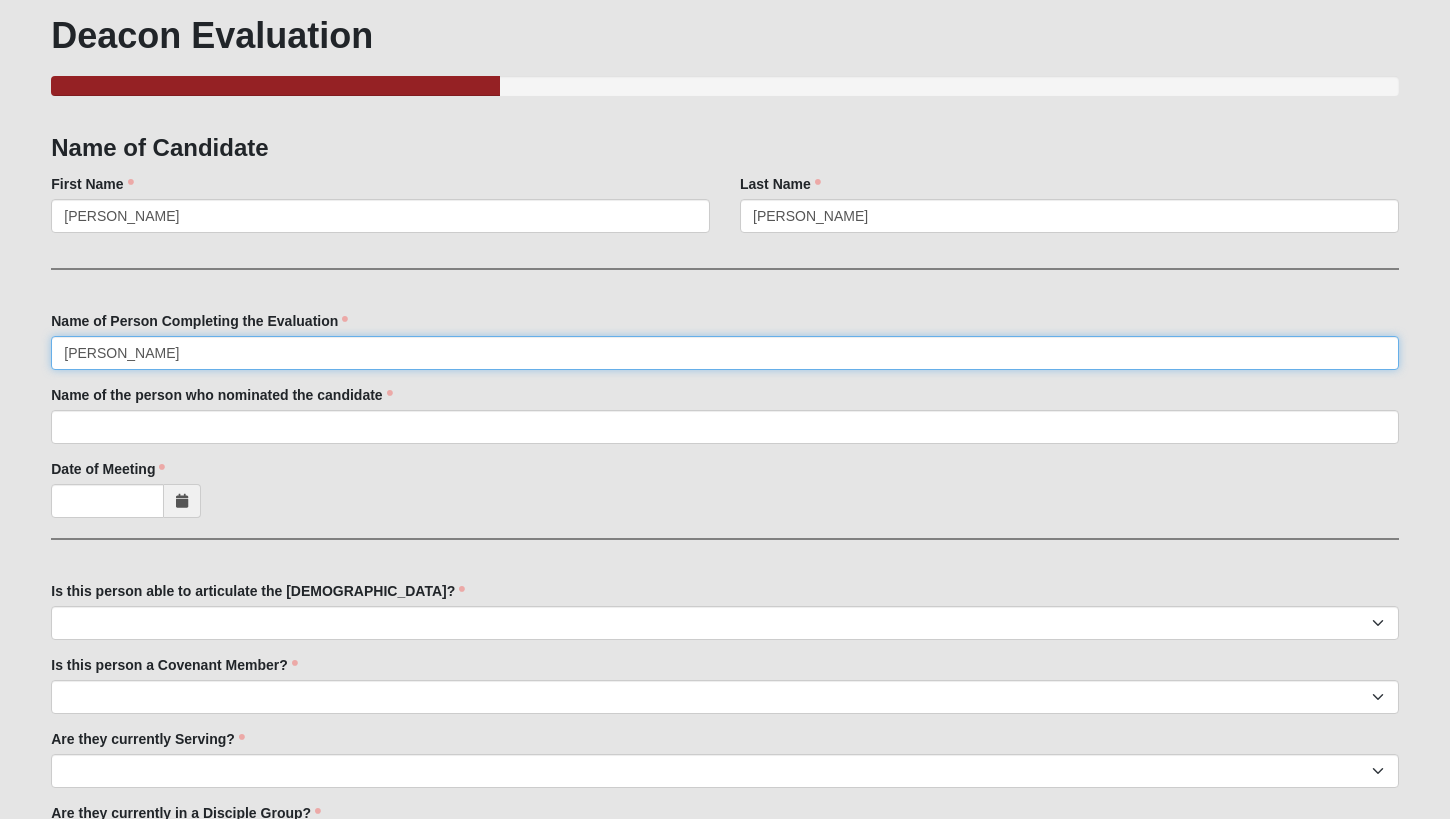 type on "Demetrius Wilis" 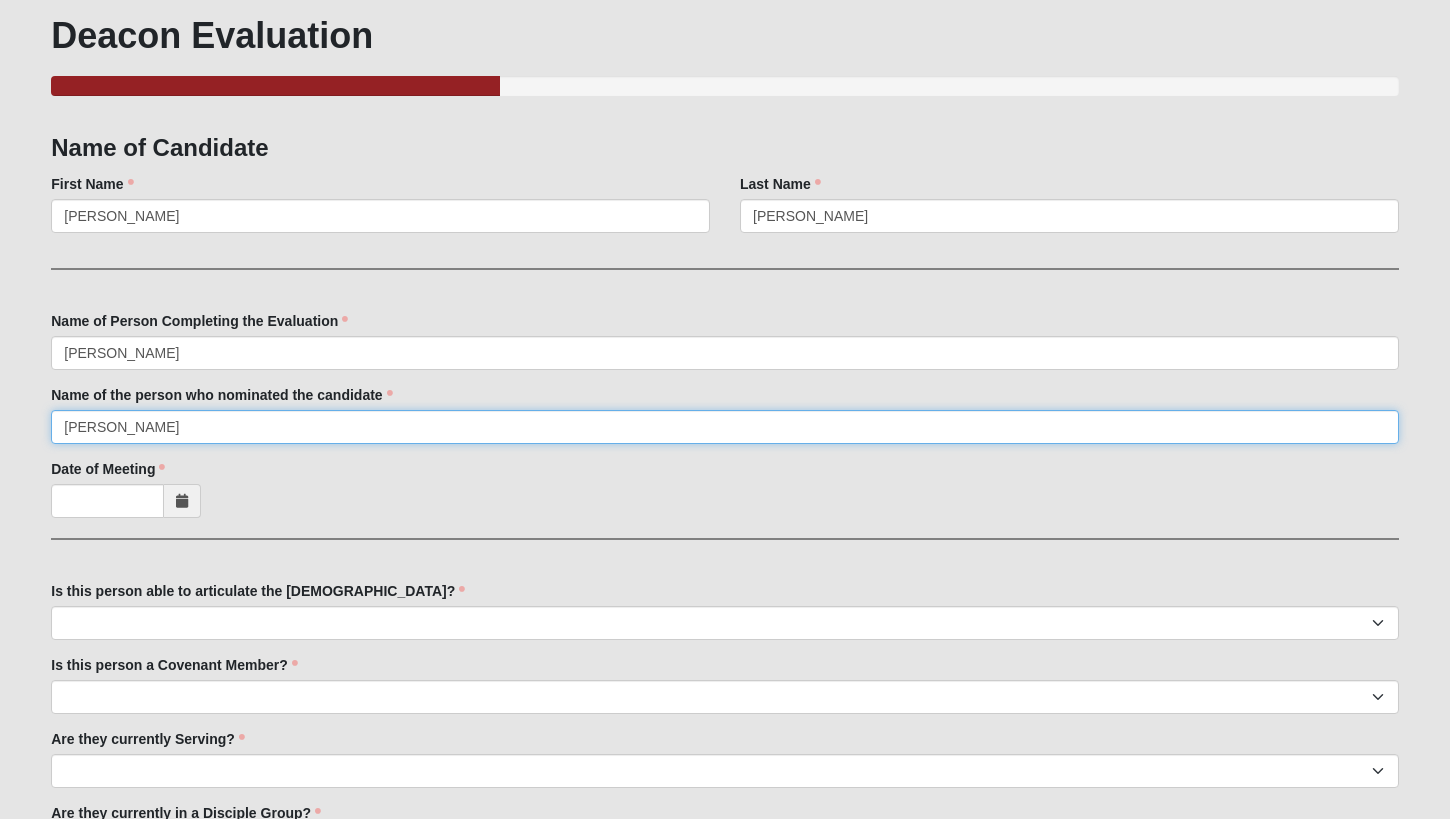type on "[PERSON_NAME]" 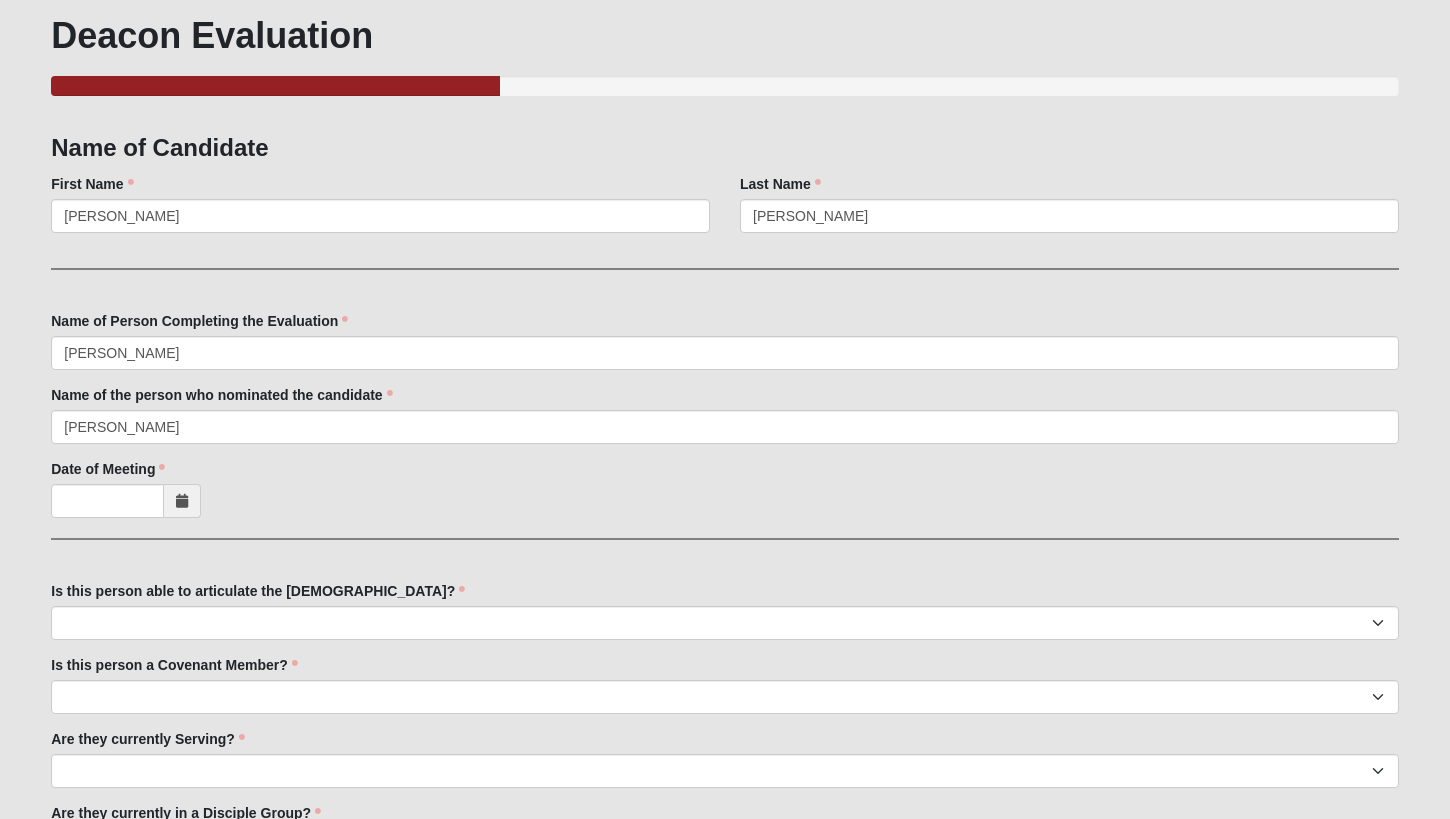 click at bounding box center [182, 501] 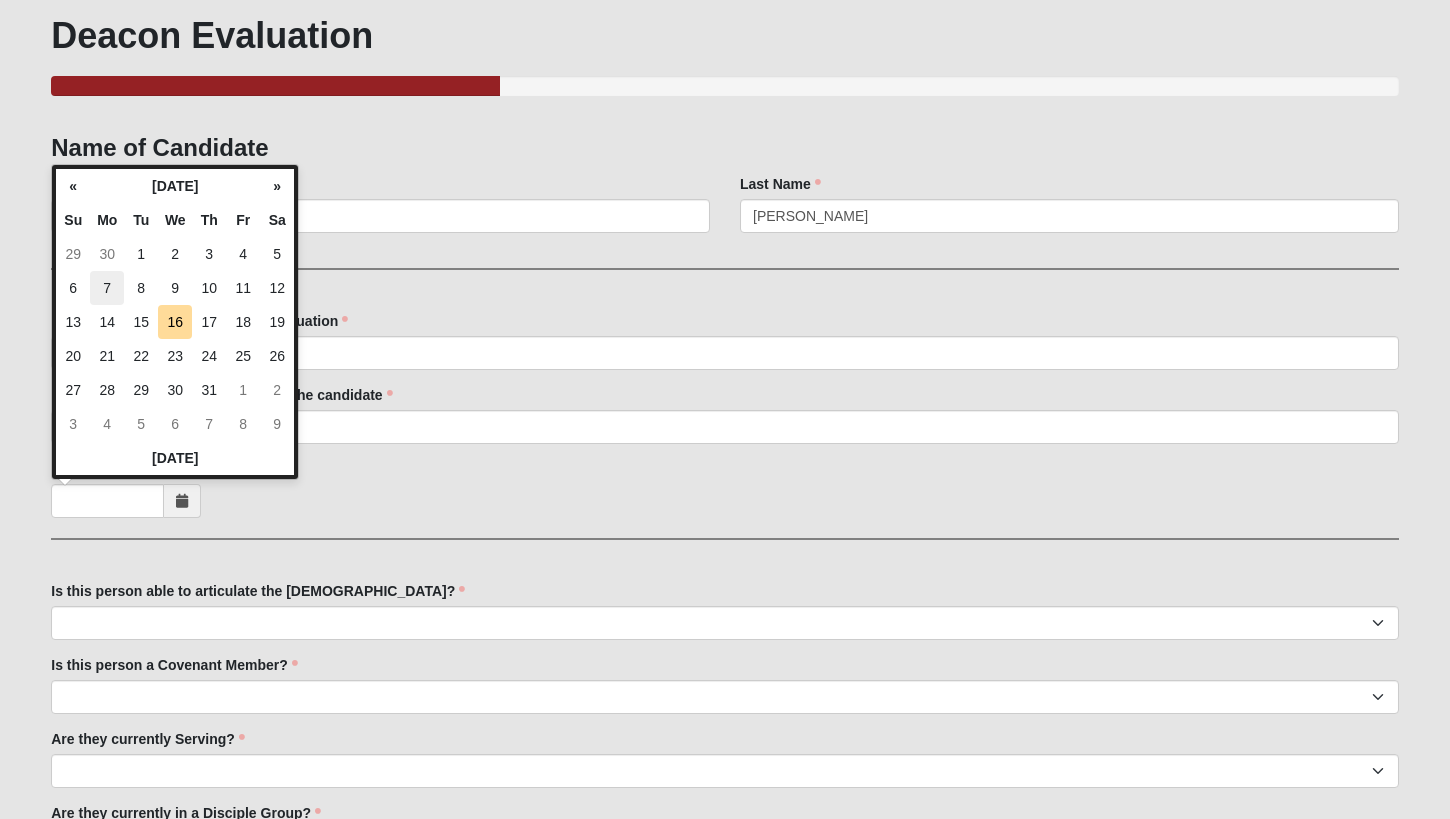 click on "7" at bounding box center [107, 288] 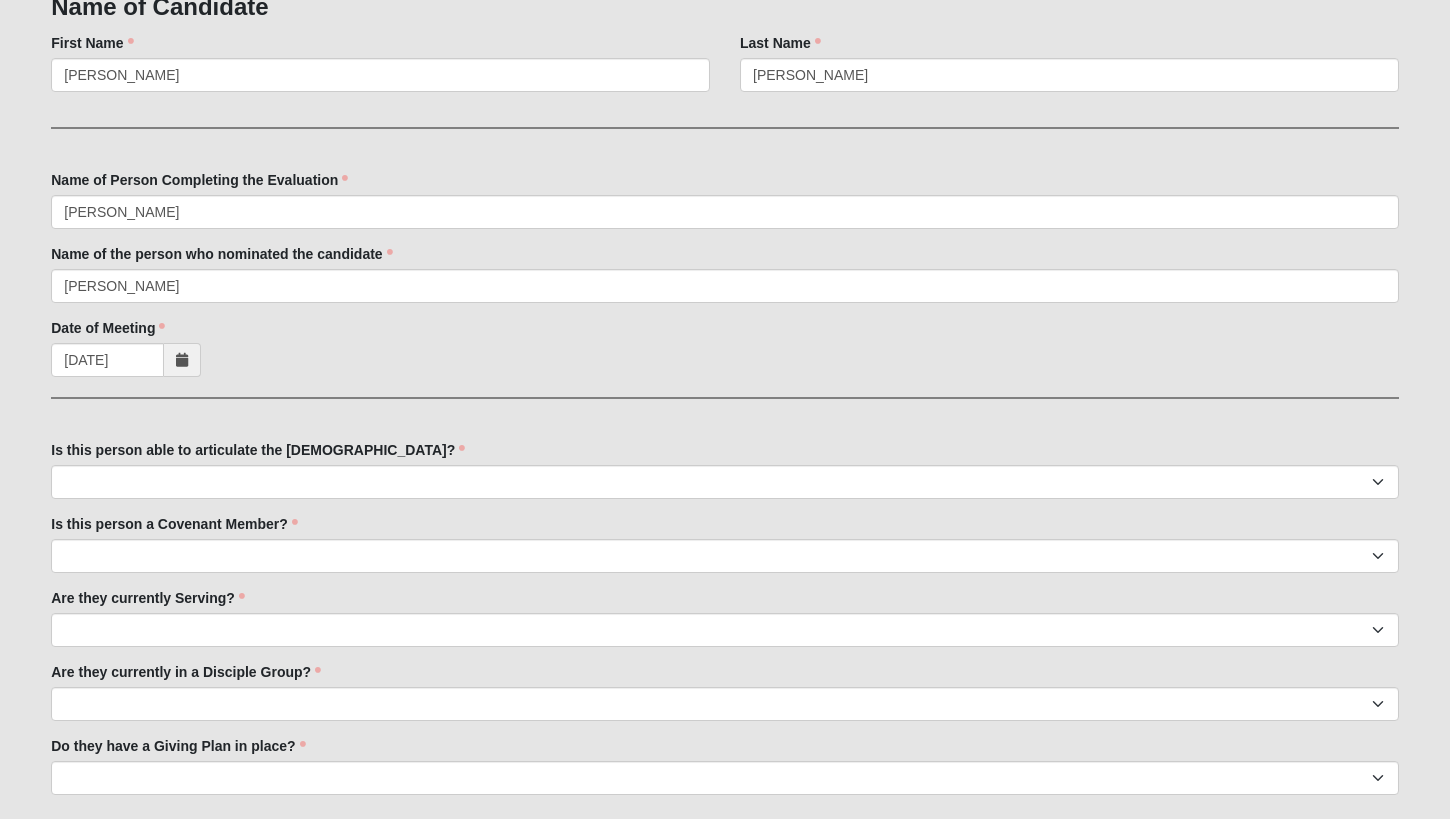 scroll, scrollTop: 486, scrollLeft: 0, axis: vertical 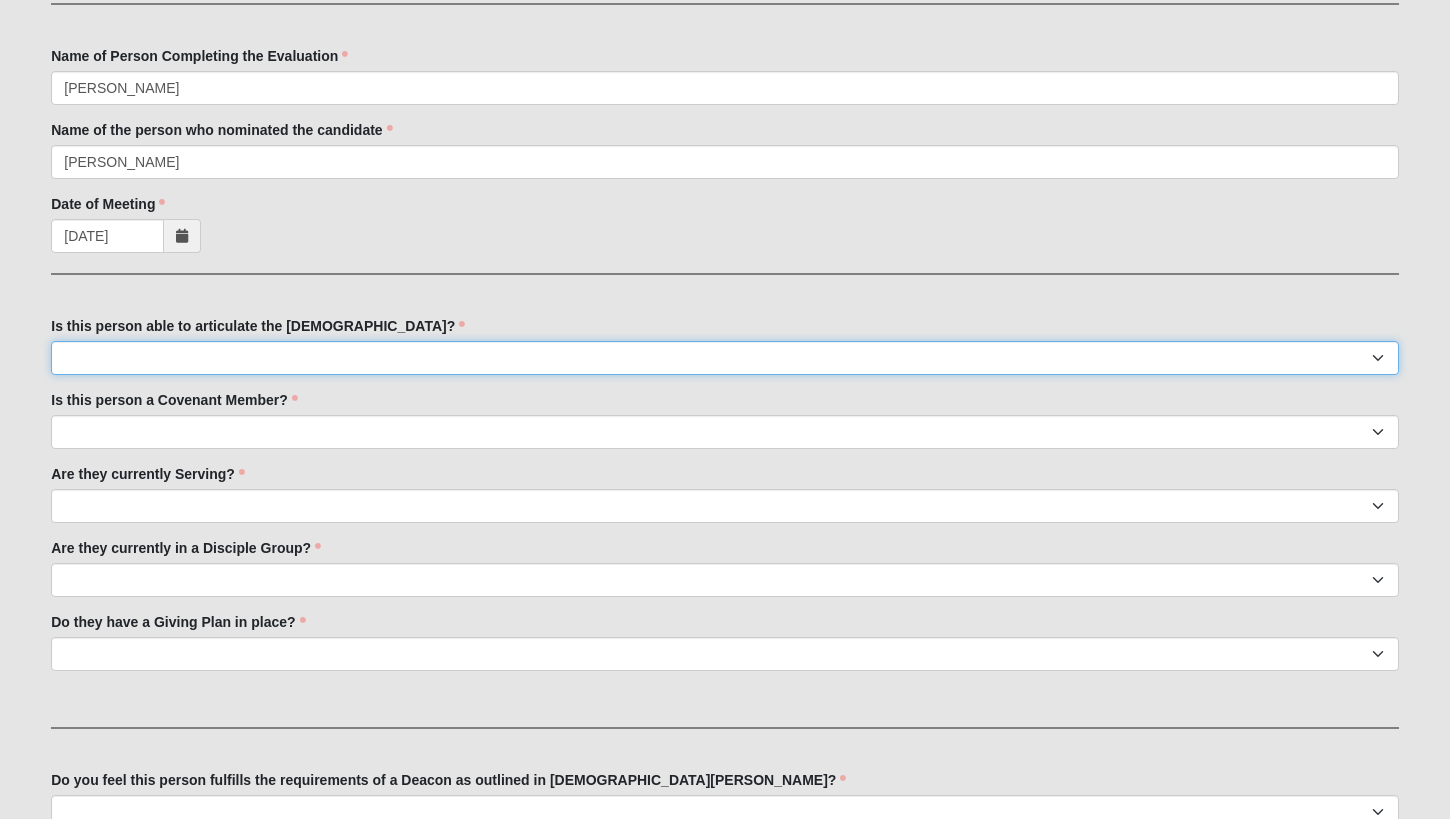 select on "True" 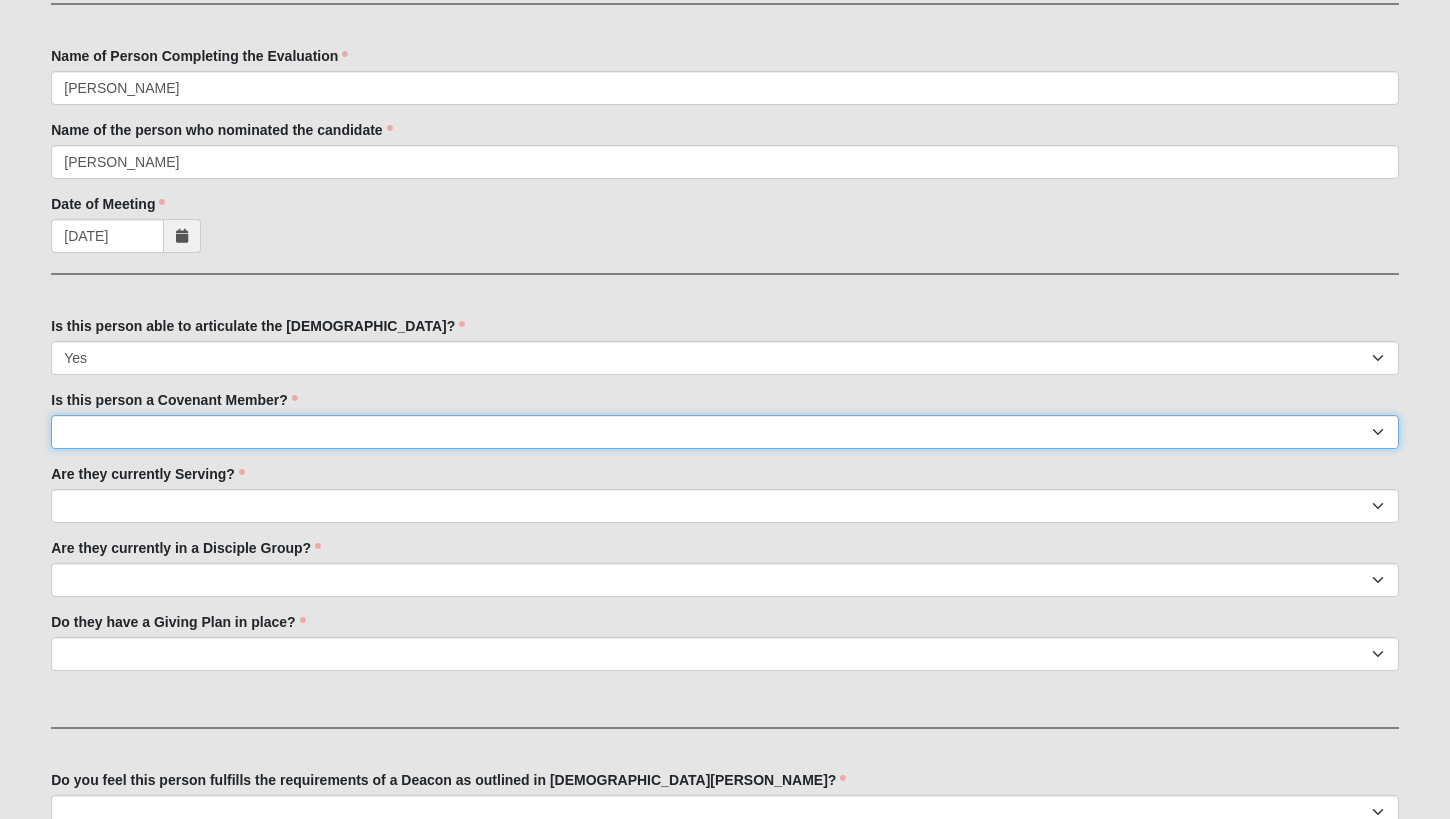 select on "True" 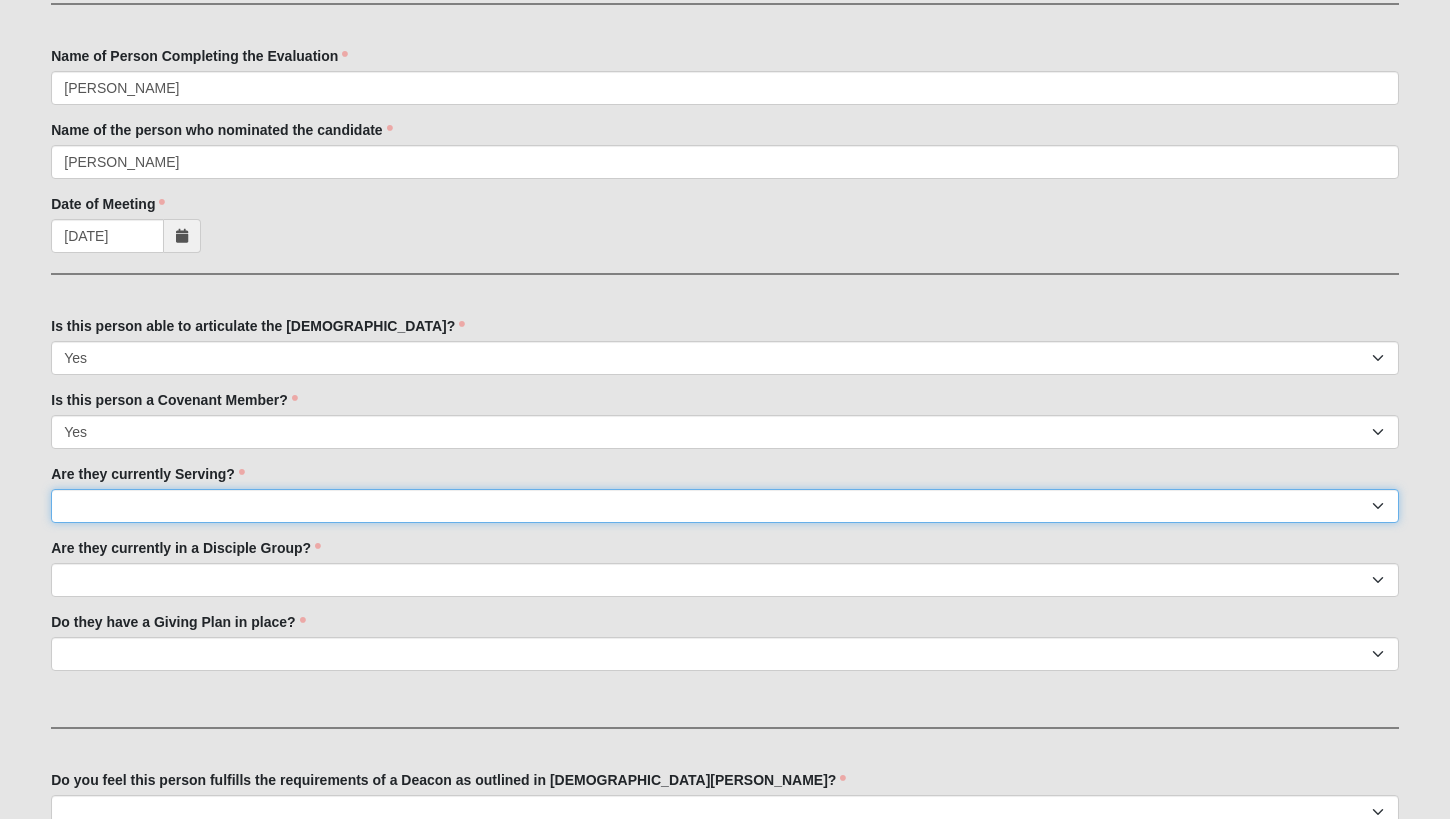 select on "True" 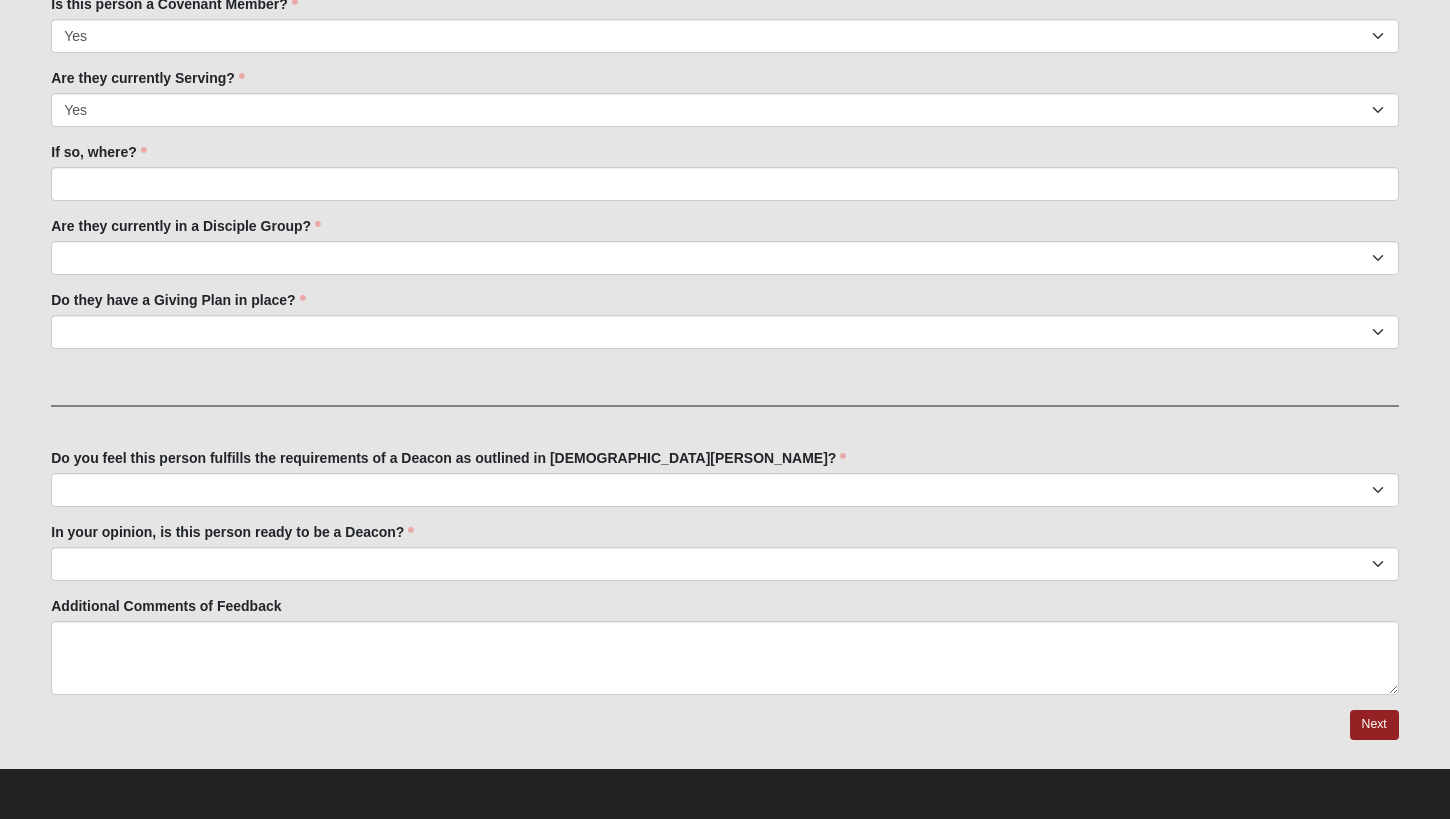 scroll, scrollTop: 880, scrollLeft: 0, axis: vertical 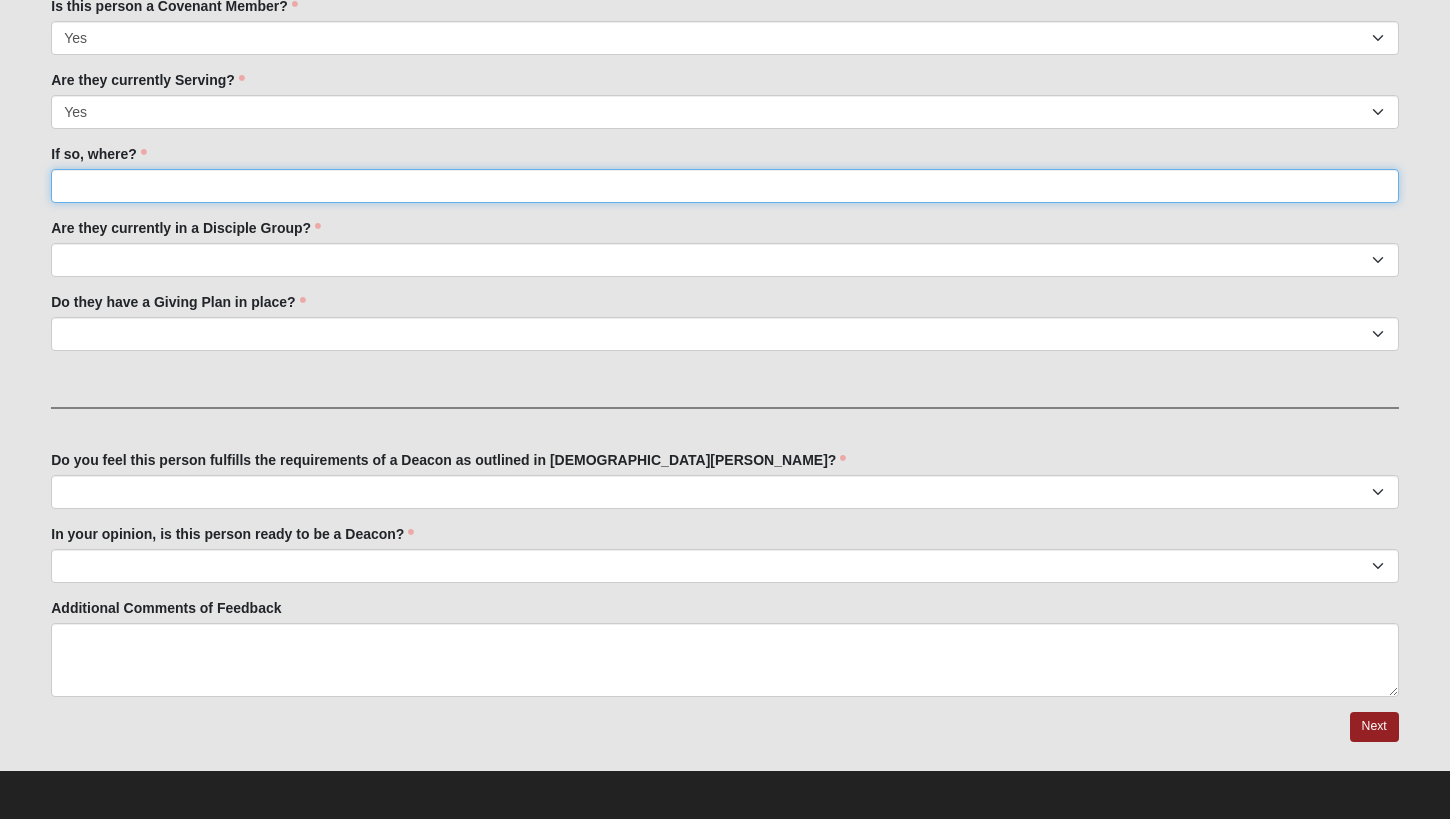 click on "If so, where?" at bounding box center (725, 186) 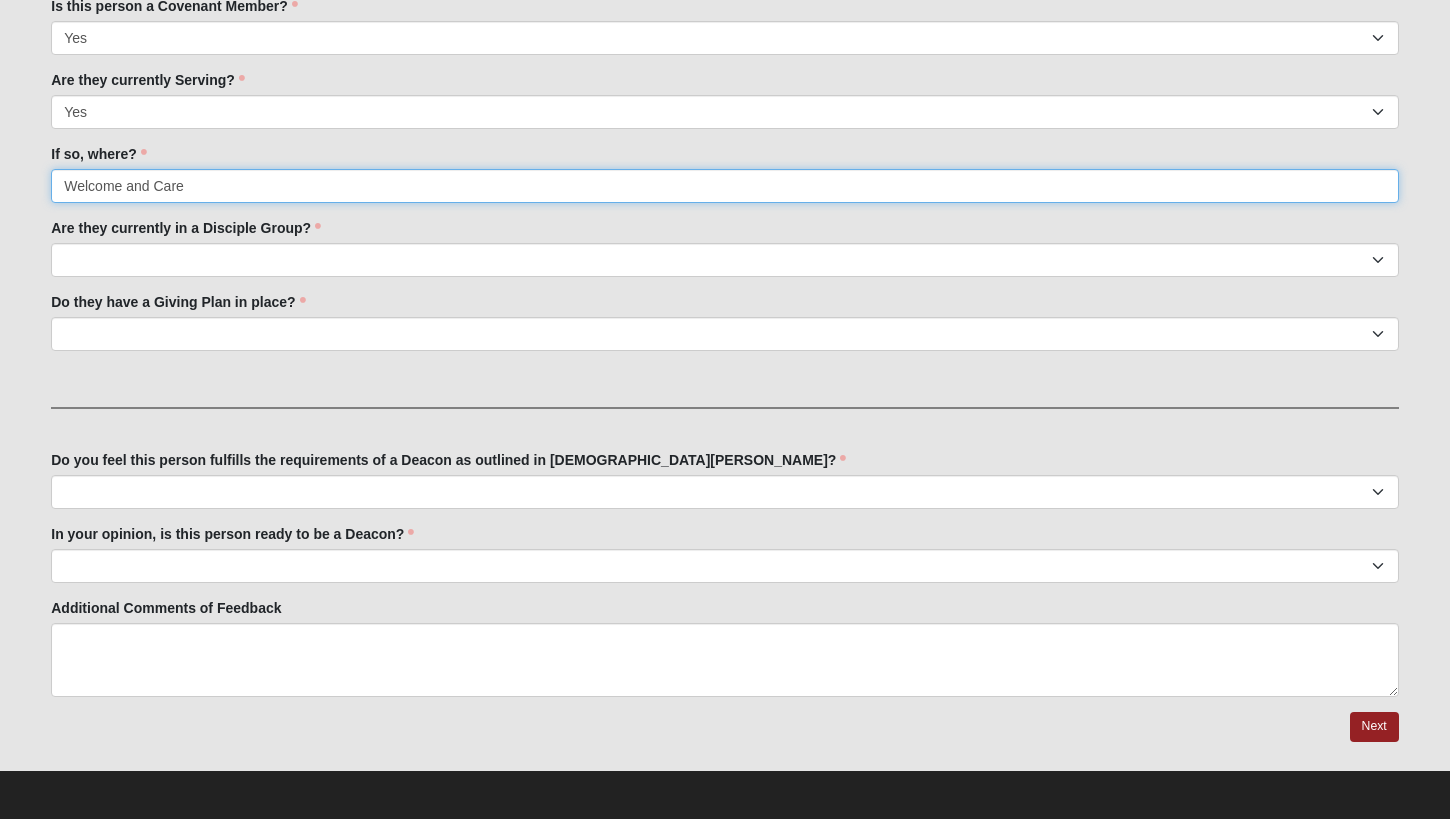 type on "Welcome and Care" 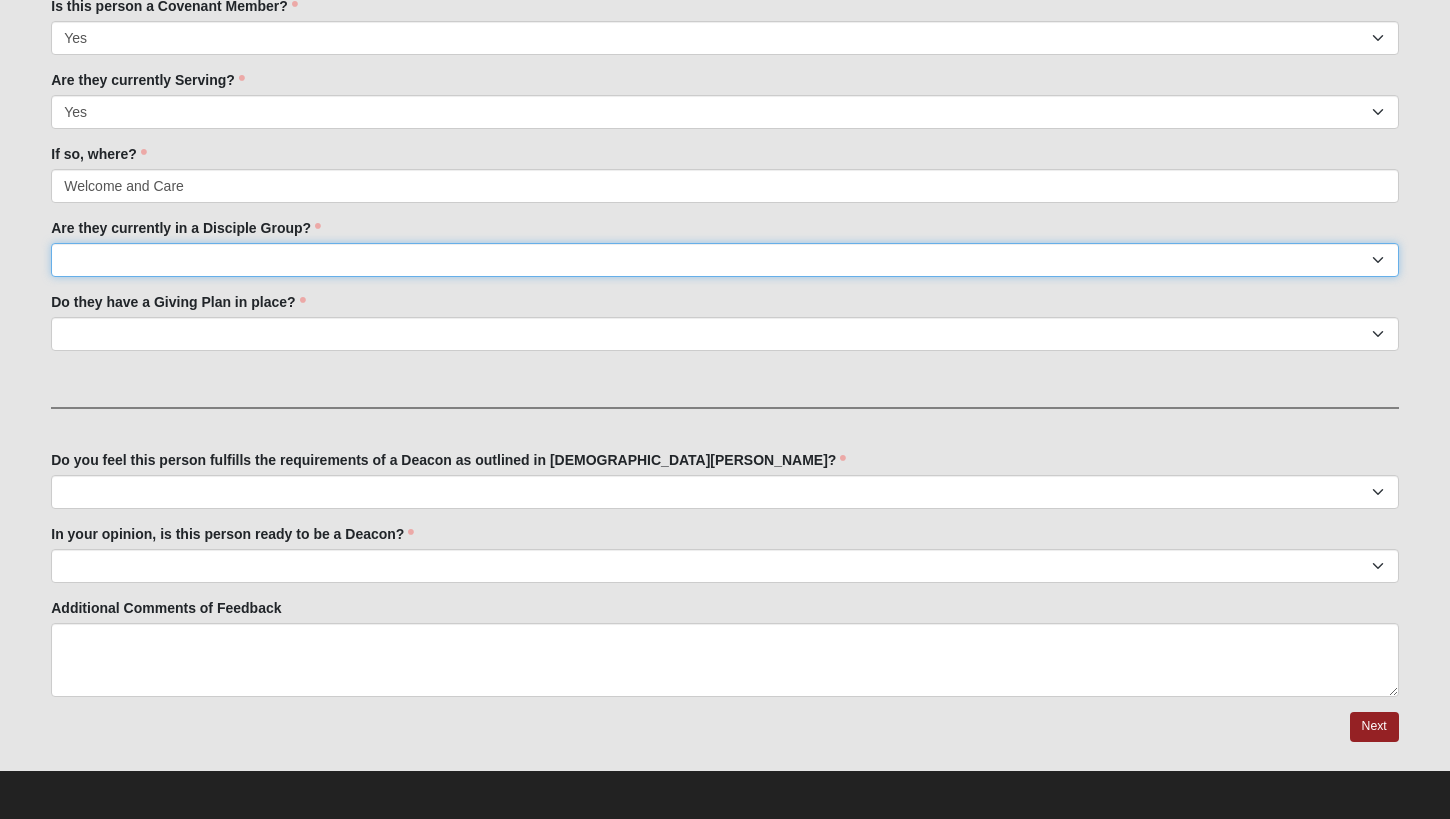select on "True" 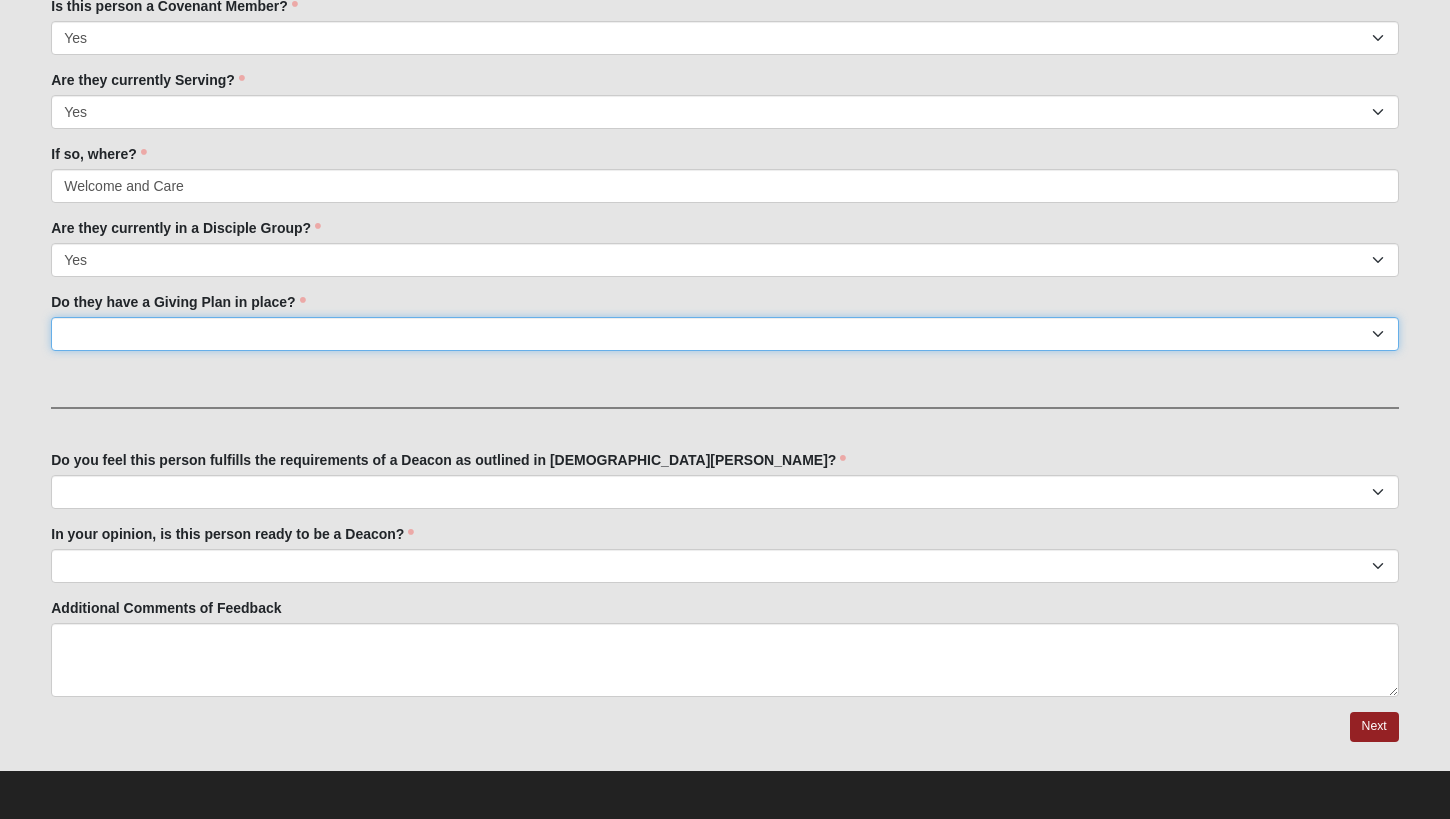 select on "True" 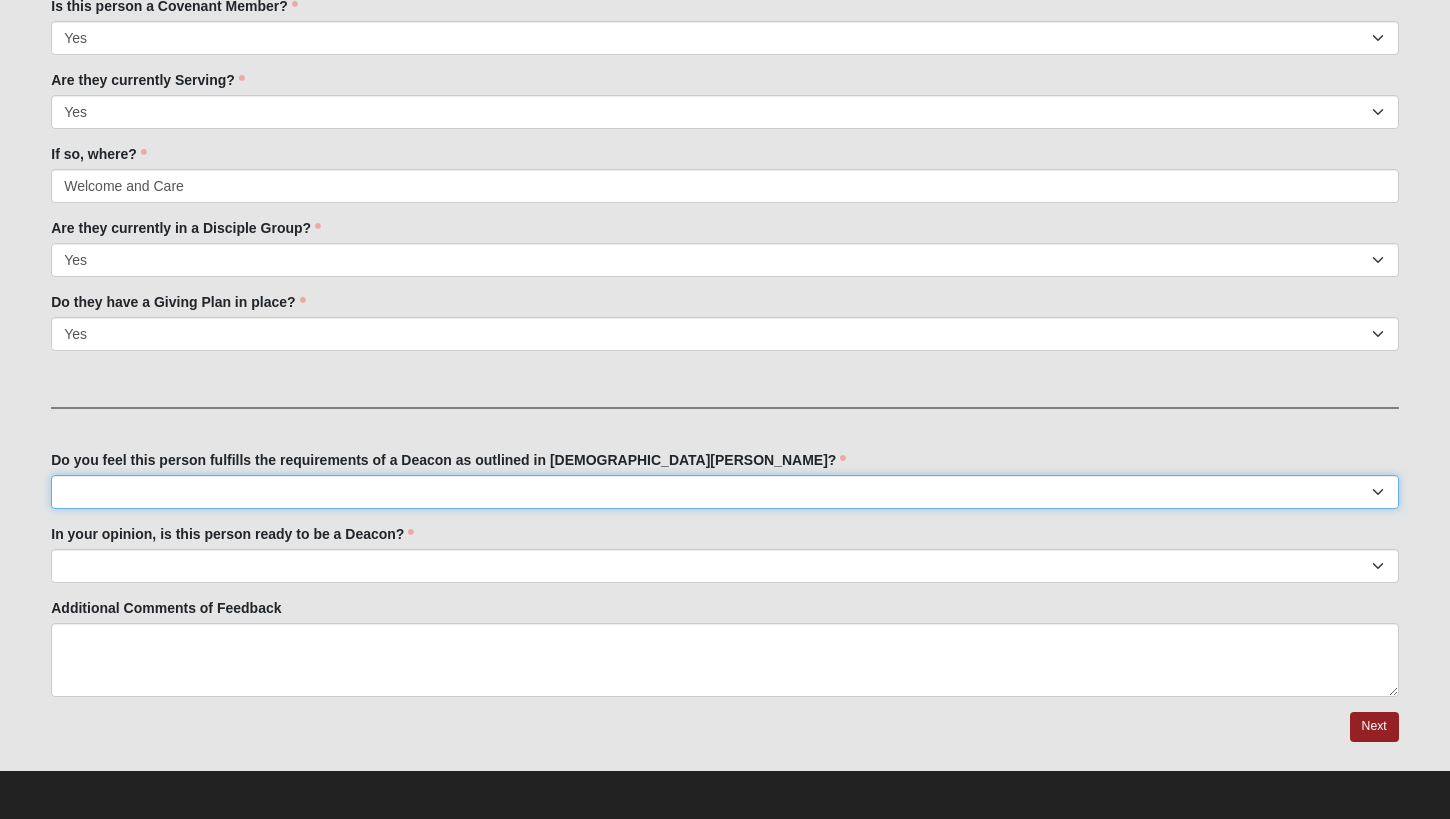select on "True" 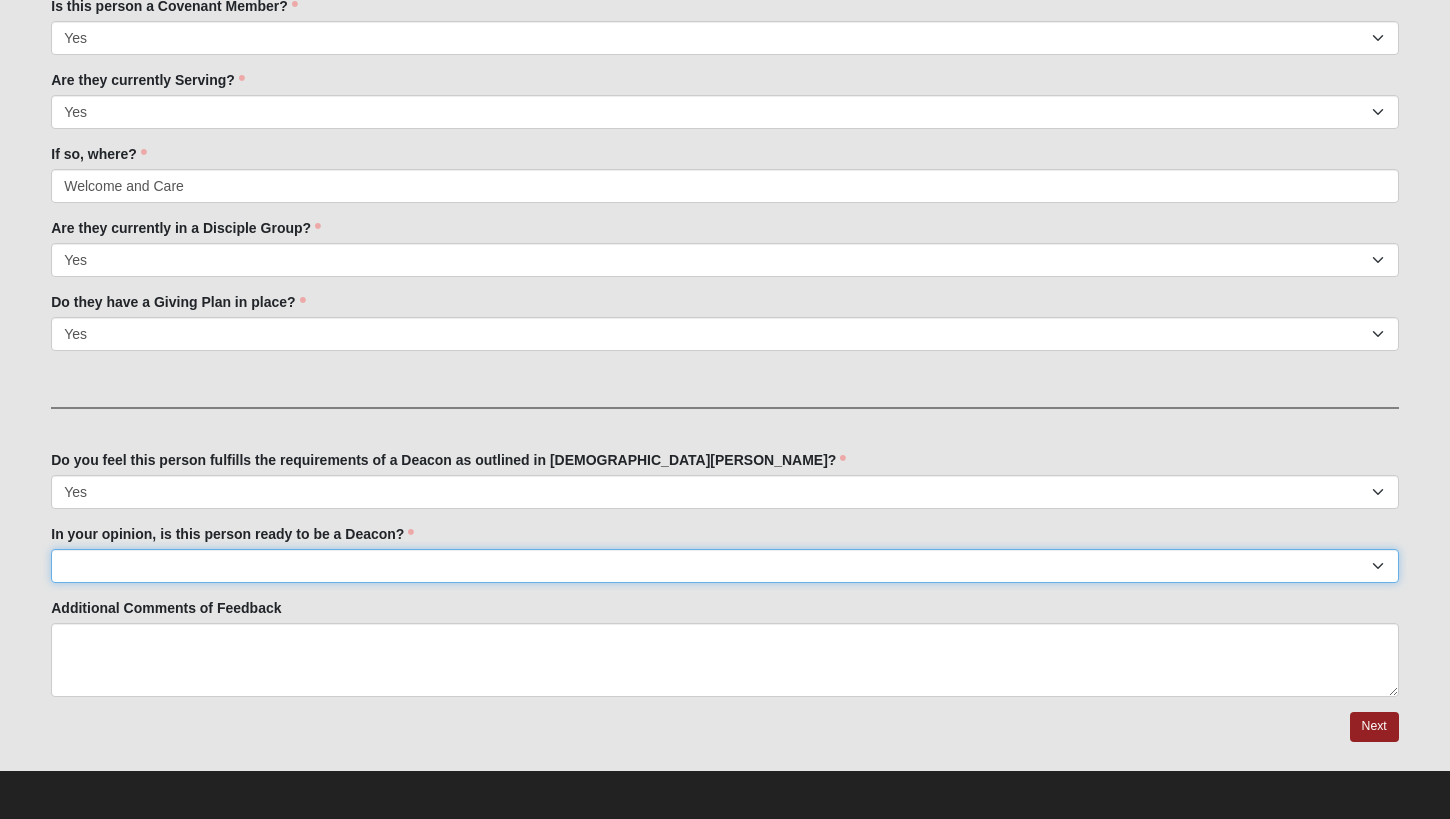 select on "Yes" 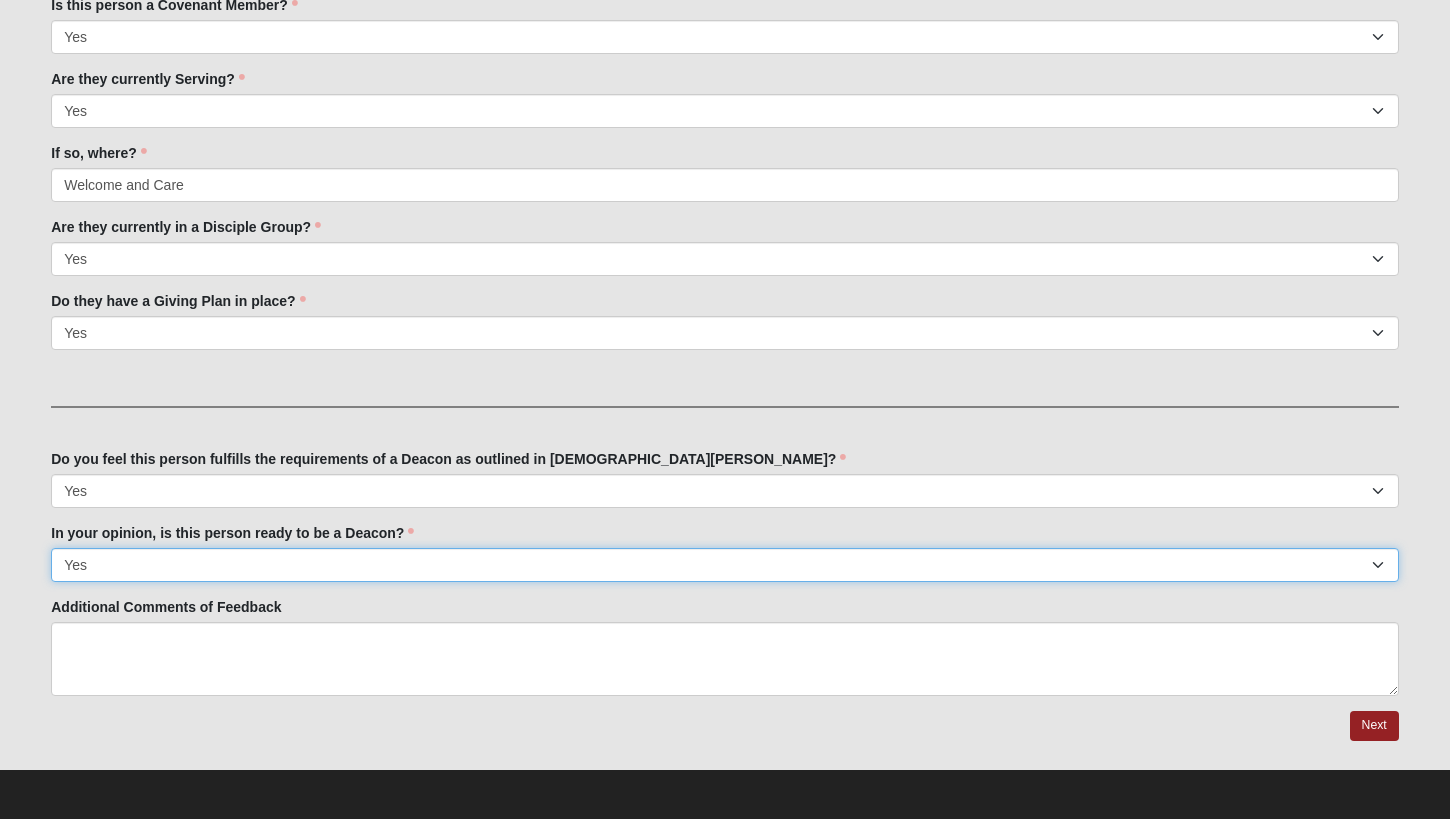 scroll, scrollTop: 880, scrollLeft: 0, axis: vertical 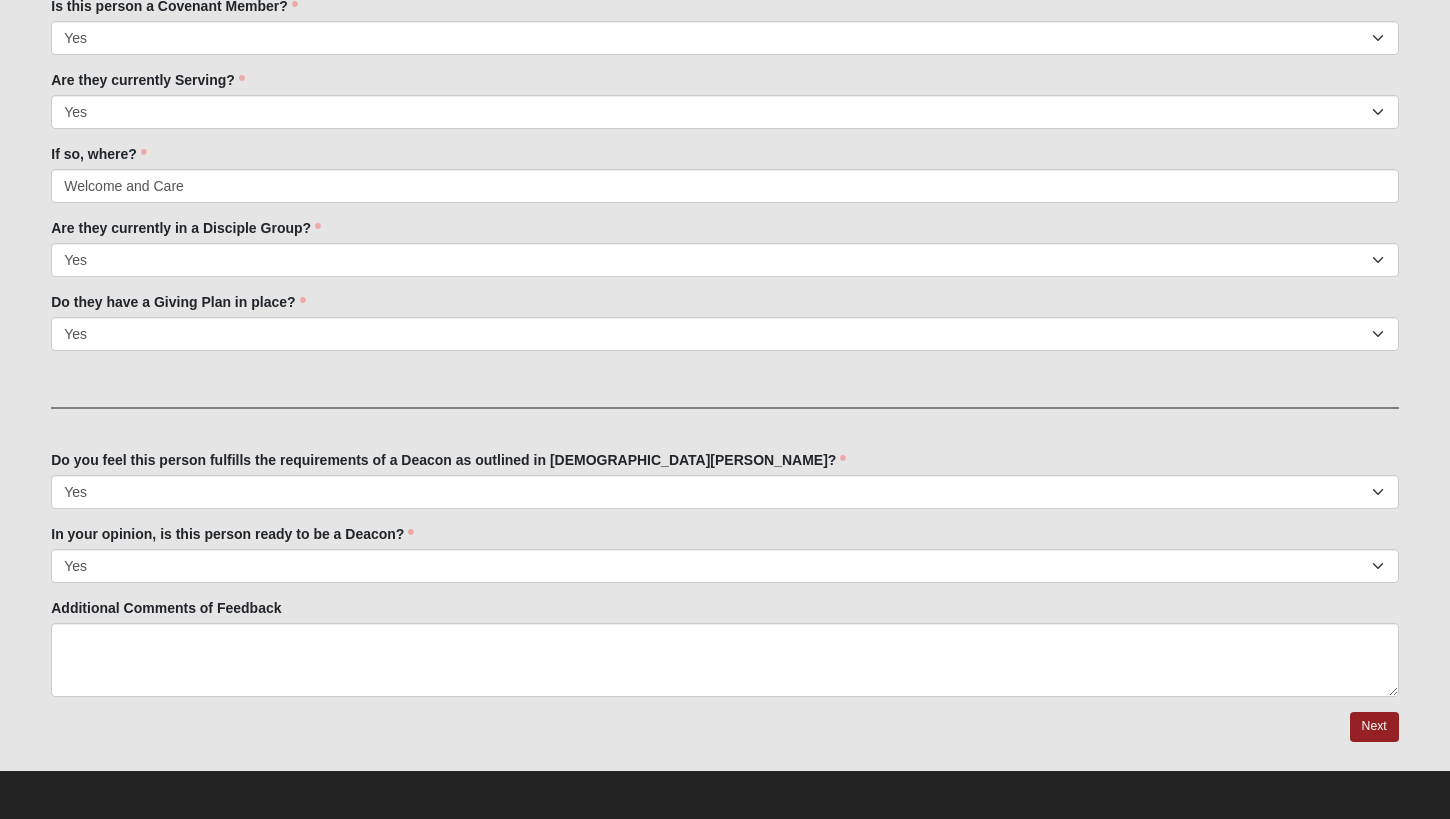 click on "OPTIONAL
Log in to pre-fill fields.
No account? Create one or skip and complete the form below.
Login
Create Account
Deacon Evaluation
33.333333333333333333333333330% Complete" at bounding box center [725, -3] 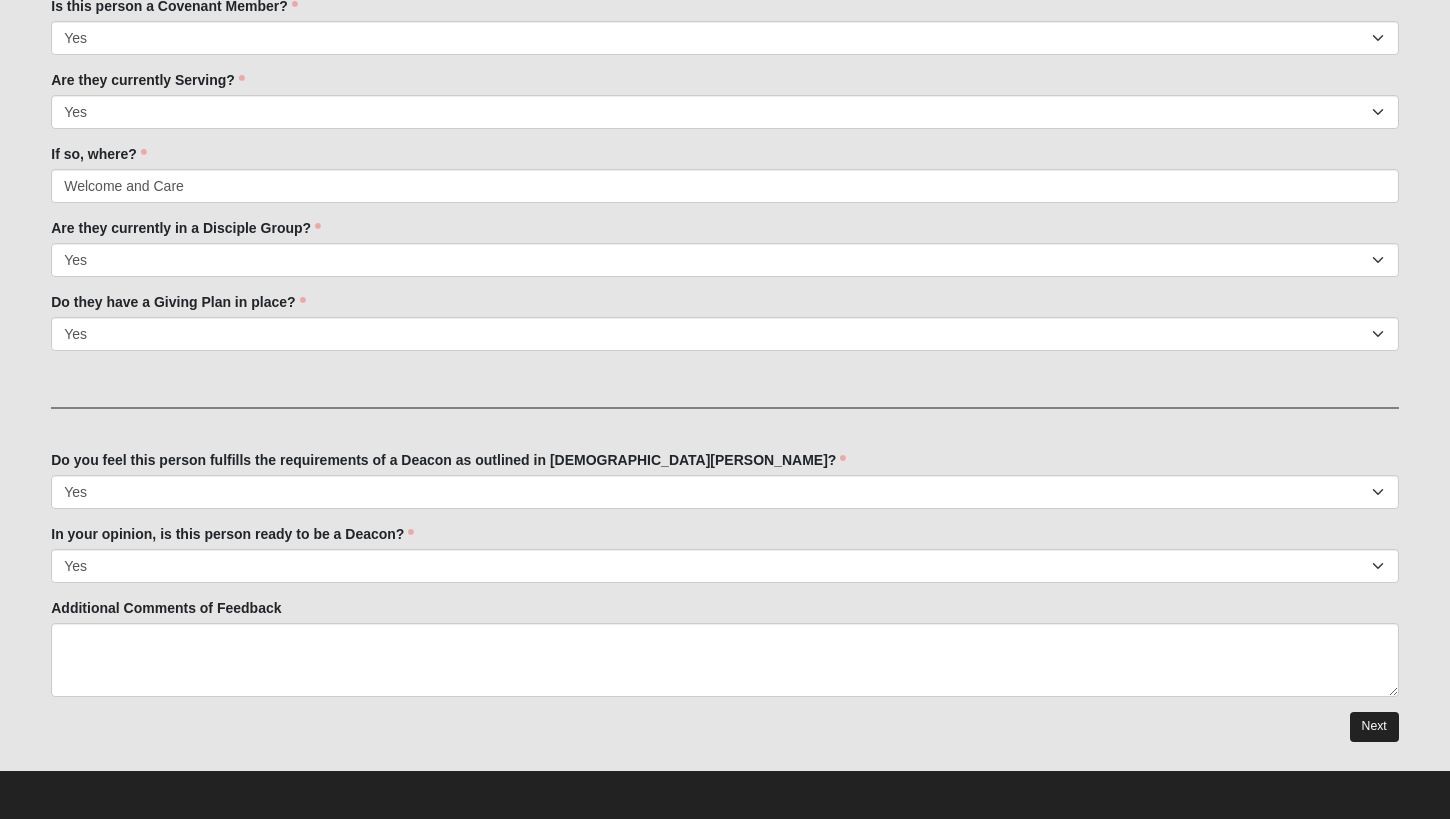 click on "Next" at bounding box center [1374, 726] 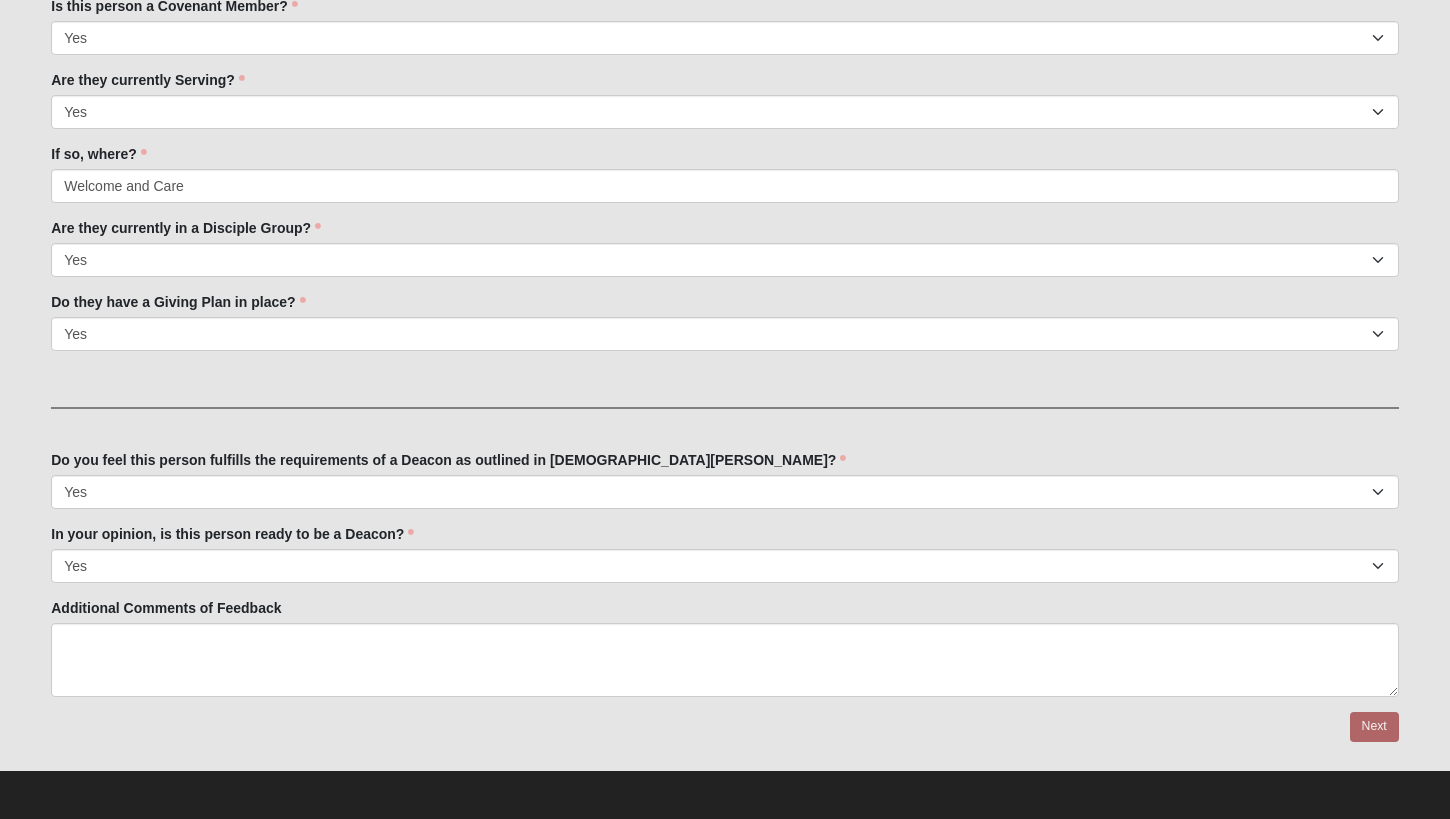 scroll, scrollTop: 0, scrollLeft: 0, axis: both 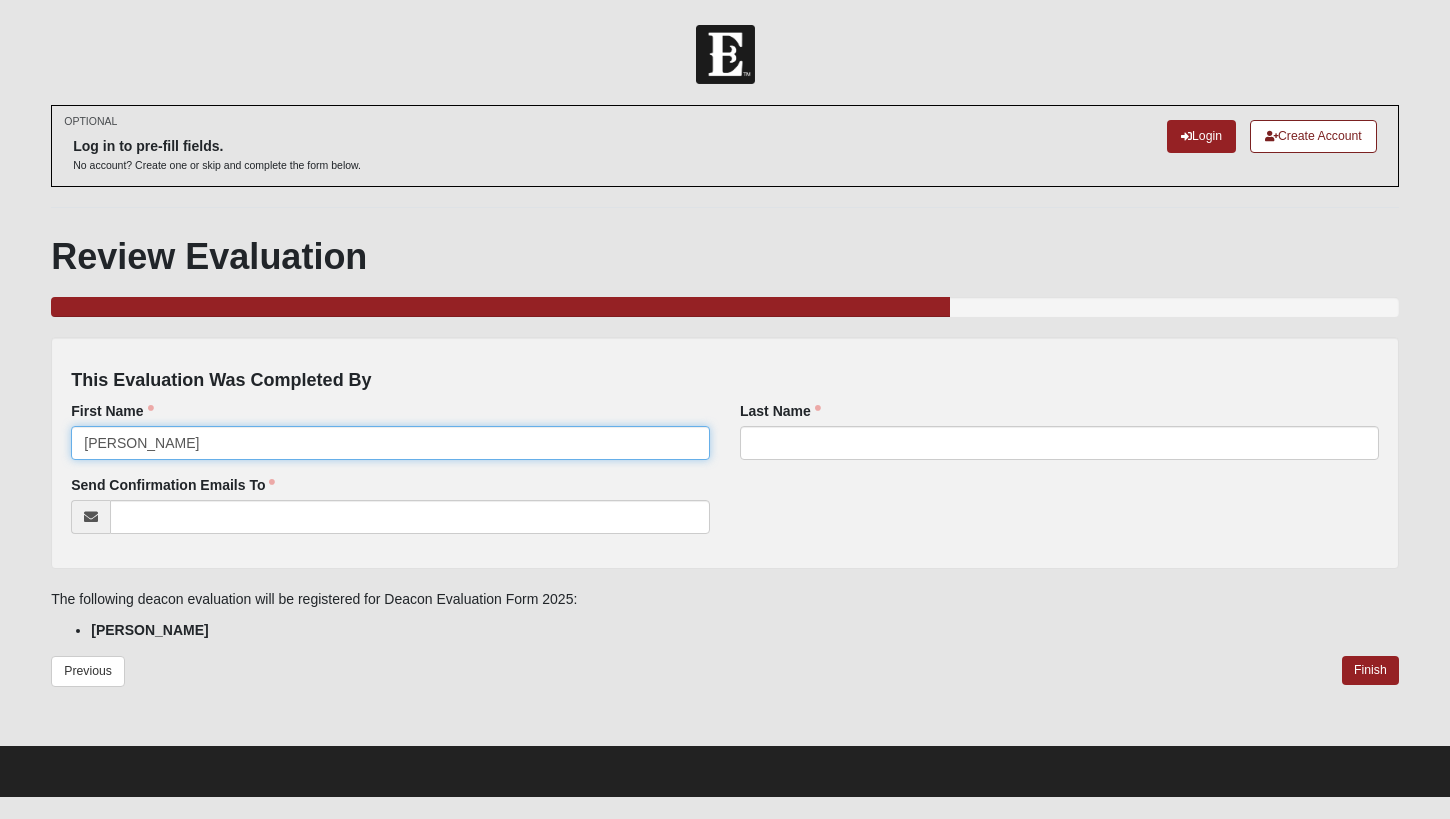 type on "[PERSON_NAME]" 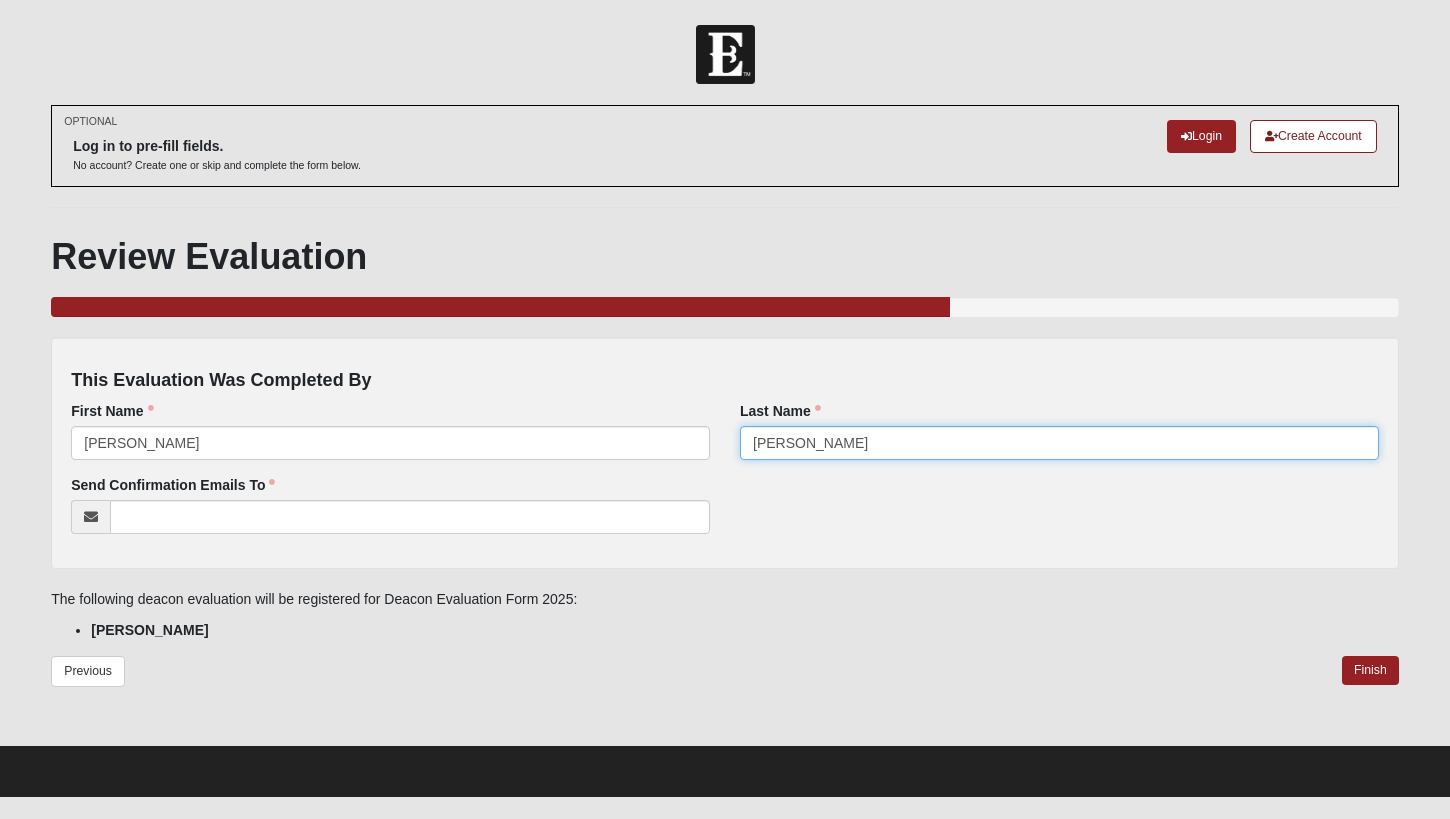 type on "[PERSON_NAME]" 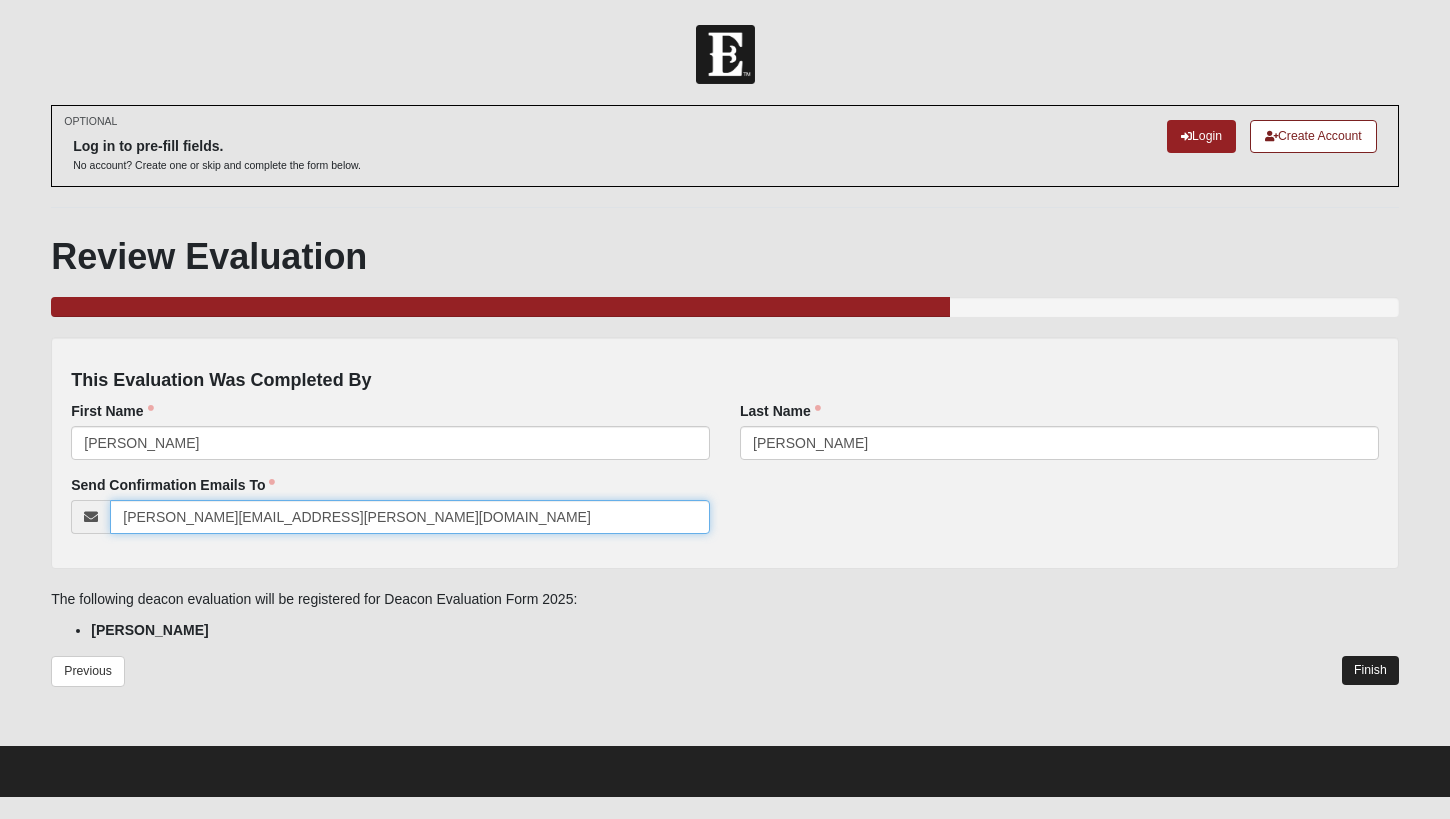 type on "[PERSON_NAME][EMAIL_ADDRESS][PERSON_NAME][DOMAIN_NAME]" 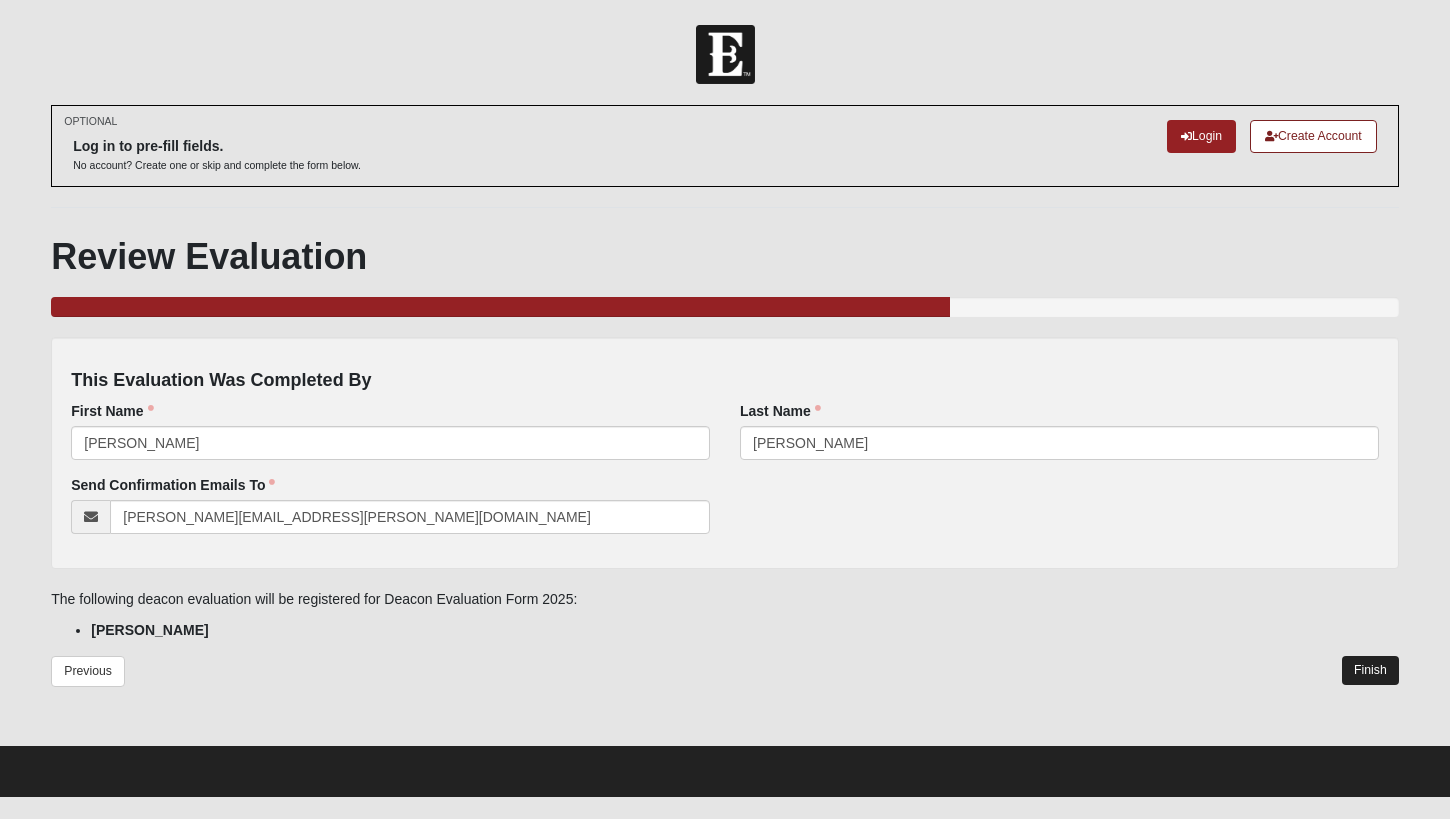 click on "Finish" at bounding box center [1370, 670] 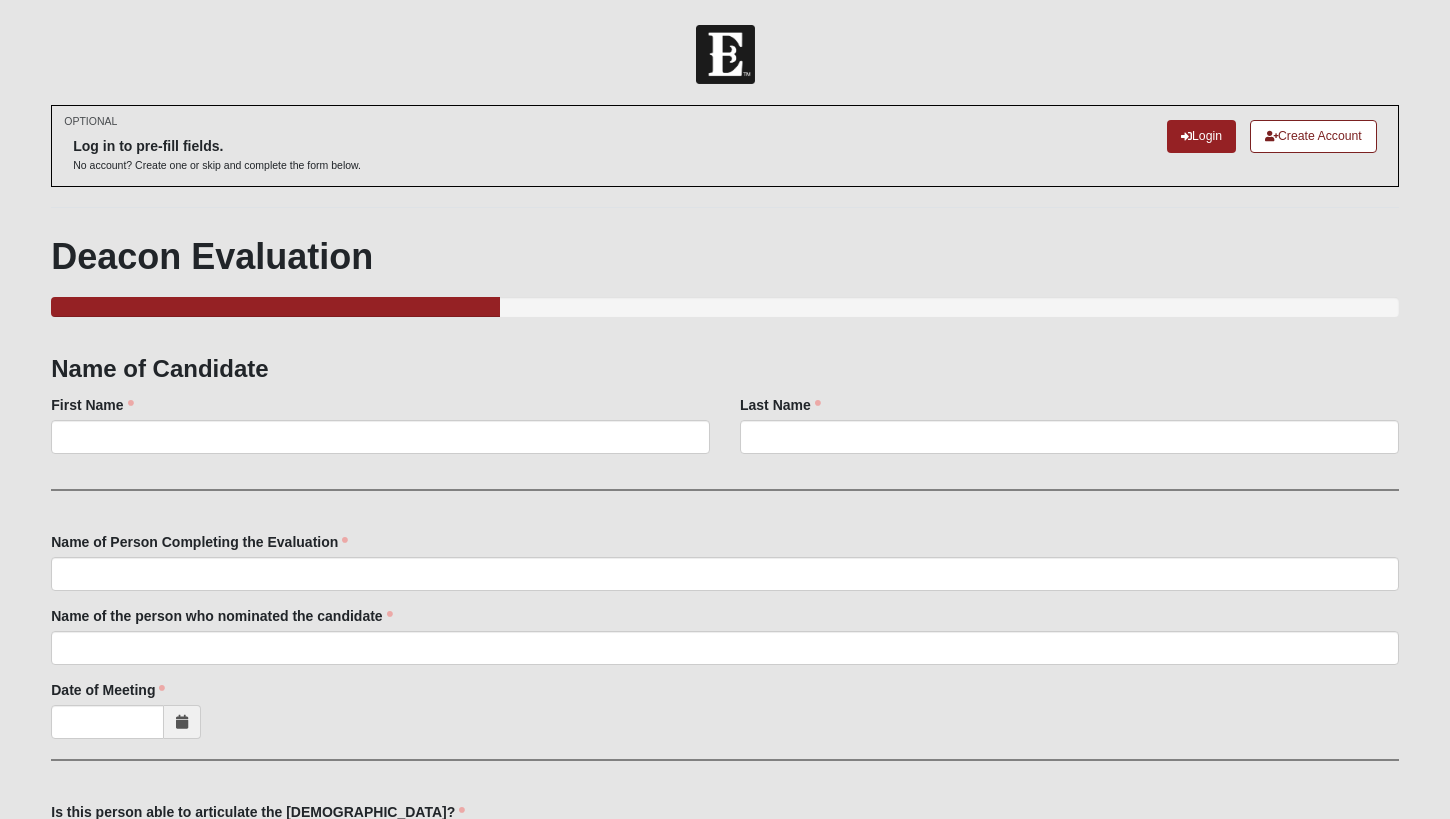 scroll, scrollTop: 0, scrollLeft: 0, axis: both 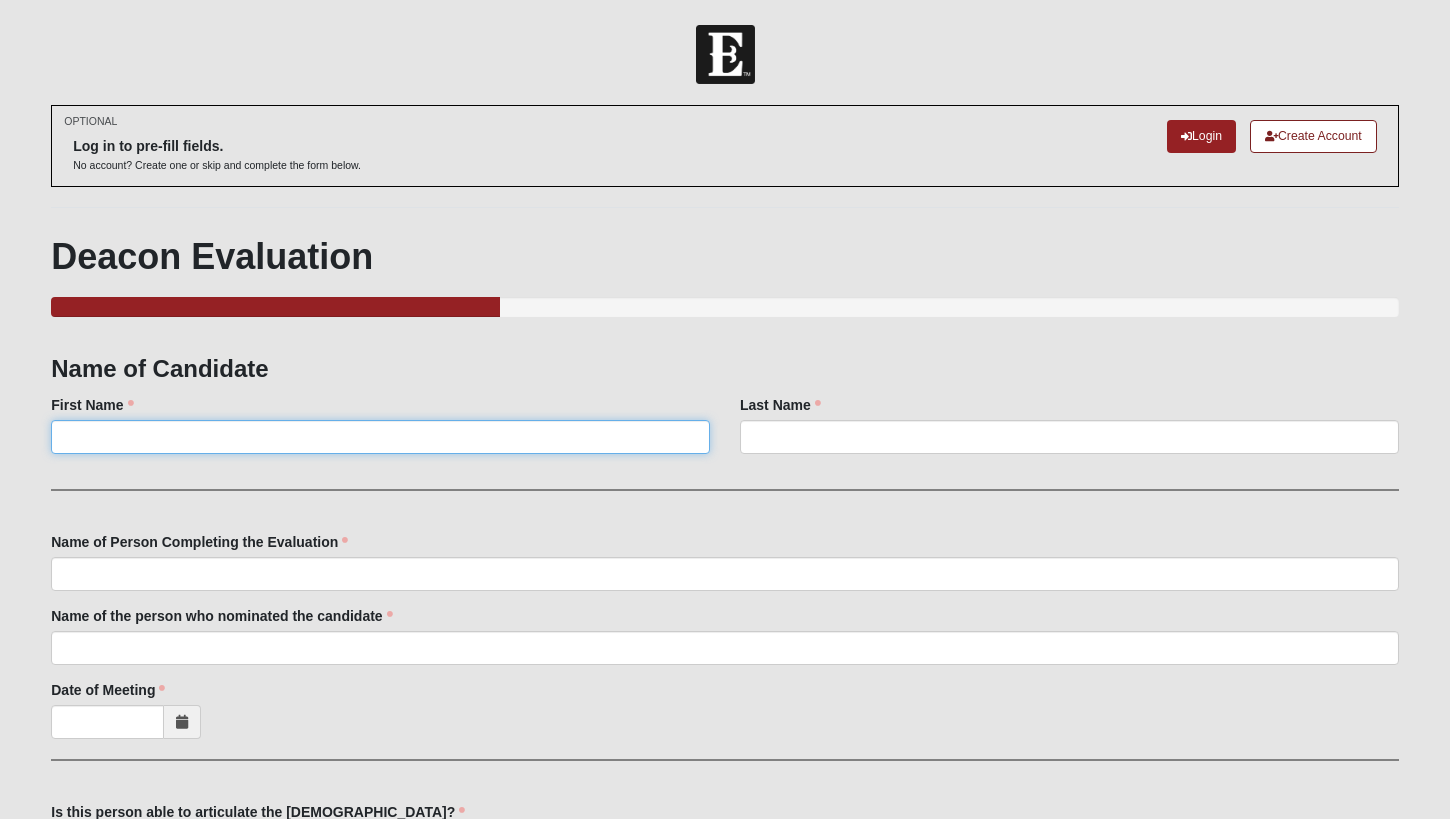 click on "First Name" at bounding box center [380, 437] 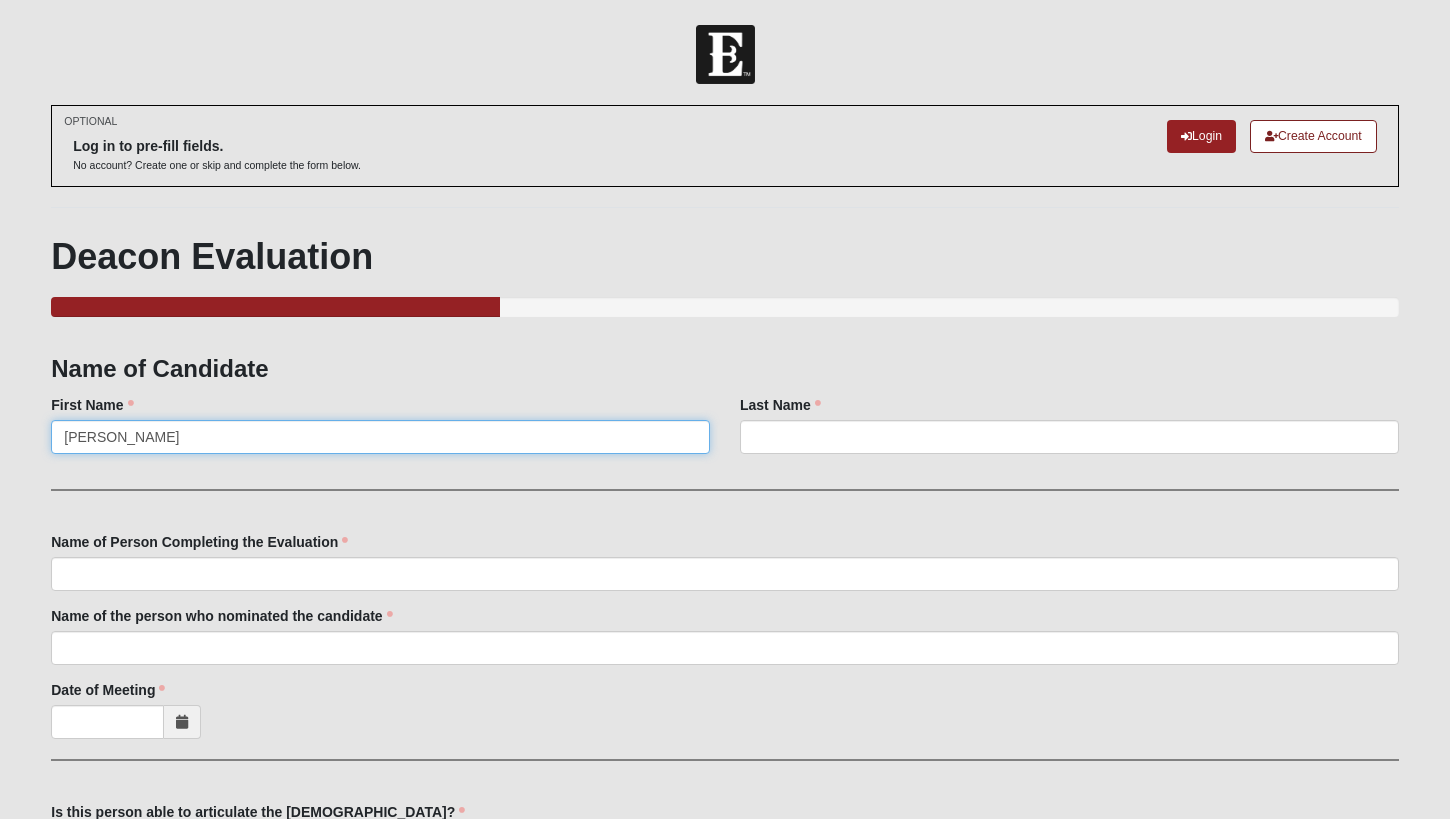 type on "[PERSON_NAME]" 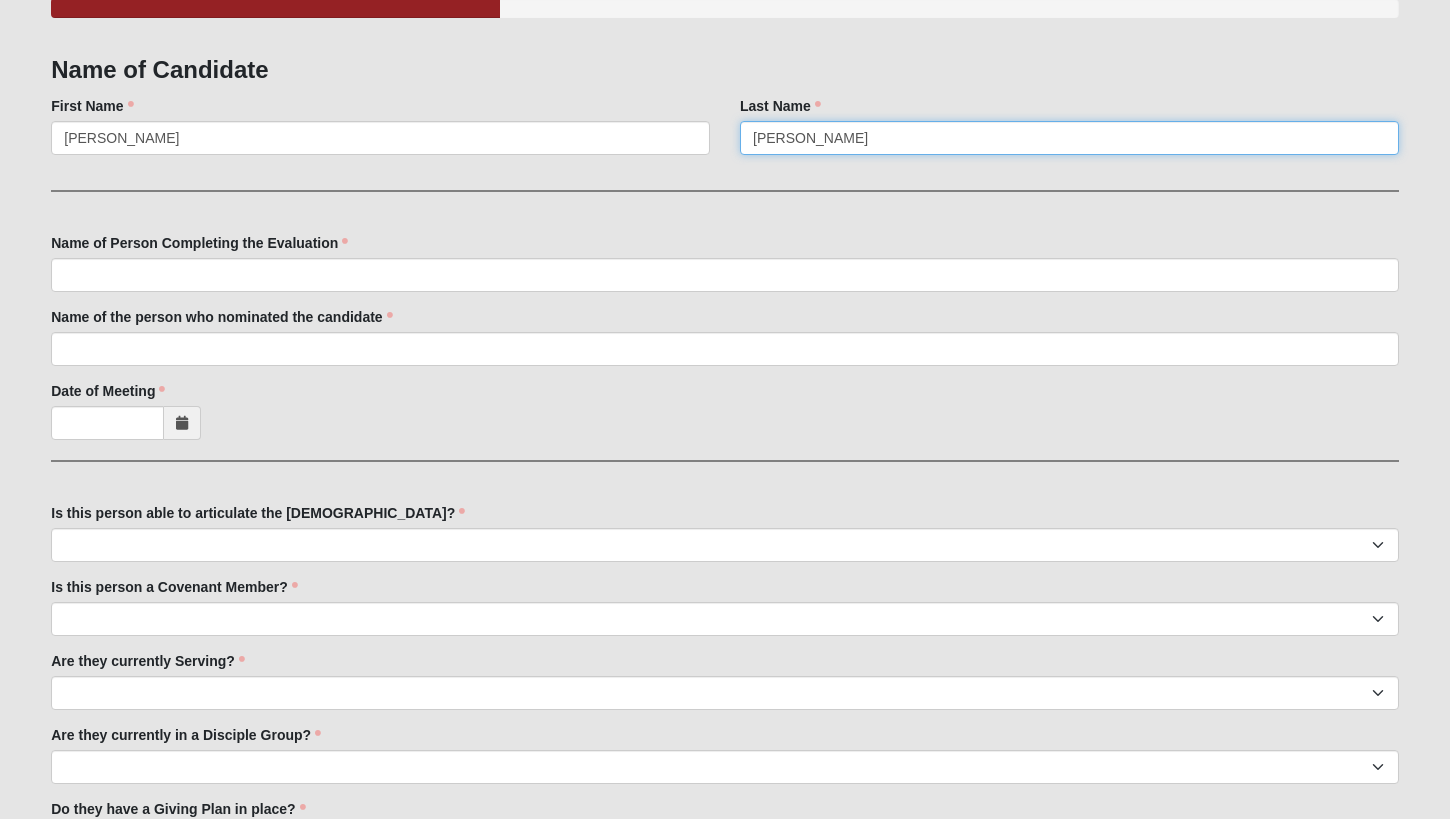 scroll, scrollTop: 361, scrollLeft: 0, axis: vertical 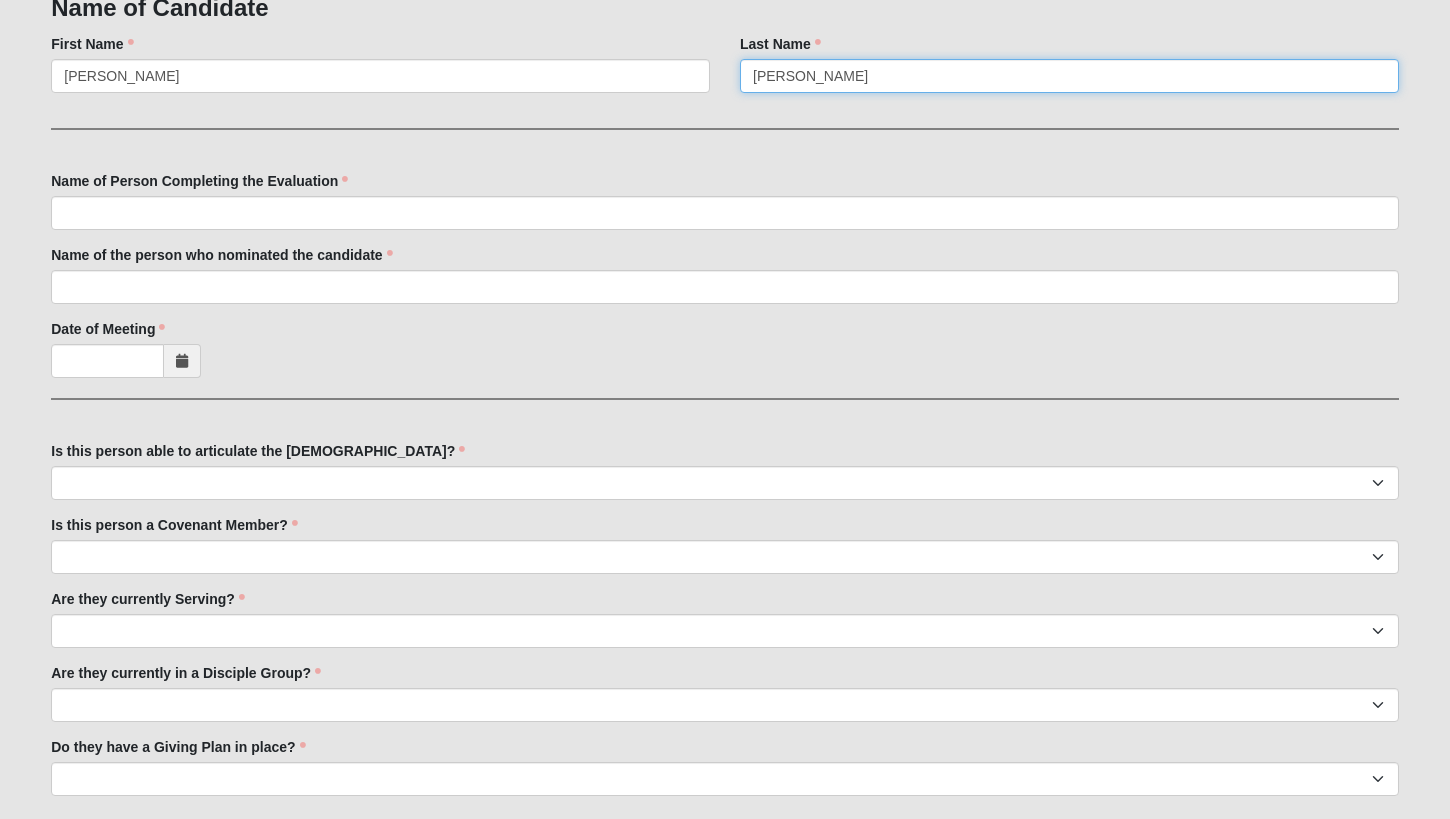 type on "[PERSON_NAME]" 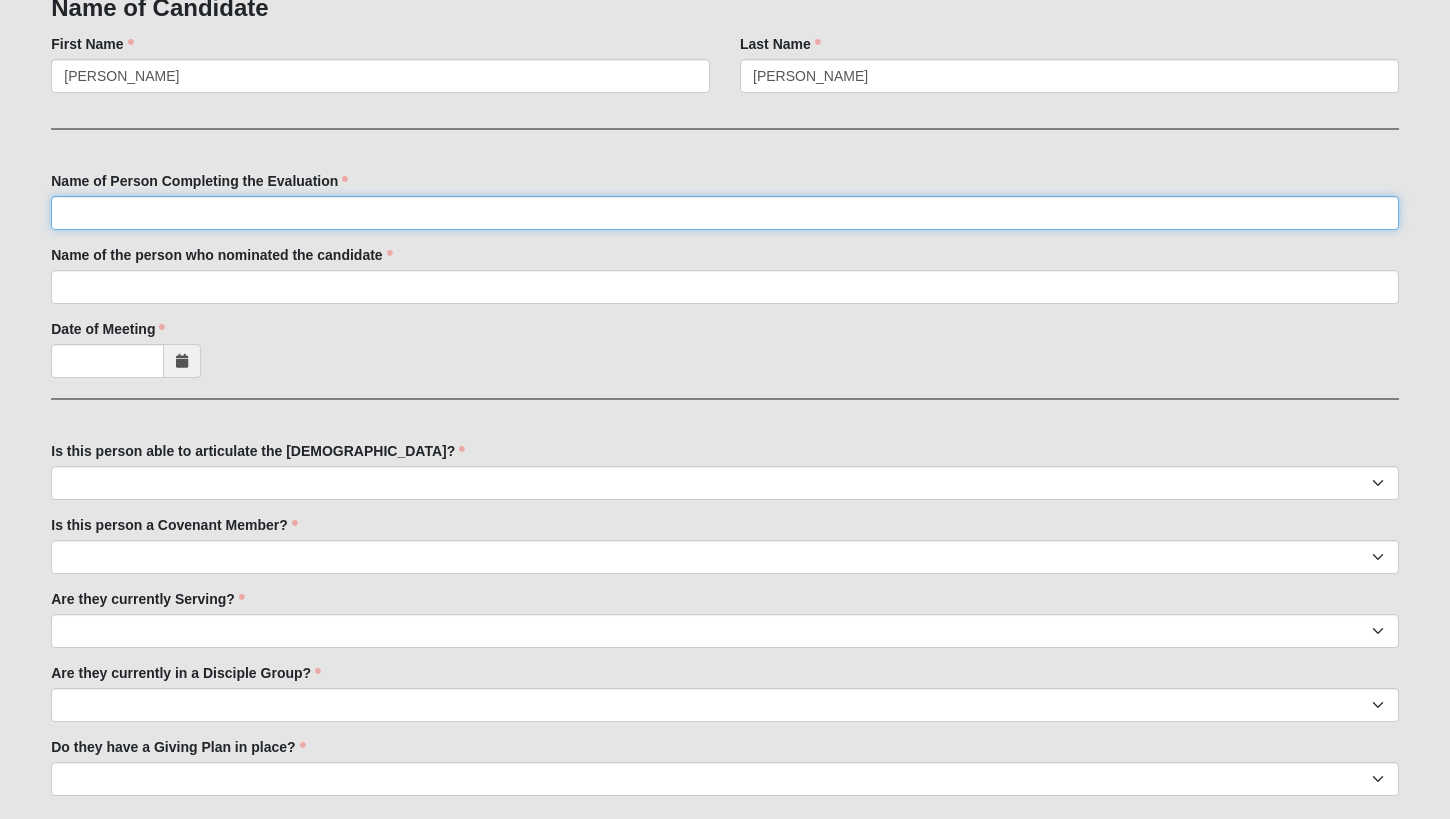 click on "Name of Person Completing the Evaluation" at bounding box center (725, 213) 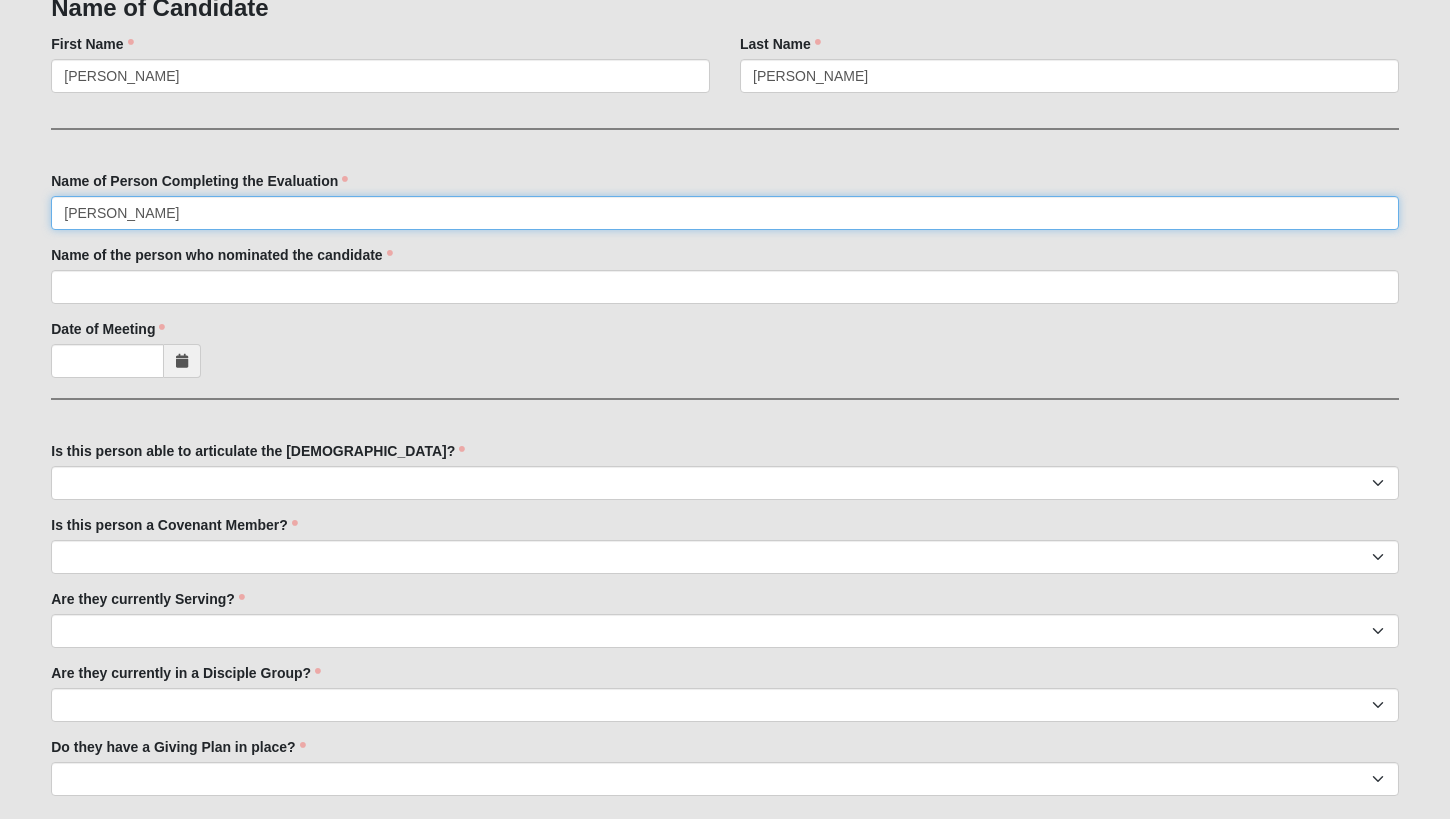 type on "[PERSON_NAME]" 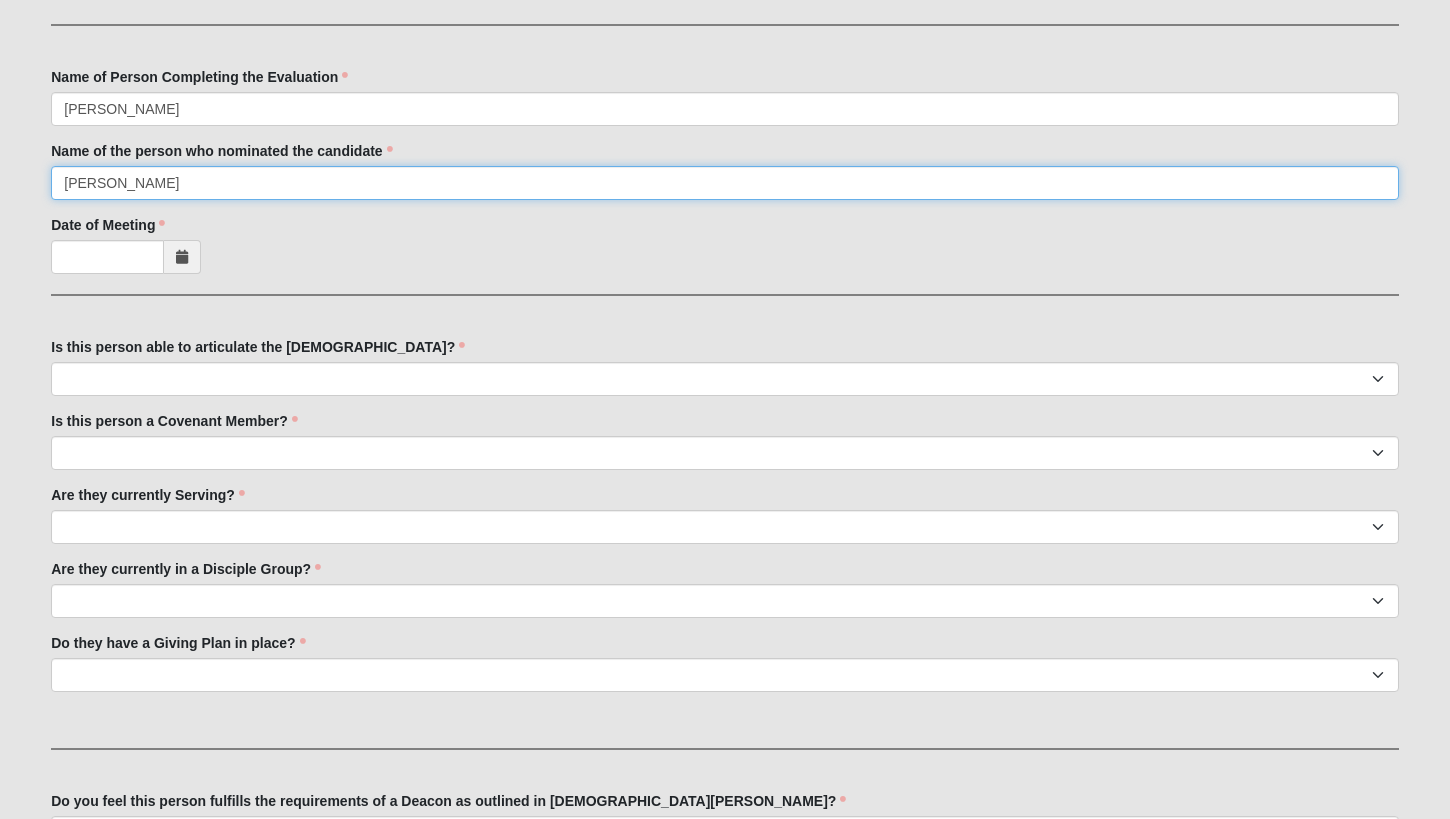 scroll, scrollTop: 469, scrollLeft: 0, axis: vertical 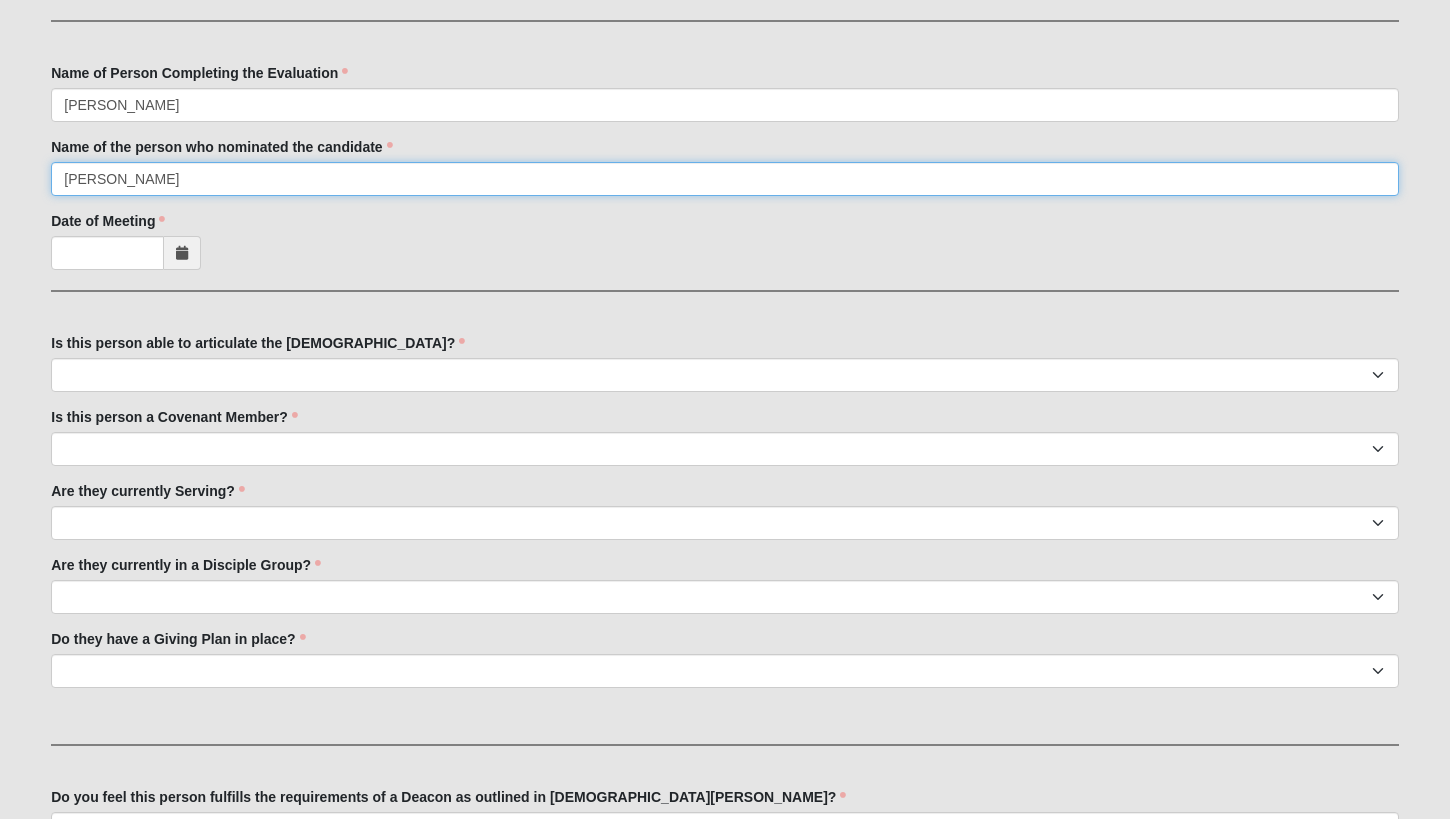 type on "[PERSON_NAME]" 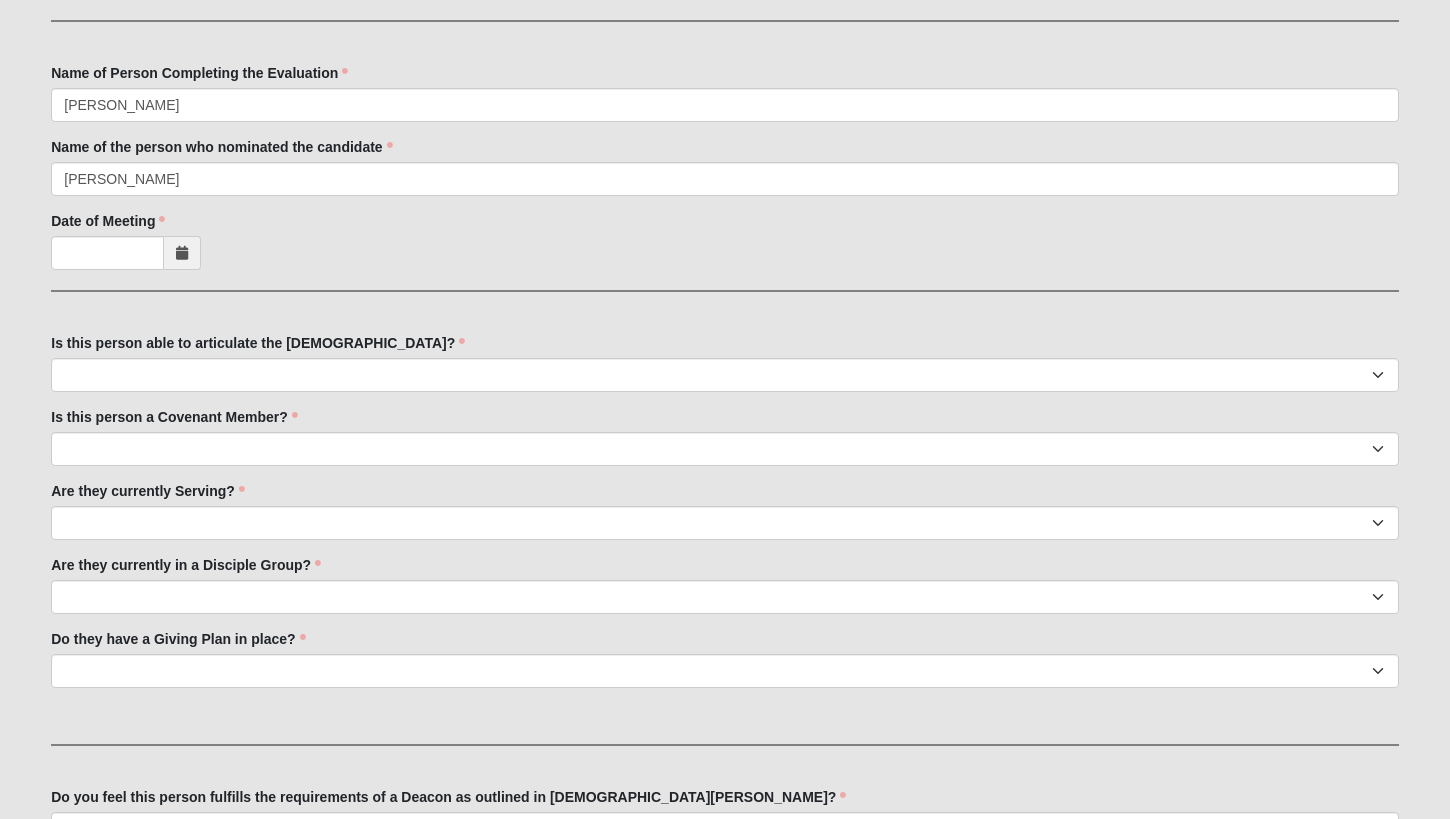 click at bounding box center [182, 253] 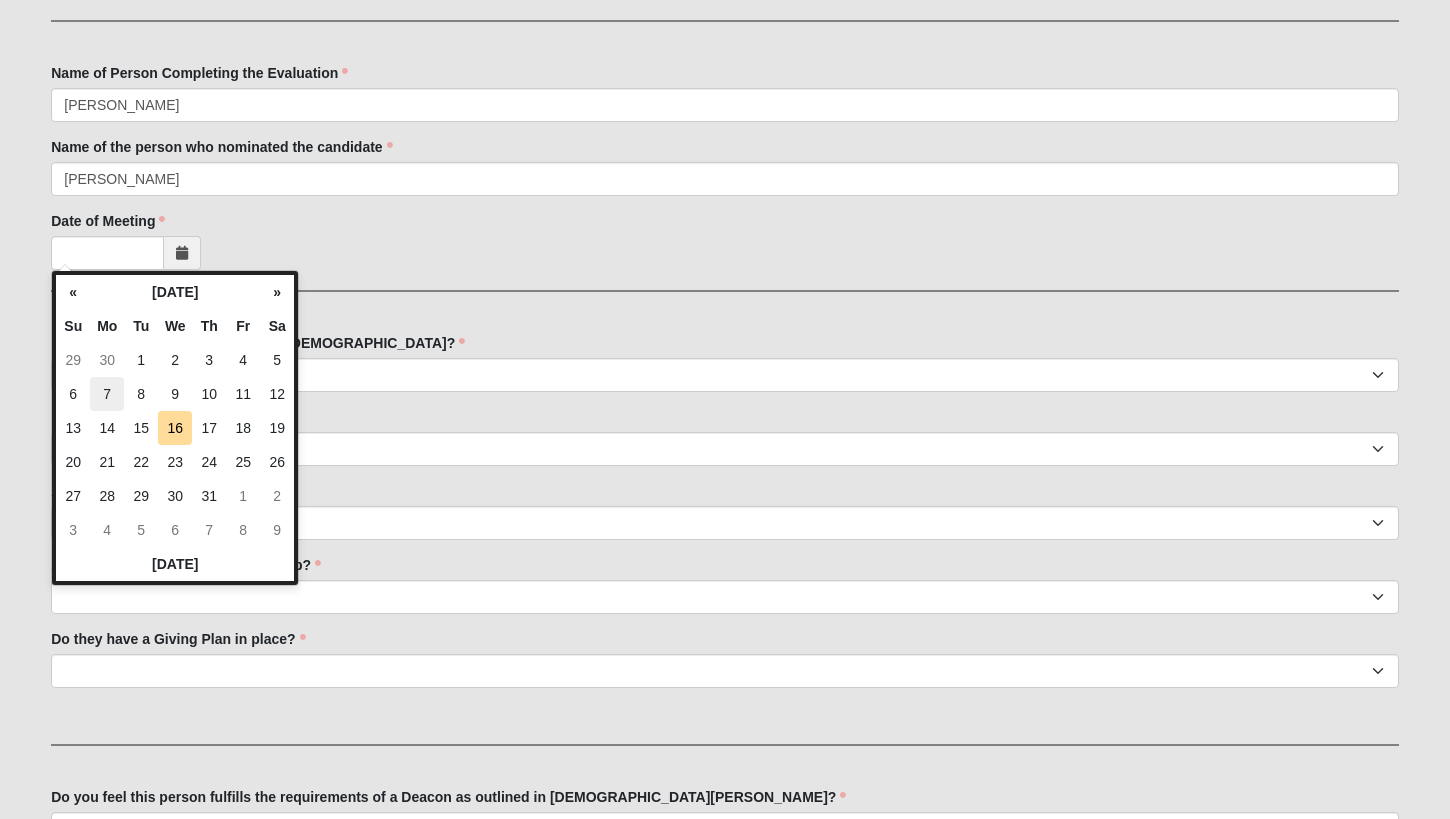 click on "7" at bounding box center (107, 394) 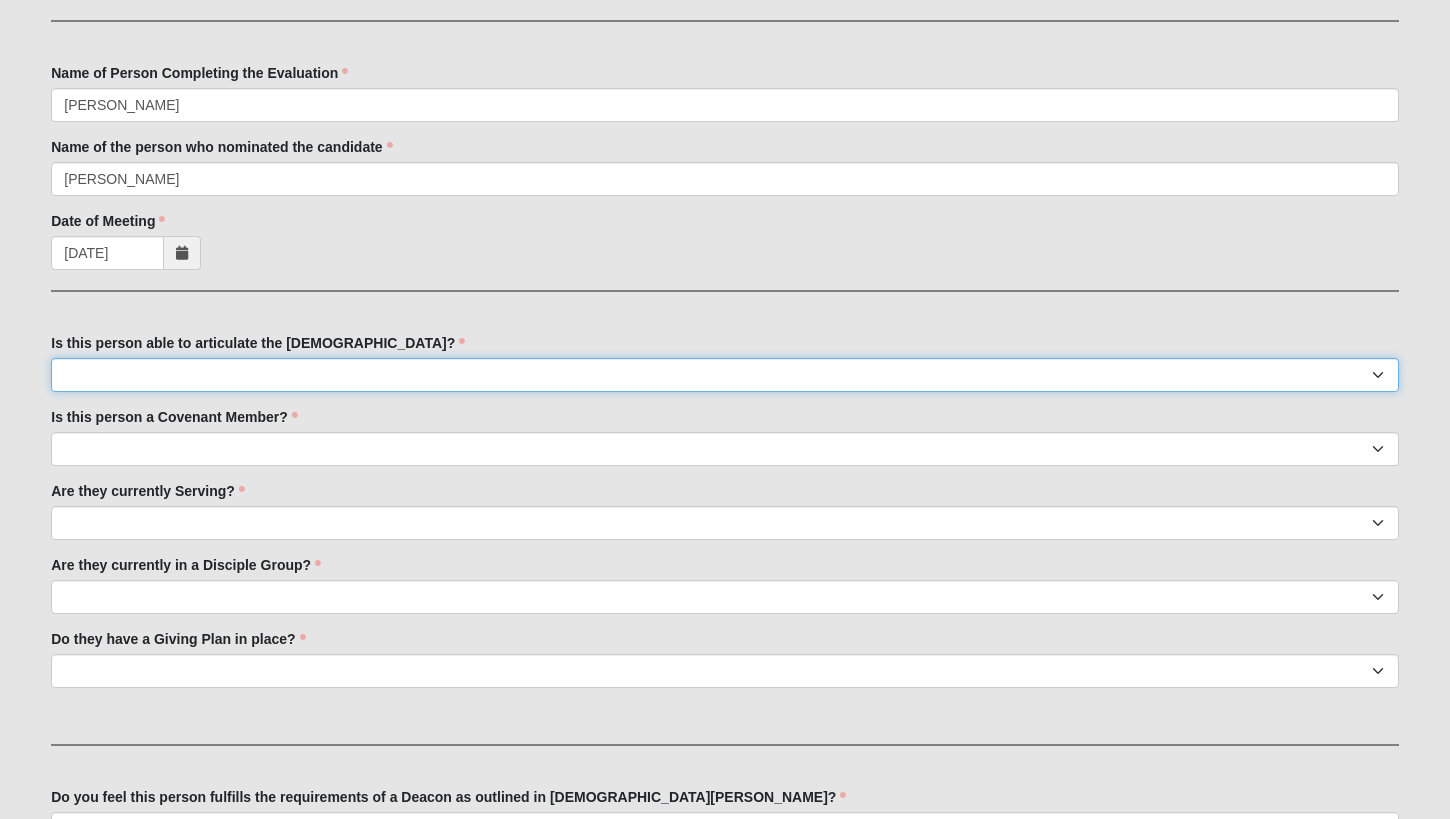 select on "True" 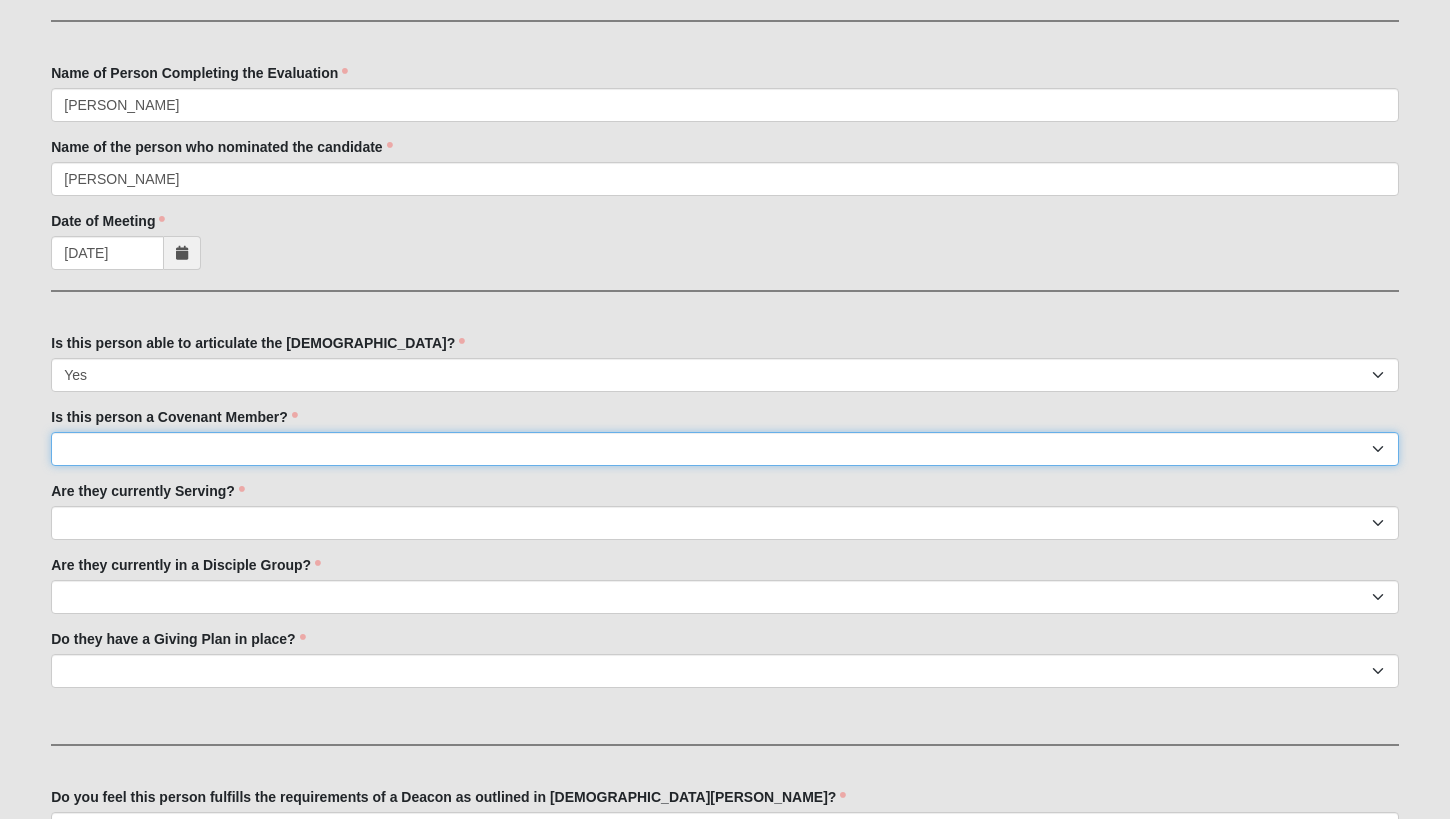 select on "True" 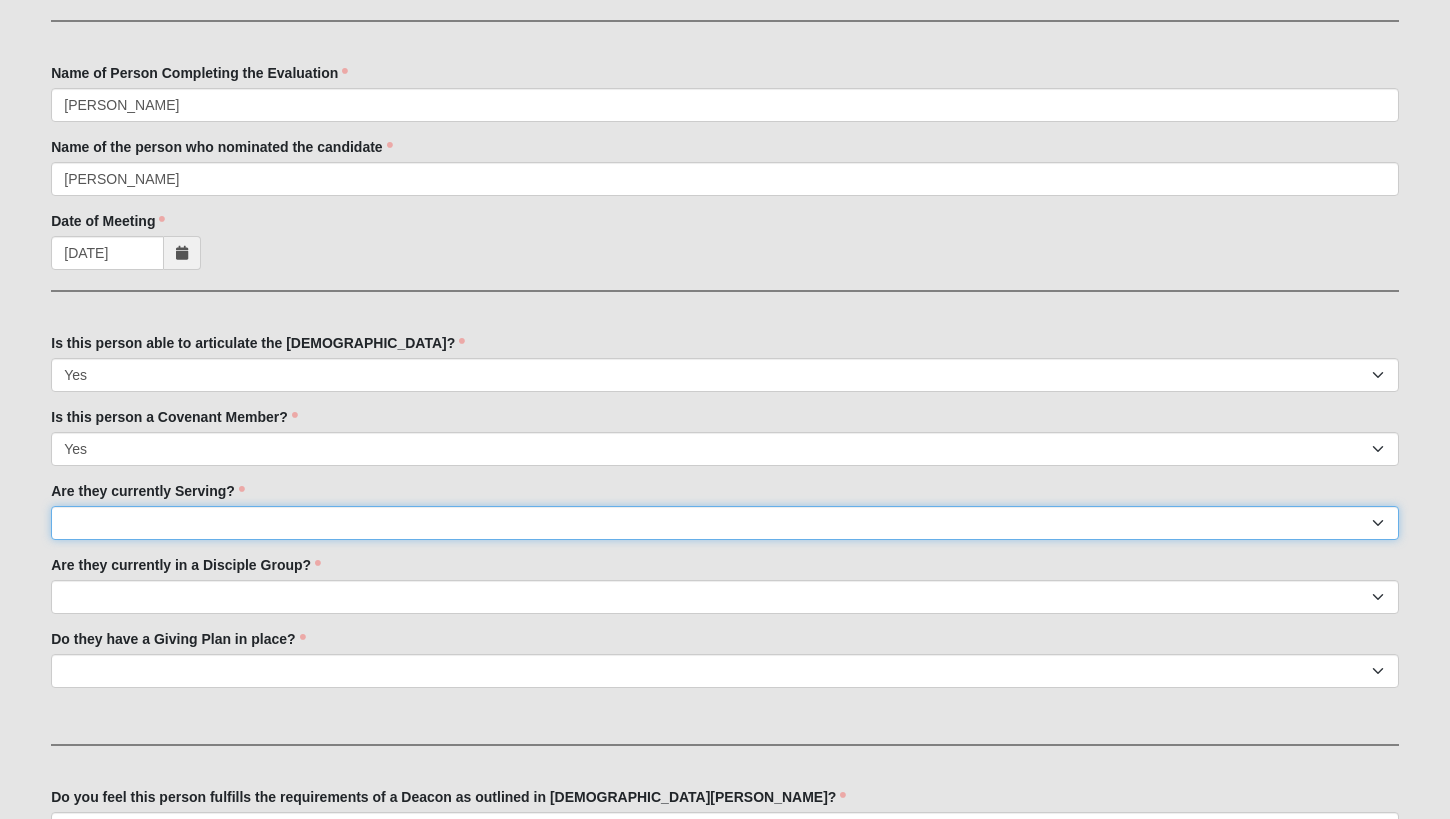 select on "True" 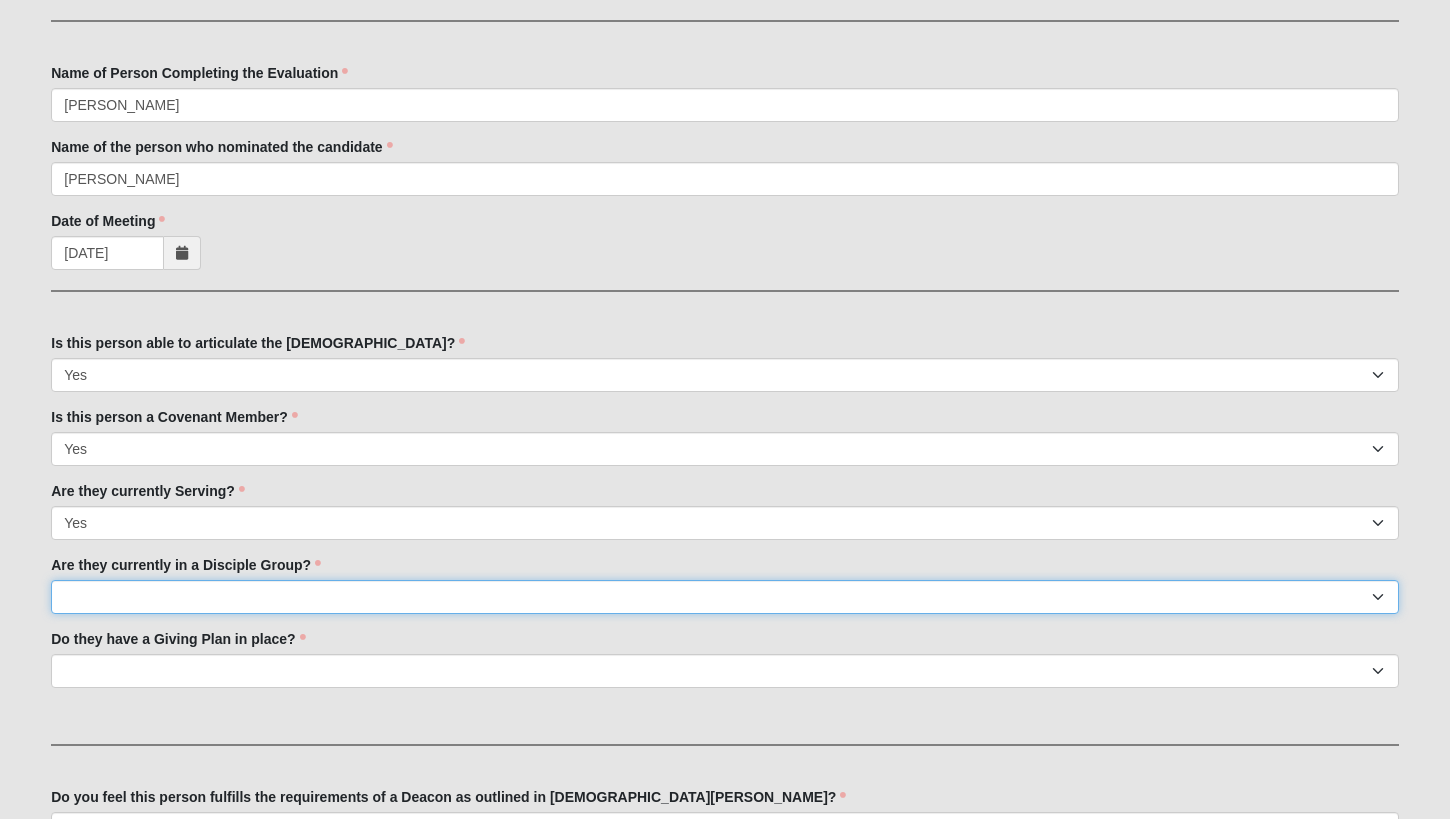 select on "True" 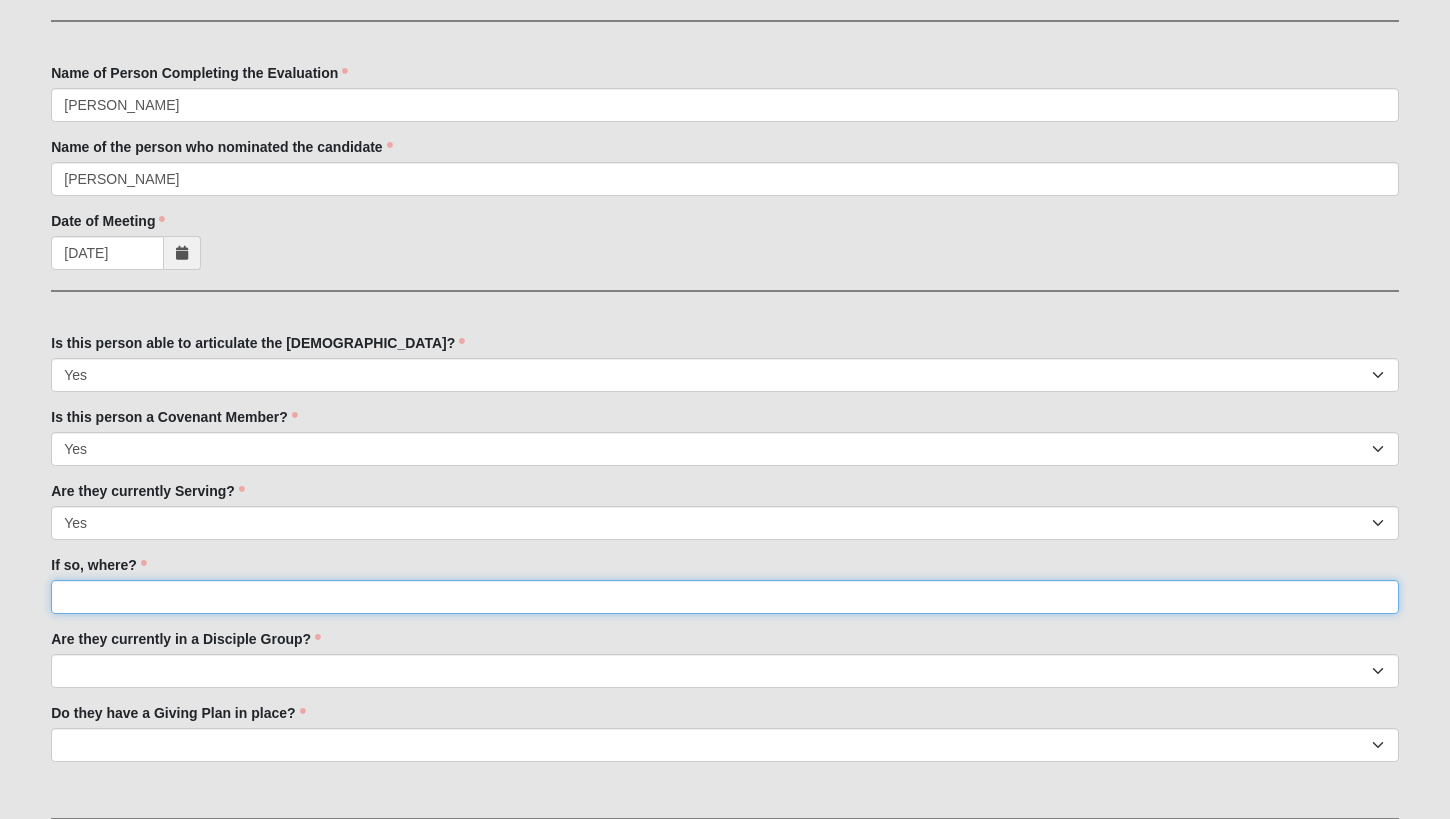 click on "If so, where?" at bounding box center (725, 597) 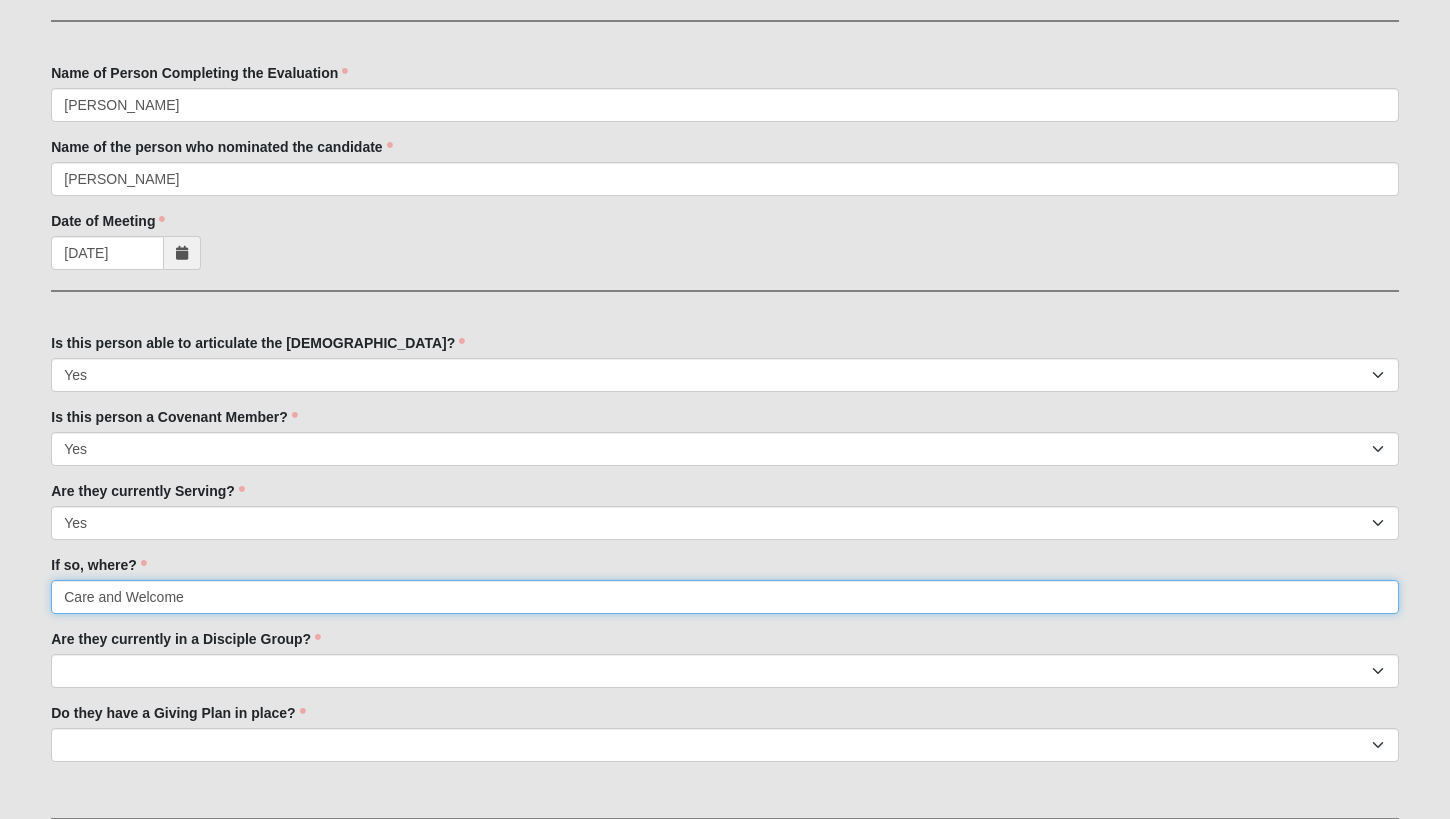 type on "Care and Welcome" 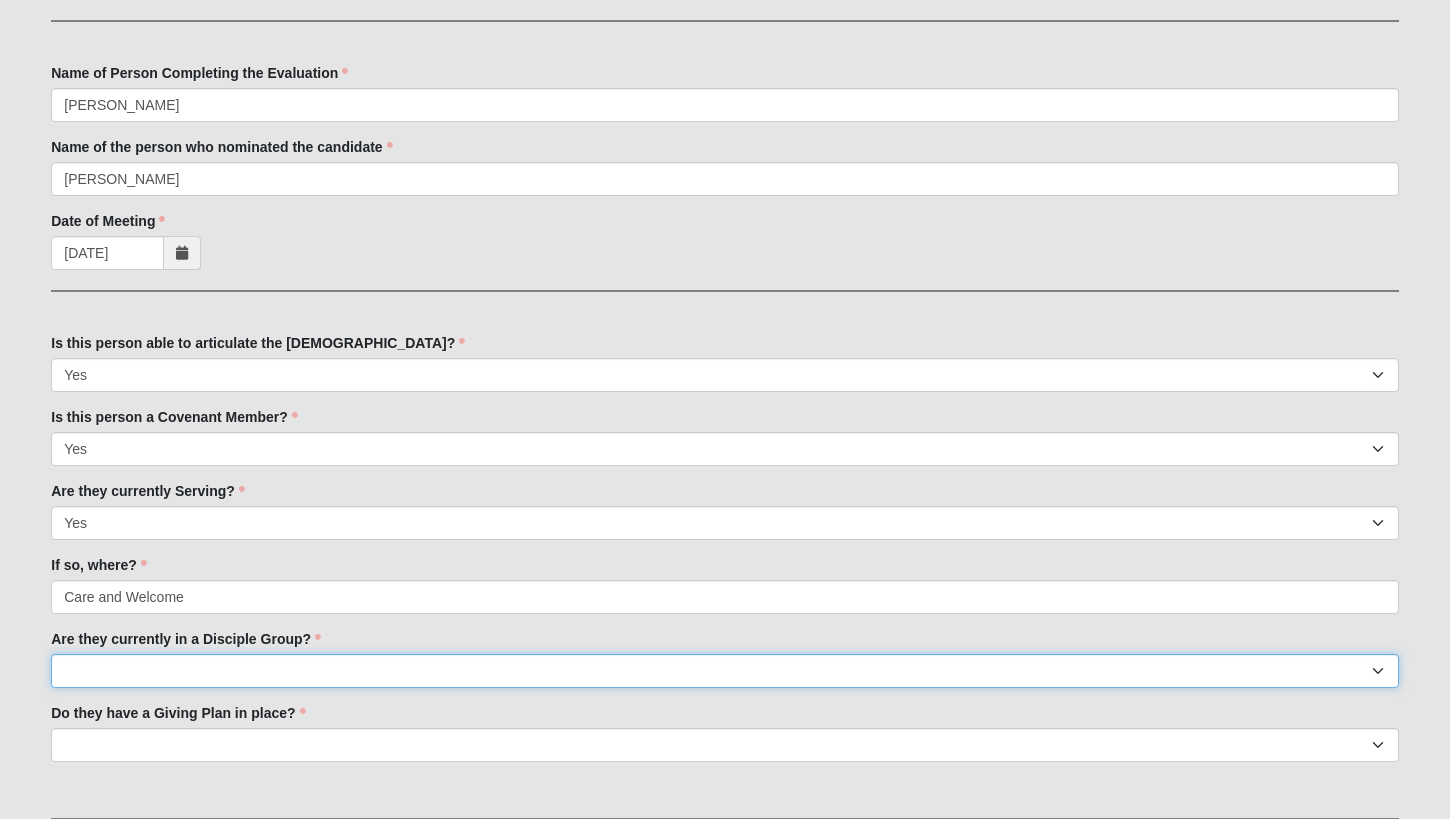 select on "True" 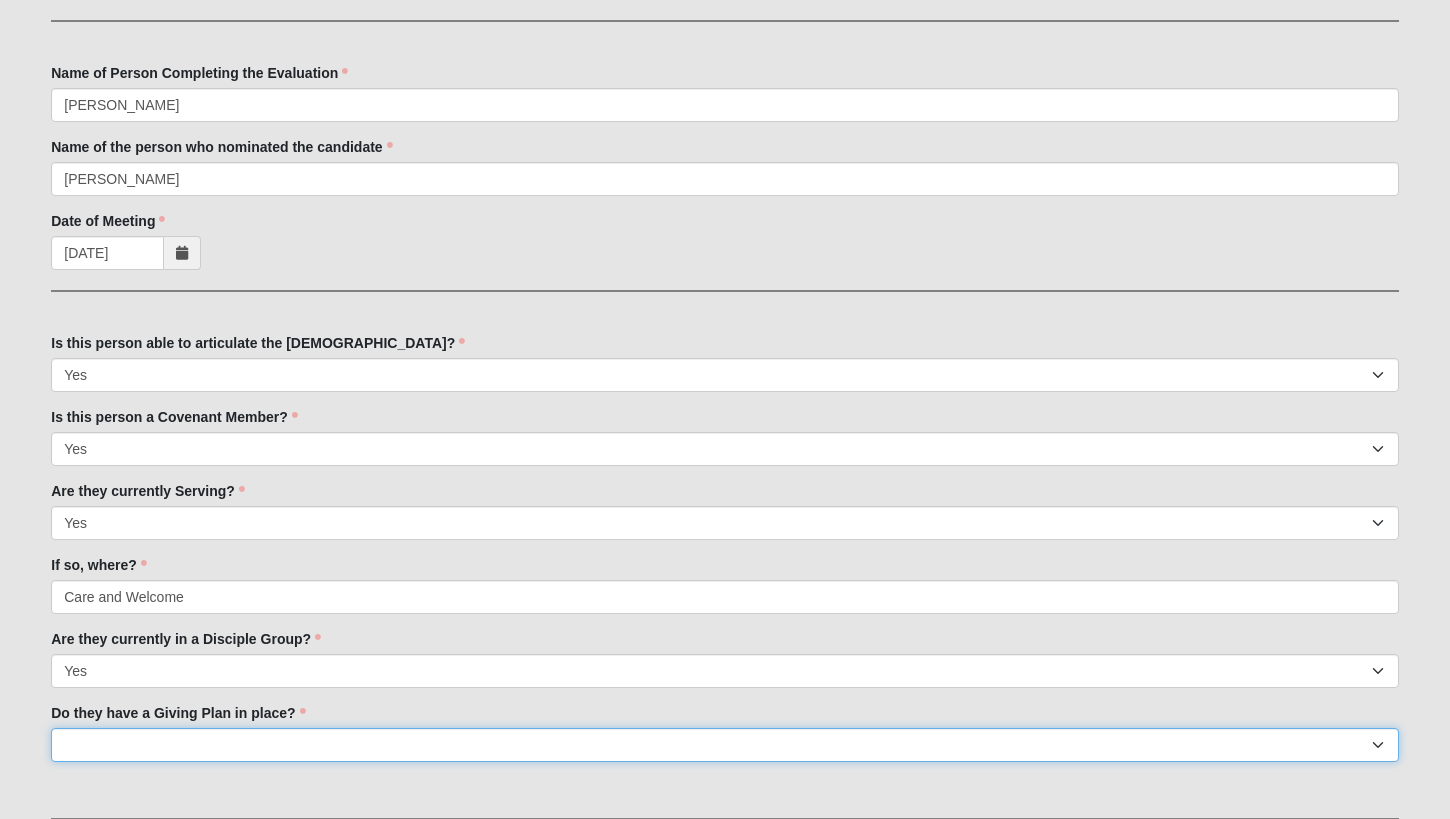 select on "True" 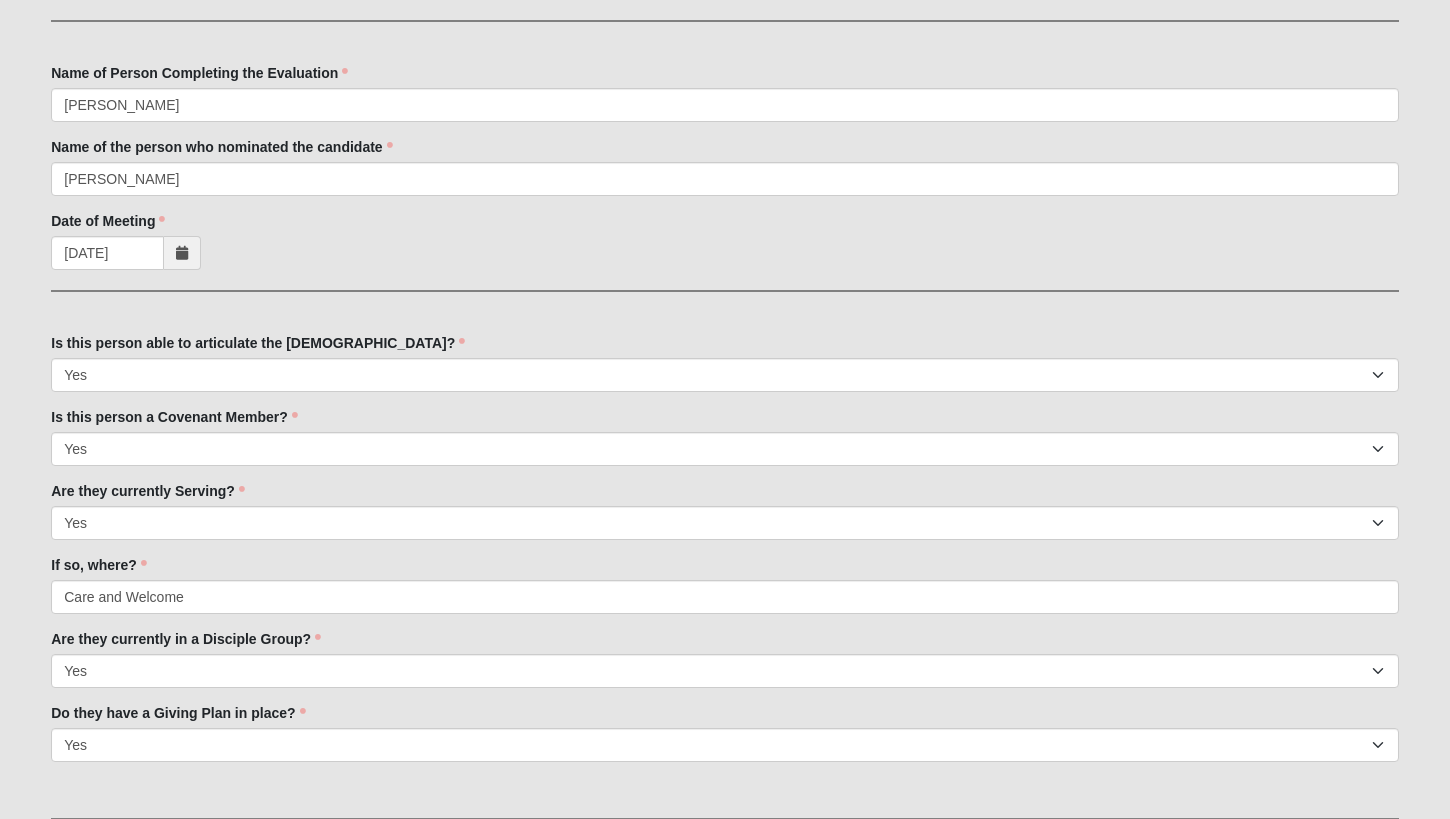 scroll, scrollTop: 880, scrollLeft: 0, axis: vertical 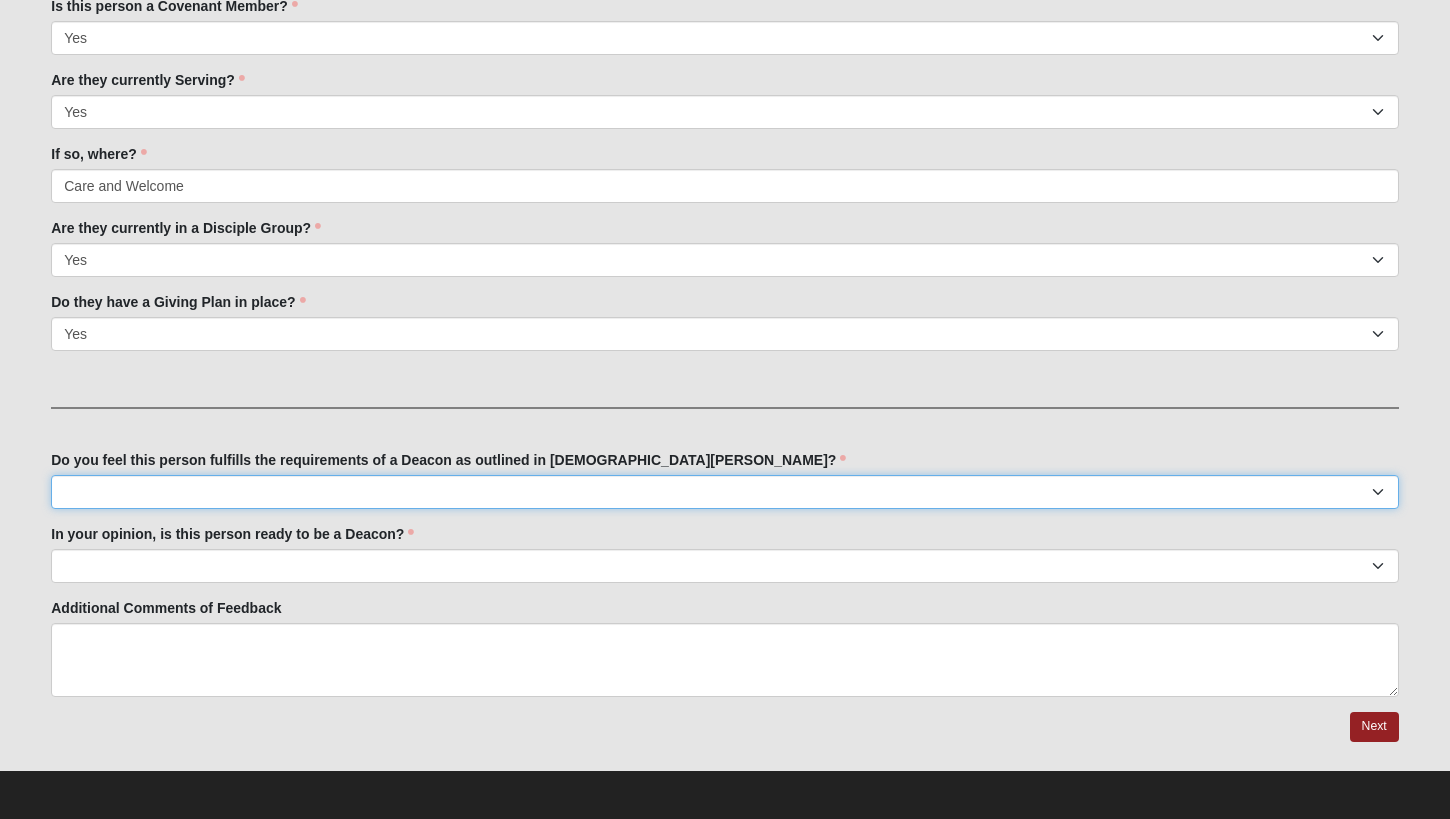 select on "True" 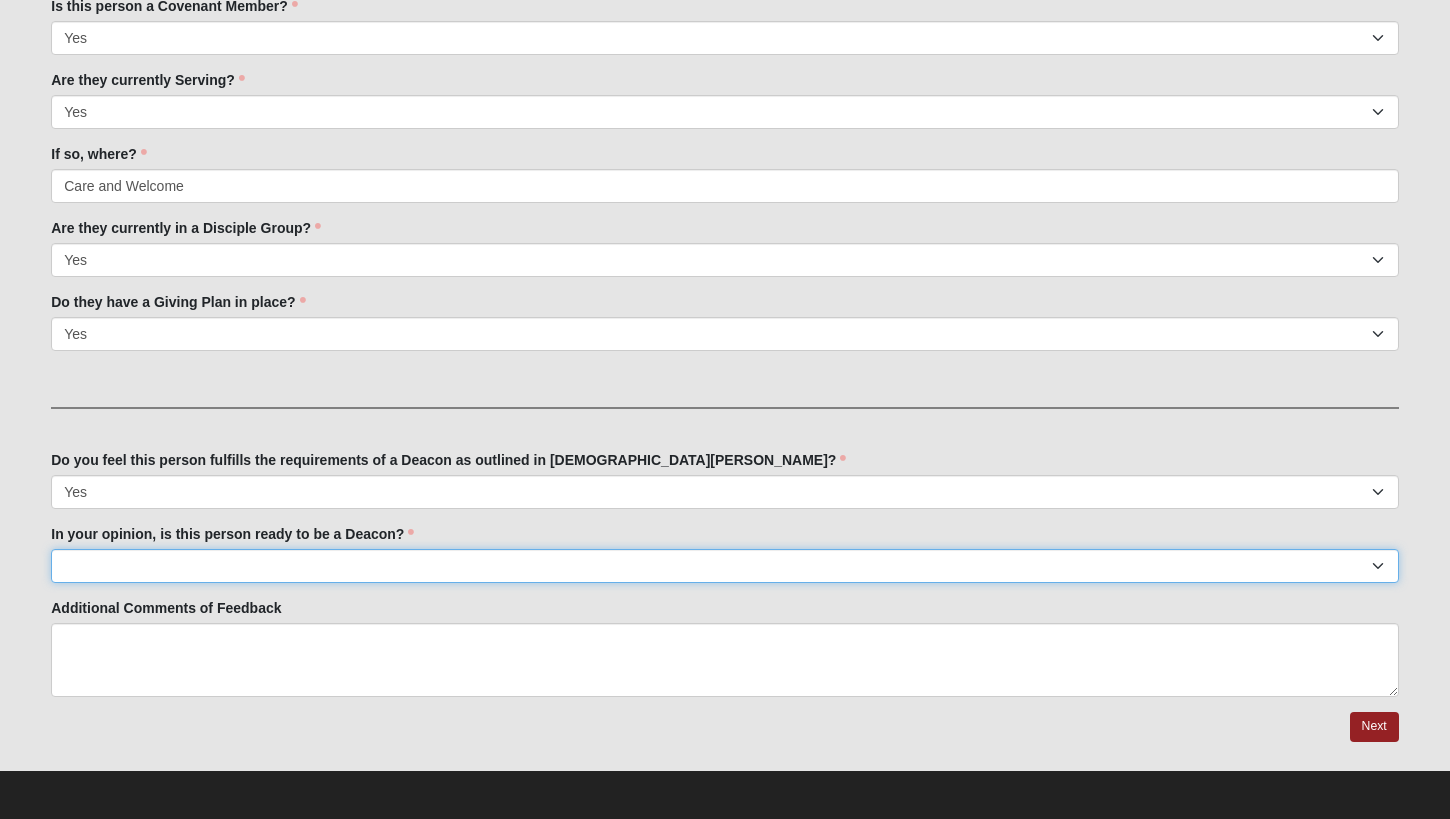 select on "Yes" 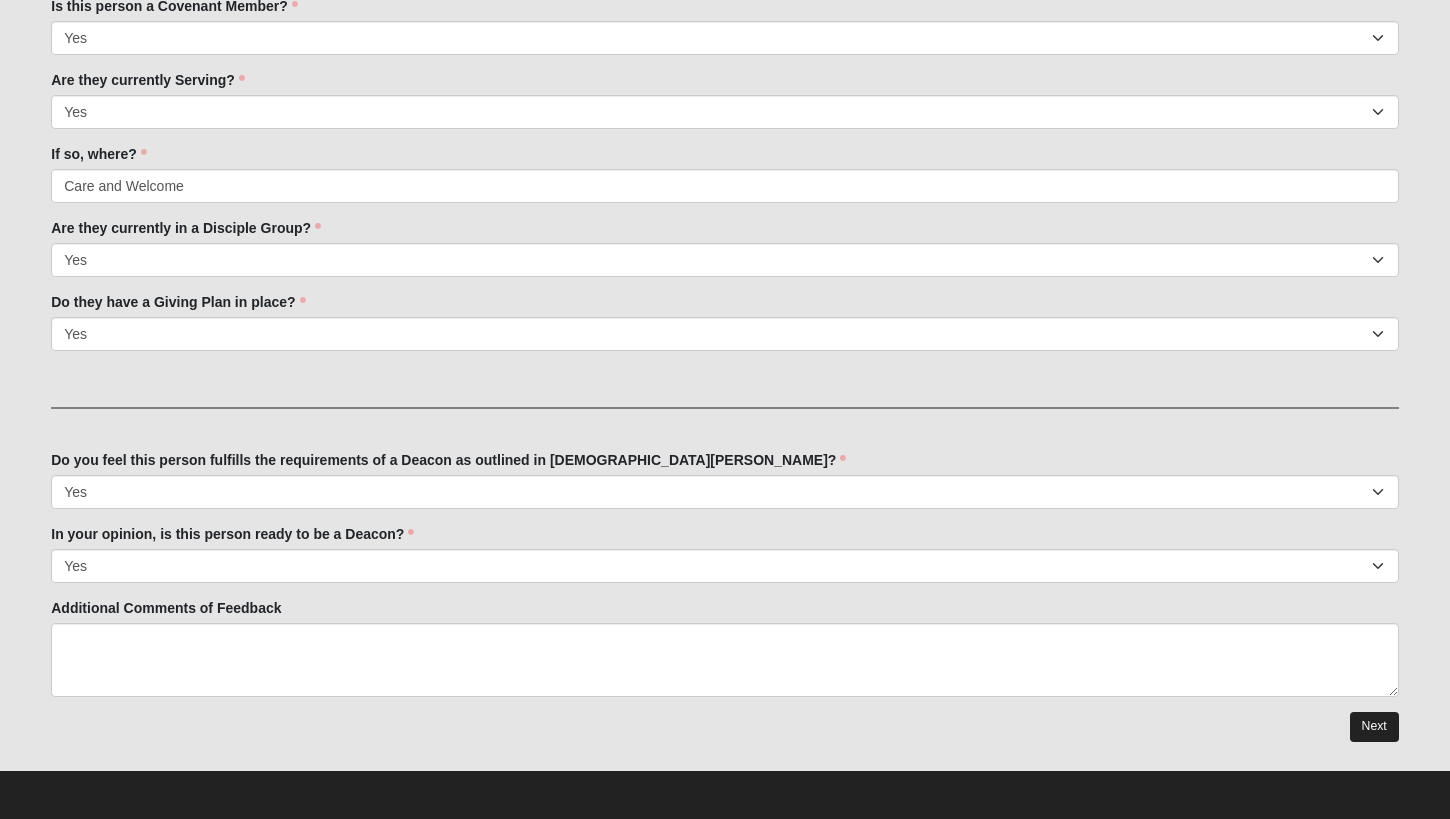 click on "Next" at bounding box center [1374, 726] 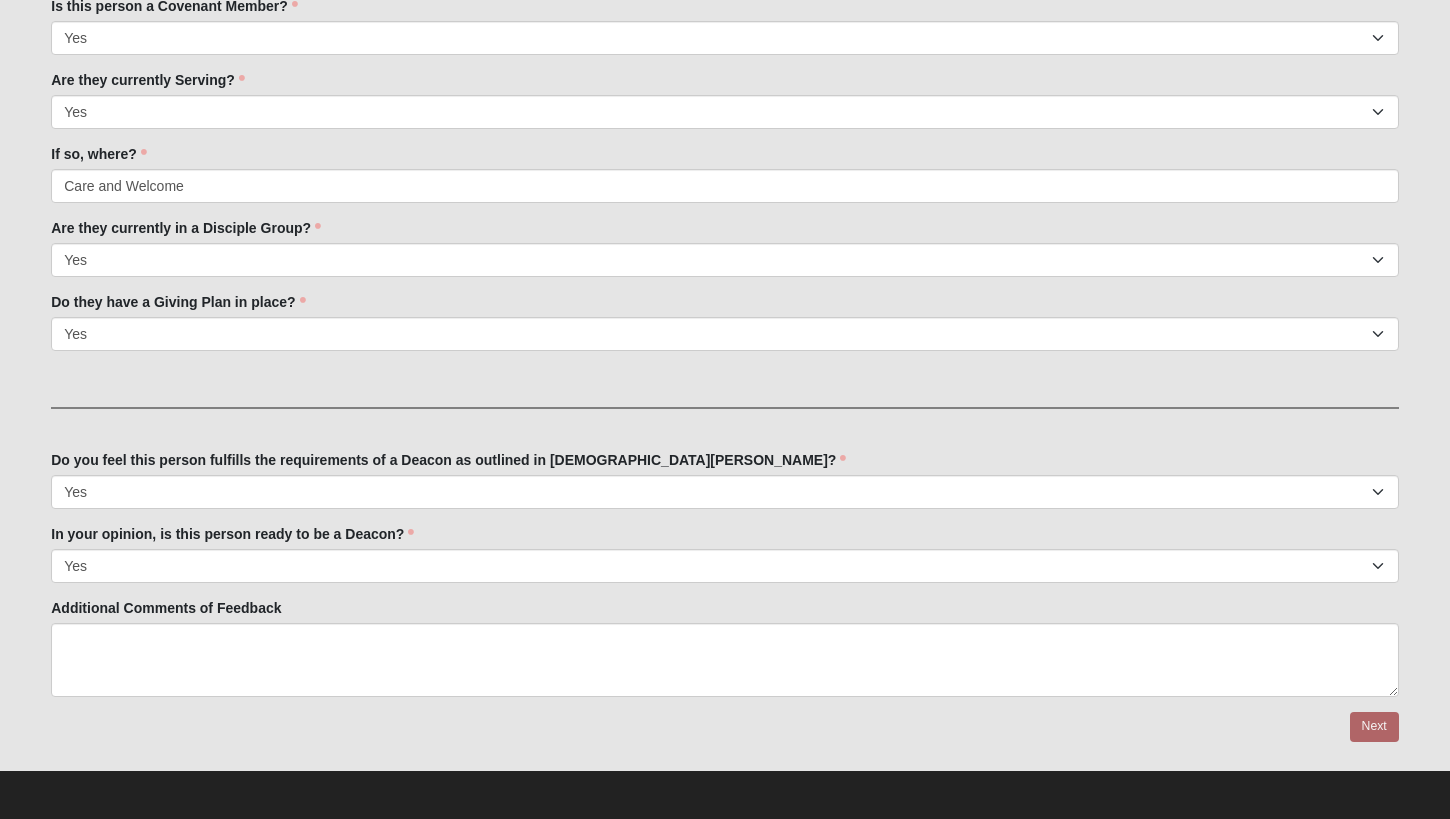 scroll, scrollTop: 0, scrollLeft: 0, axis: both 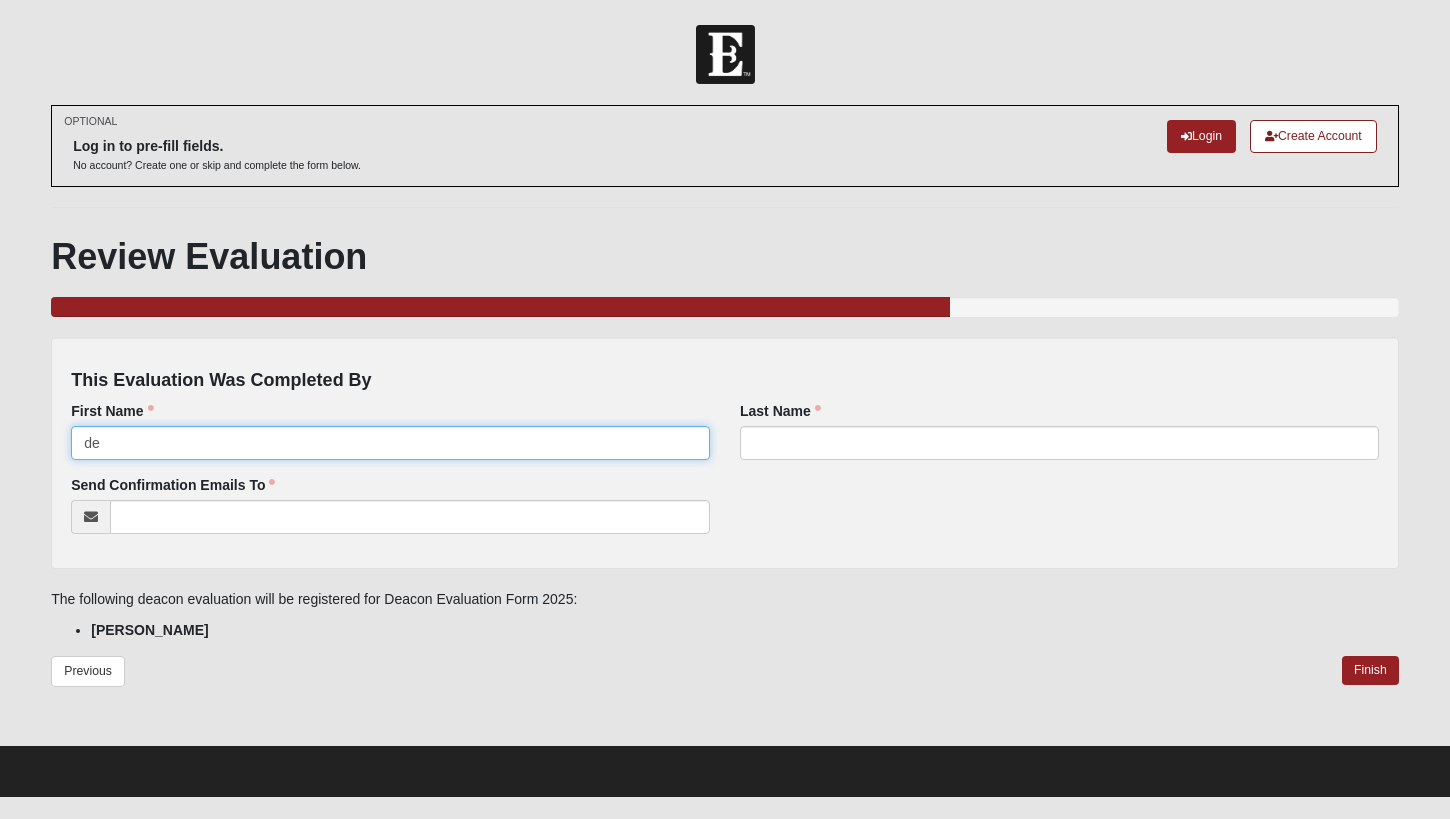 type on "d" 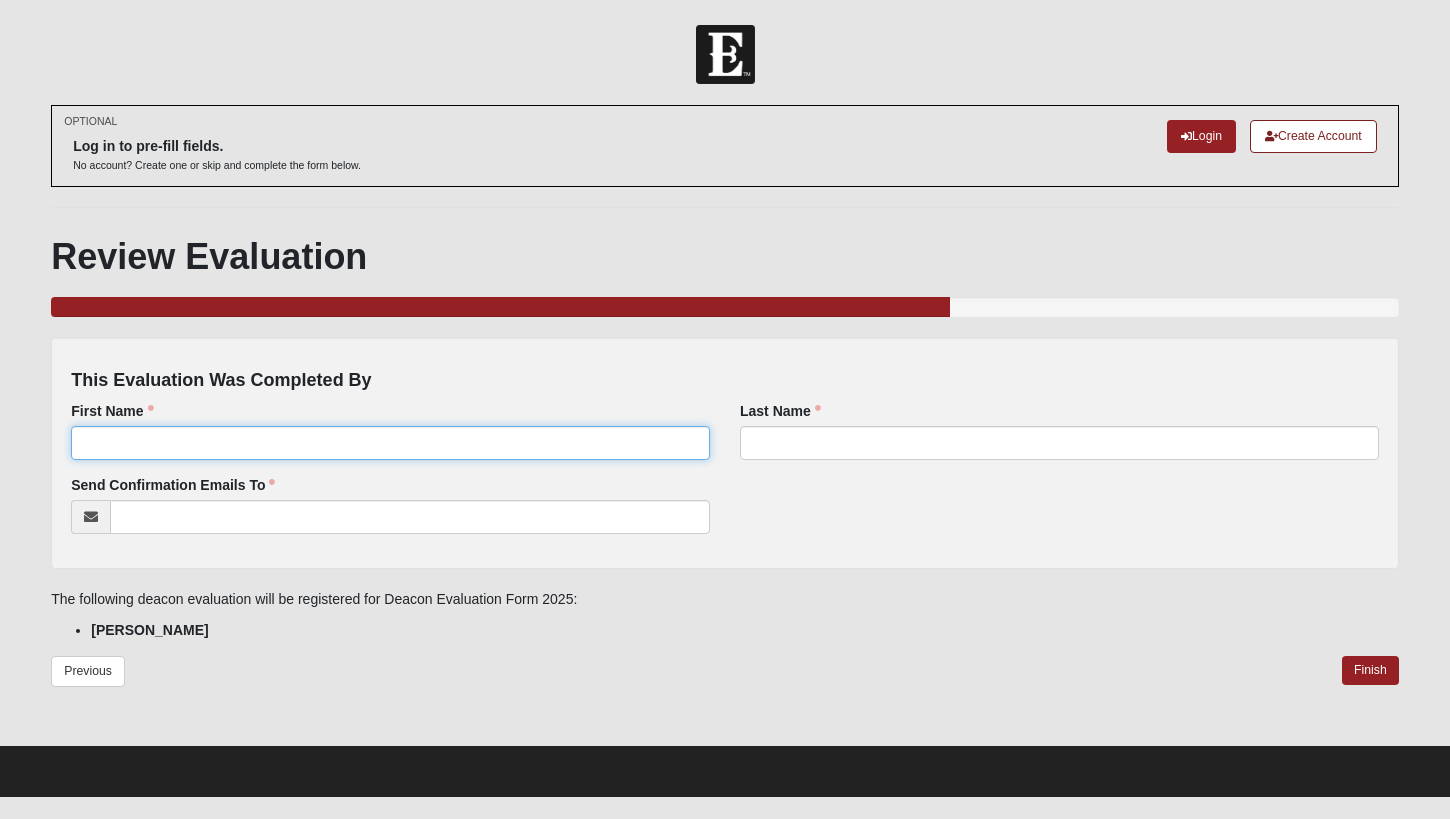 type on "d" 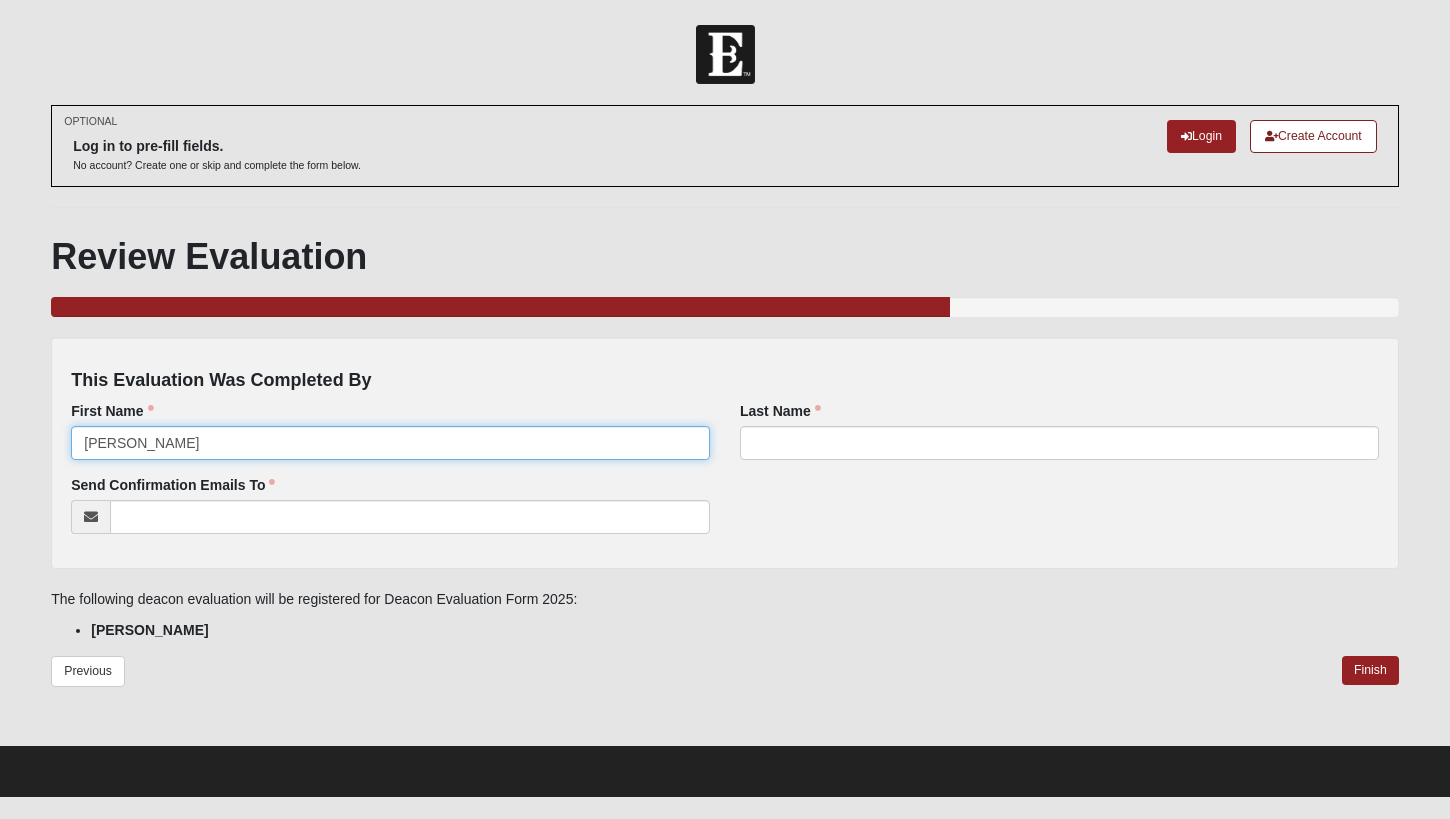 type on "[PERSON_NAME]" 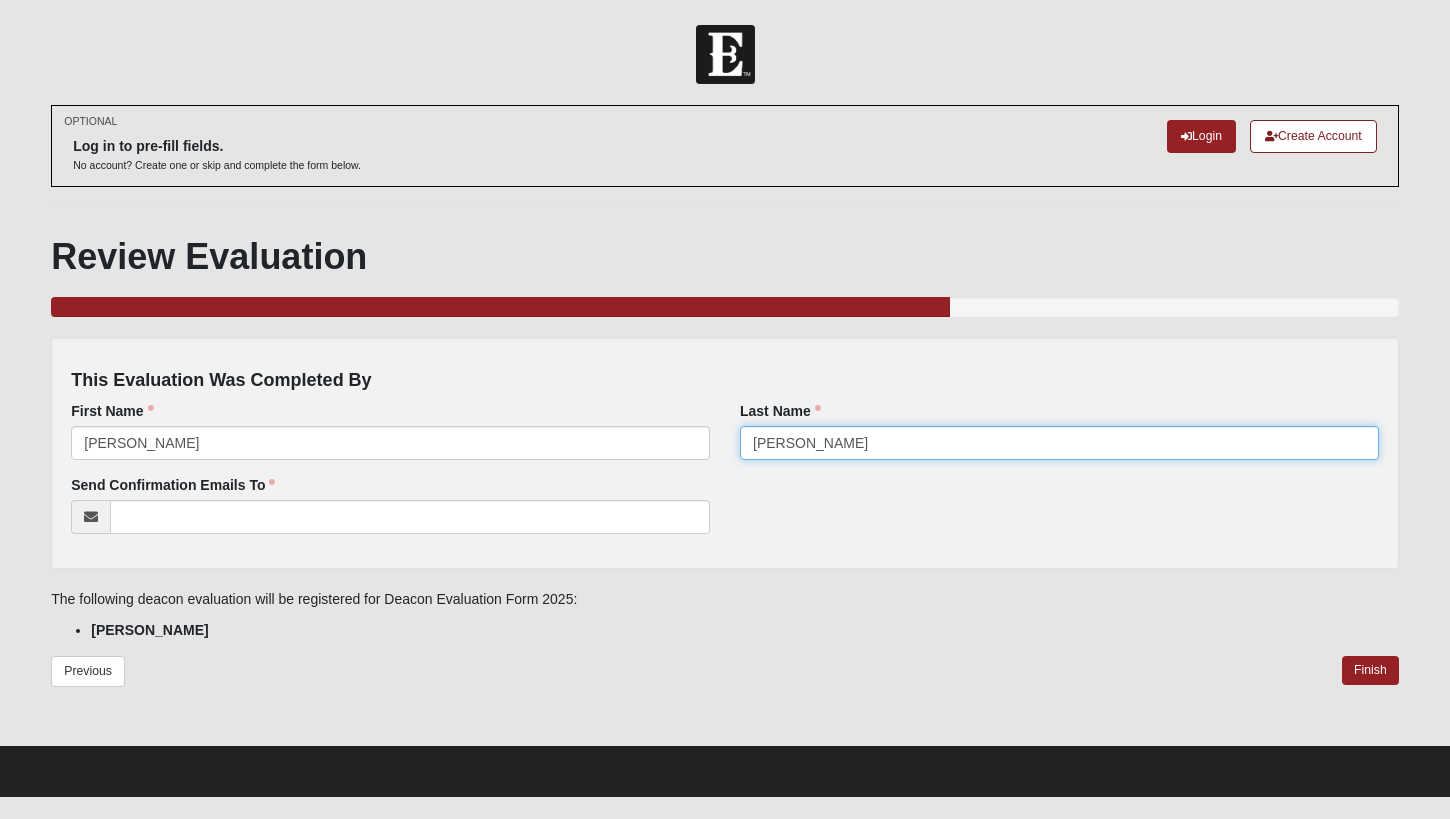 type on "[PERSON_NAME]" 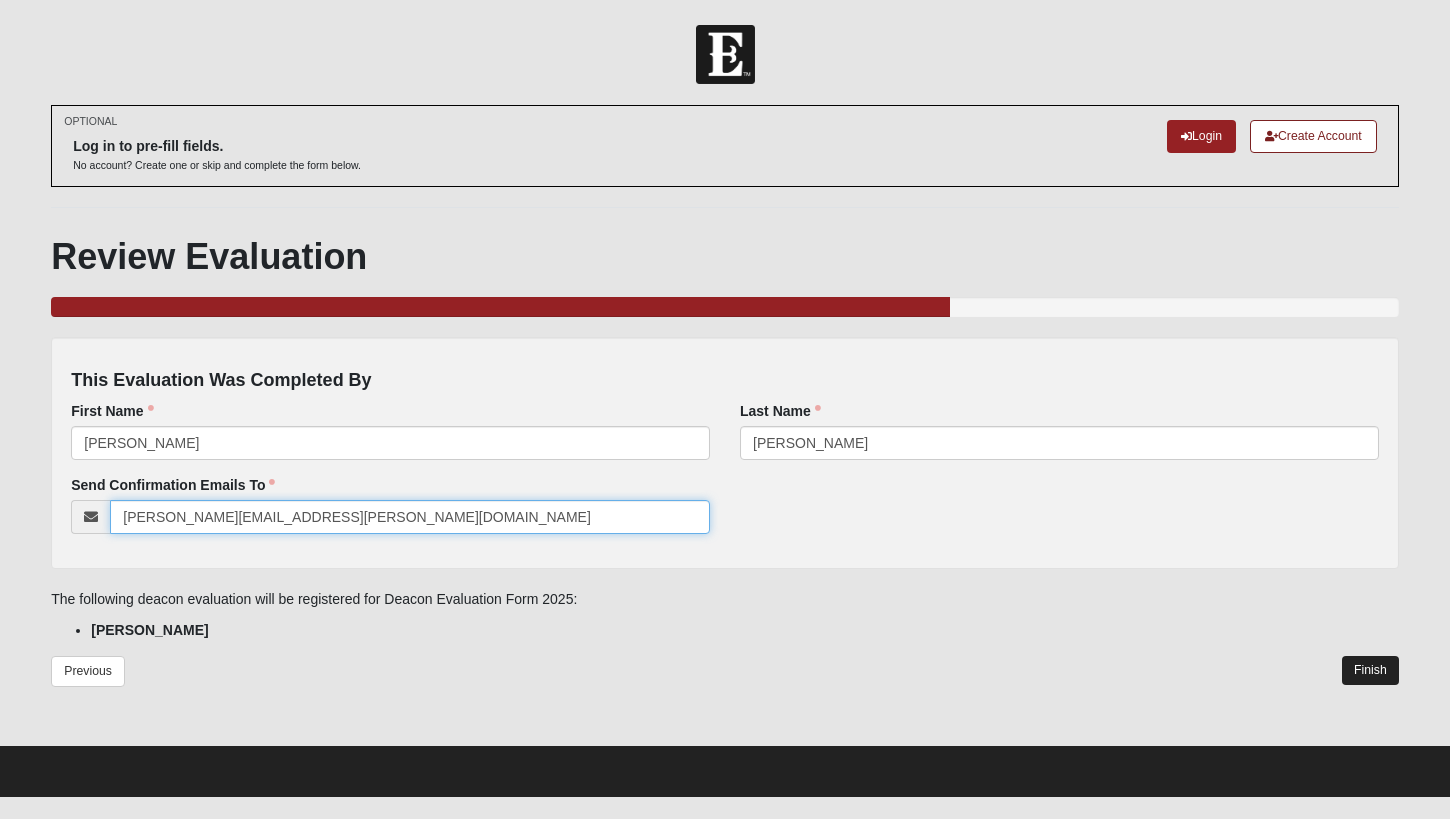 type on "[PERSON_NAME][EMAIL_ADDRESS][PERSON_NAME][DOMAIN_NAME]" 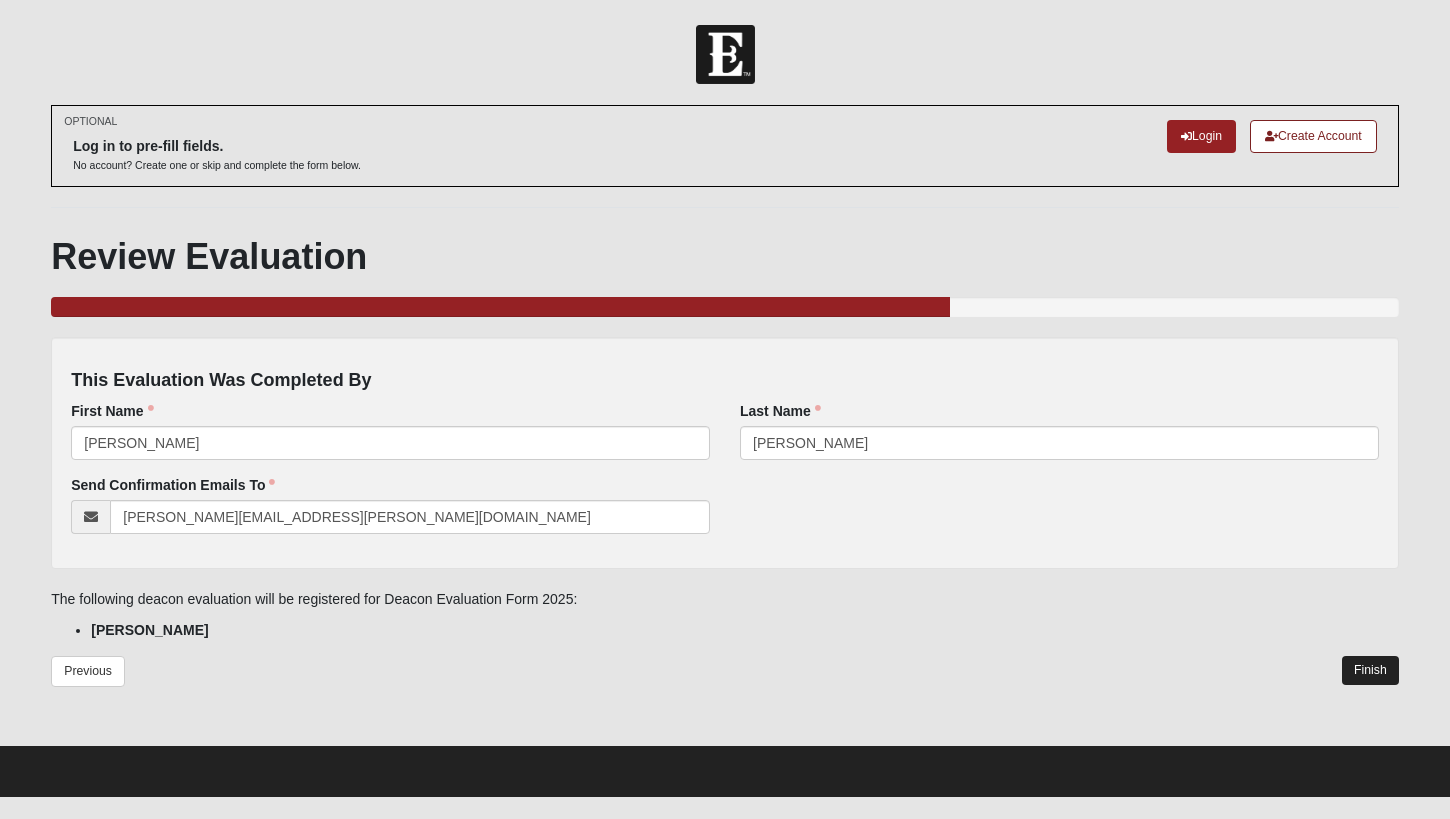 click on "Finish" at bounding box center (1370, 670) 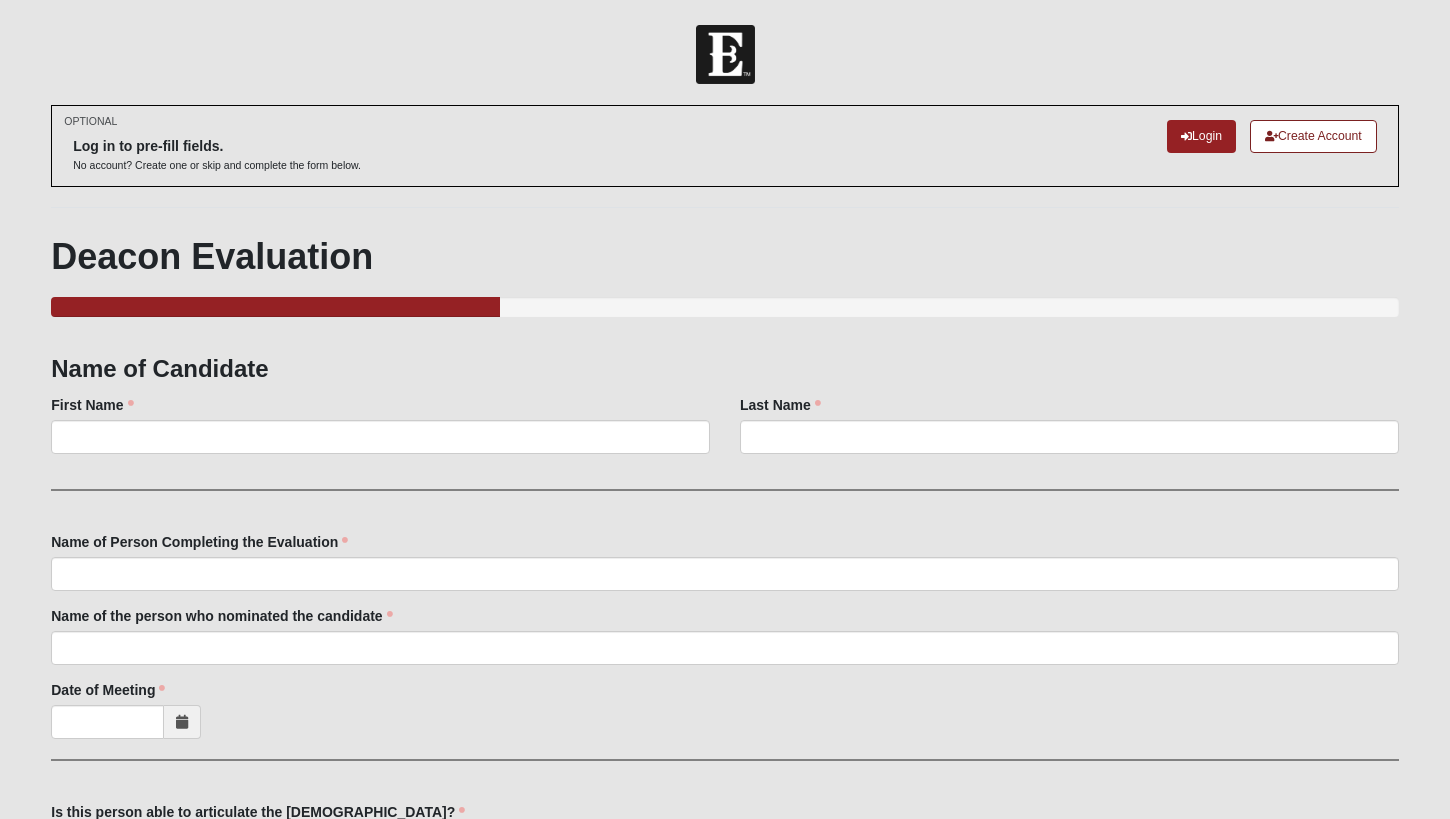 scroll, scrollTop: 0, scrollLeft: 0, axis: both 